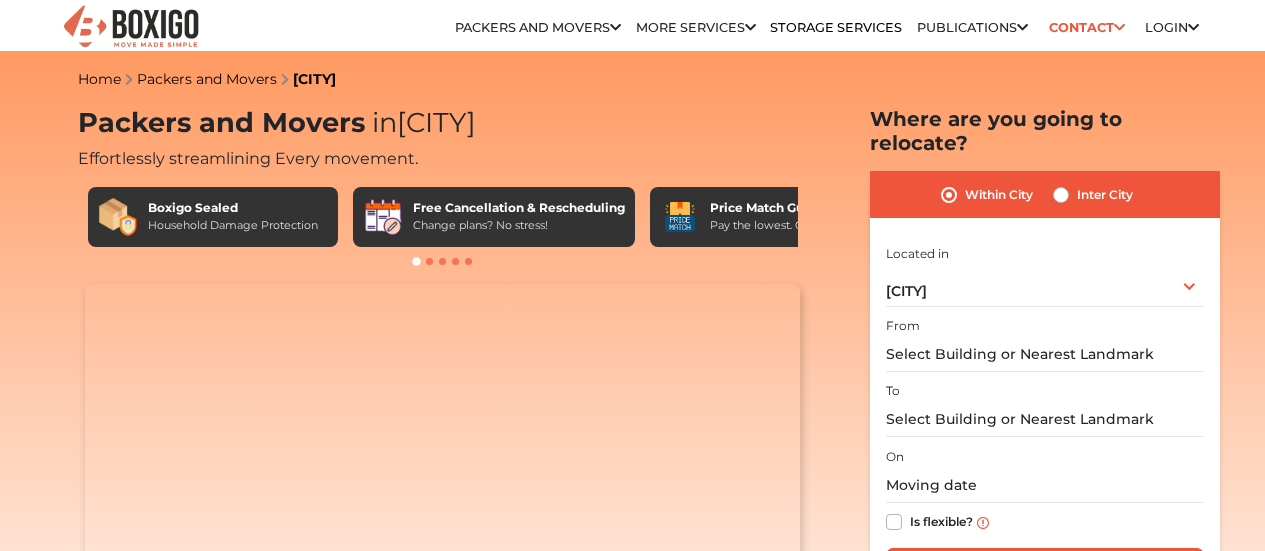 scroll, scrollTop: 0, scrollLeft: 0, axis: both 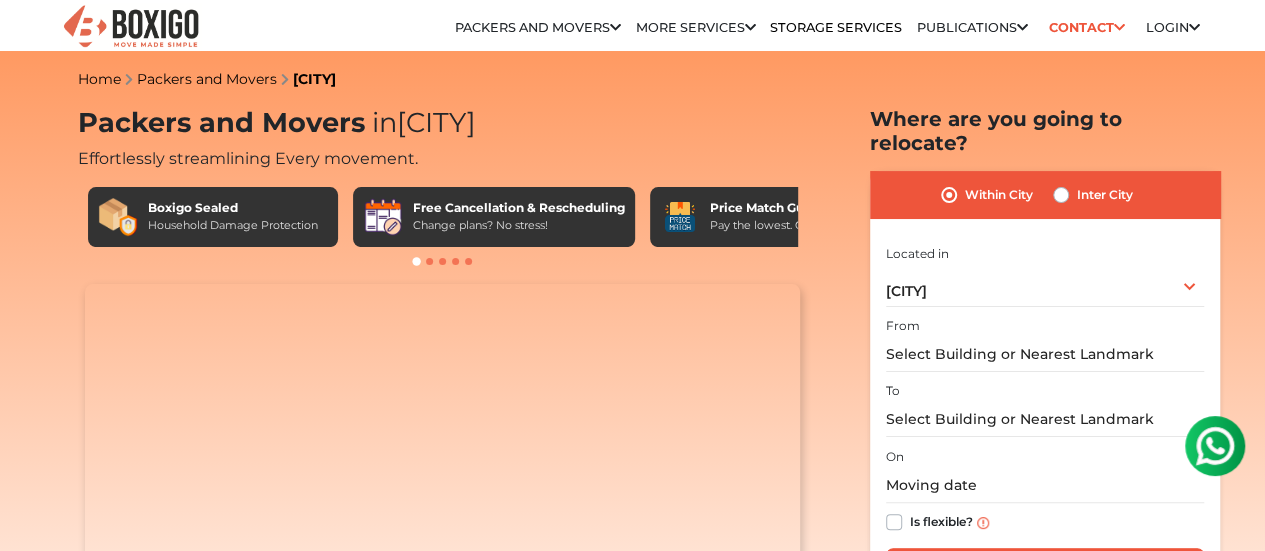 click on "Inter City" at bounding box center [1105, 195] 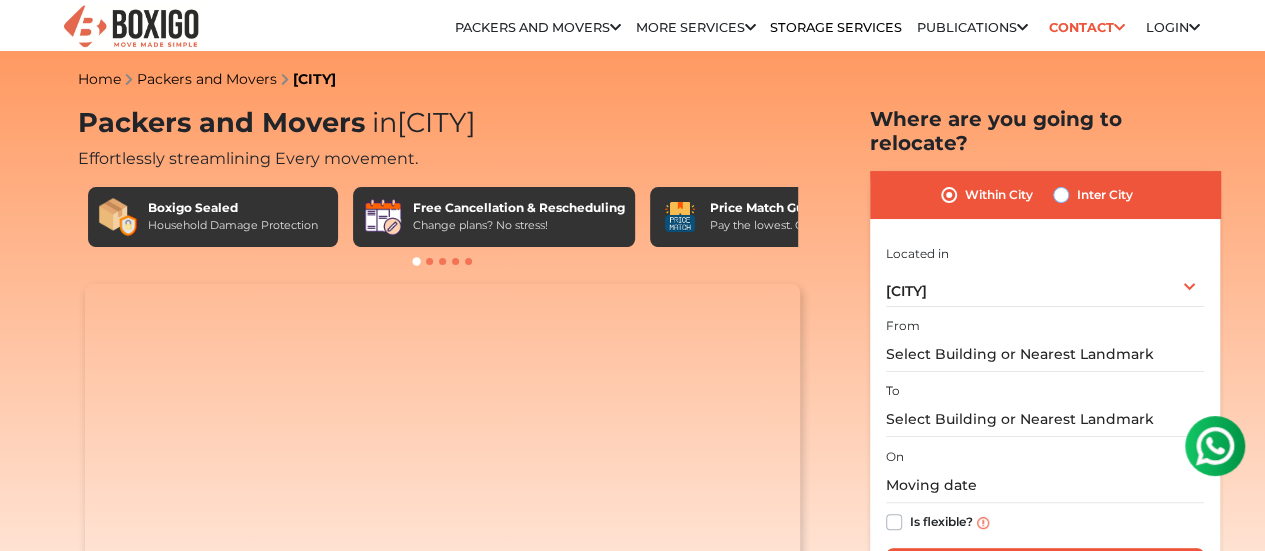 click on "Inter City" at bounding box center [1061, 193] 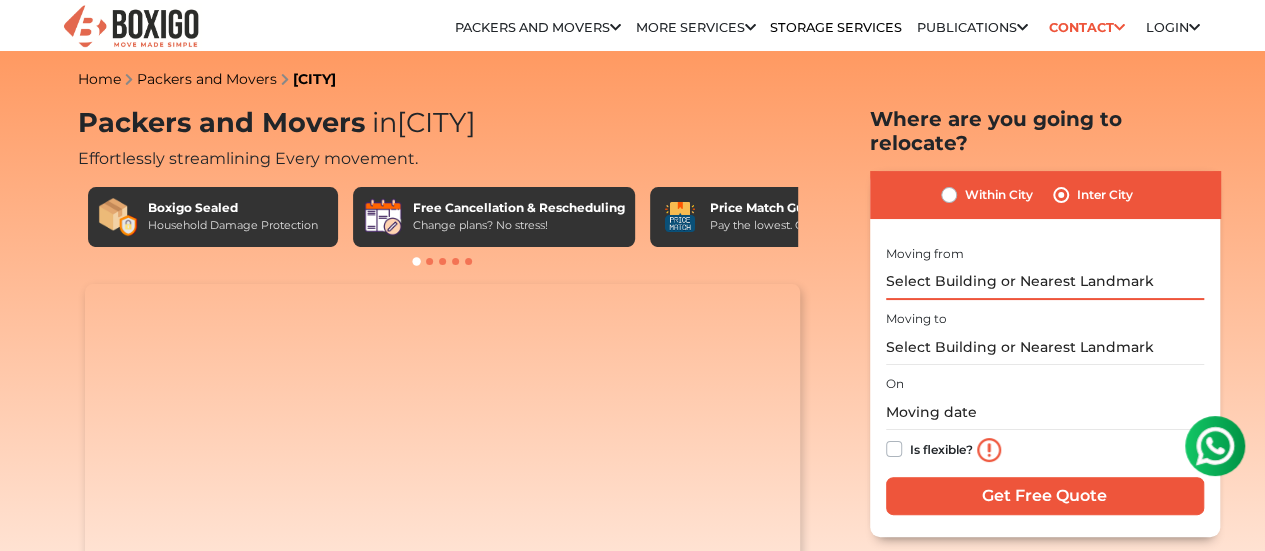 click at bounding box center (1045, 282) 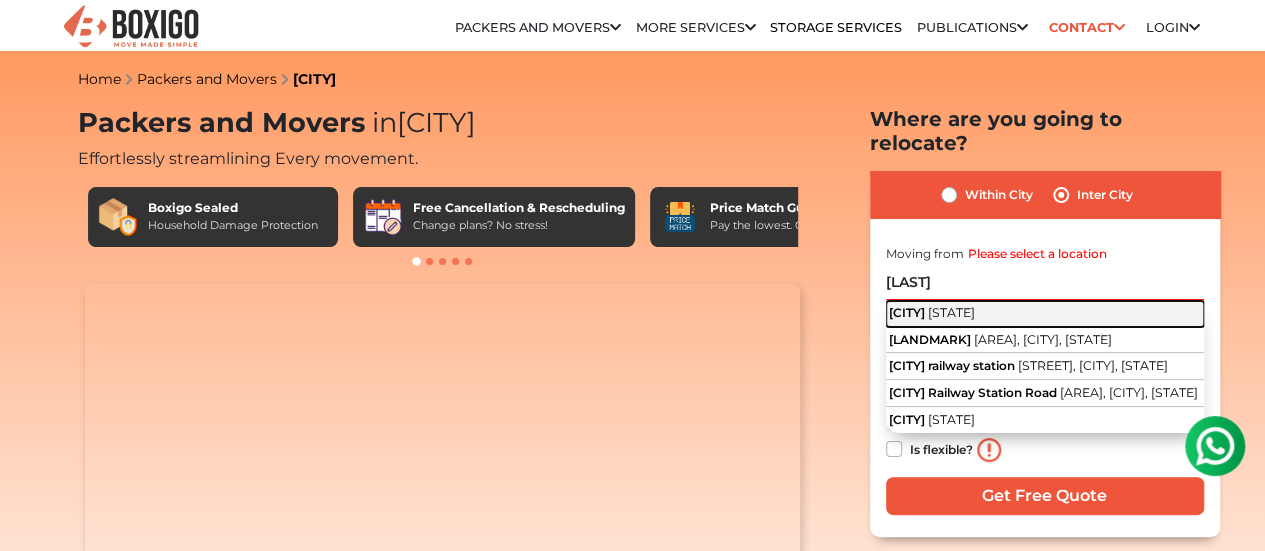 click on "[STATE]" at bounding box center (951, 312) 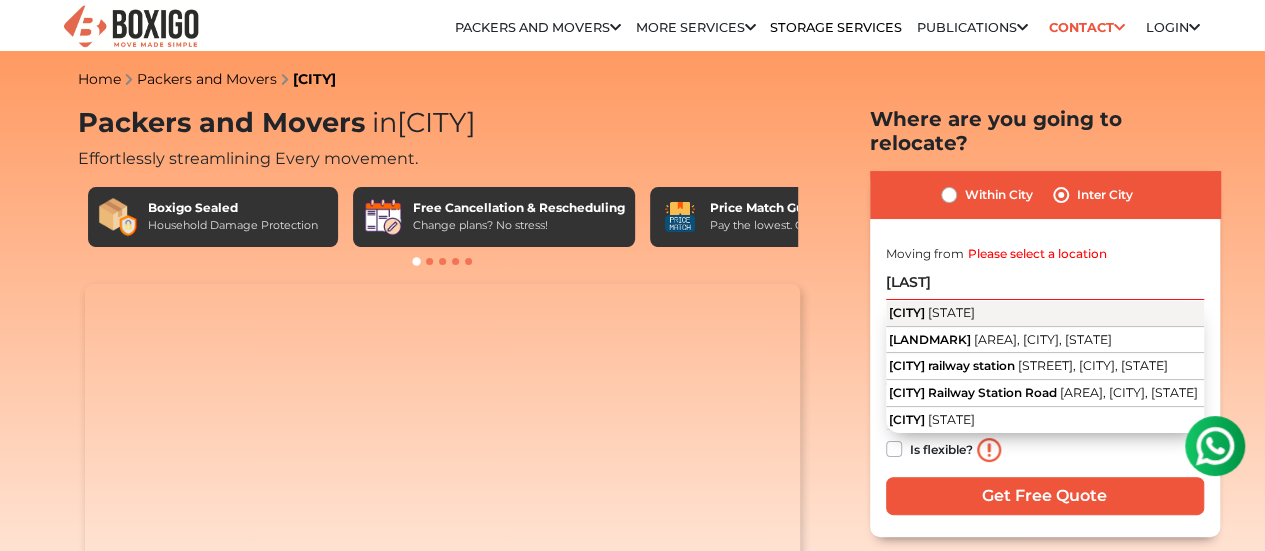 type on "[CITY], [STATE]" 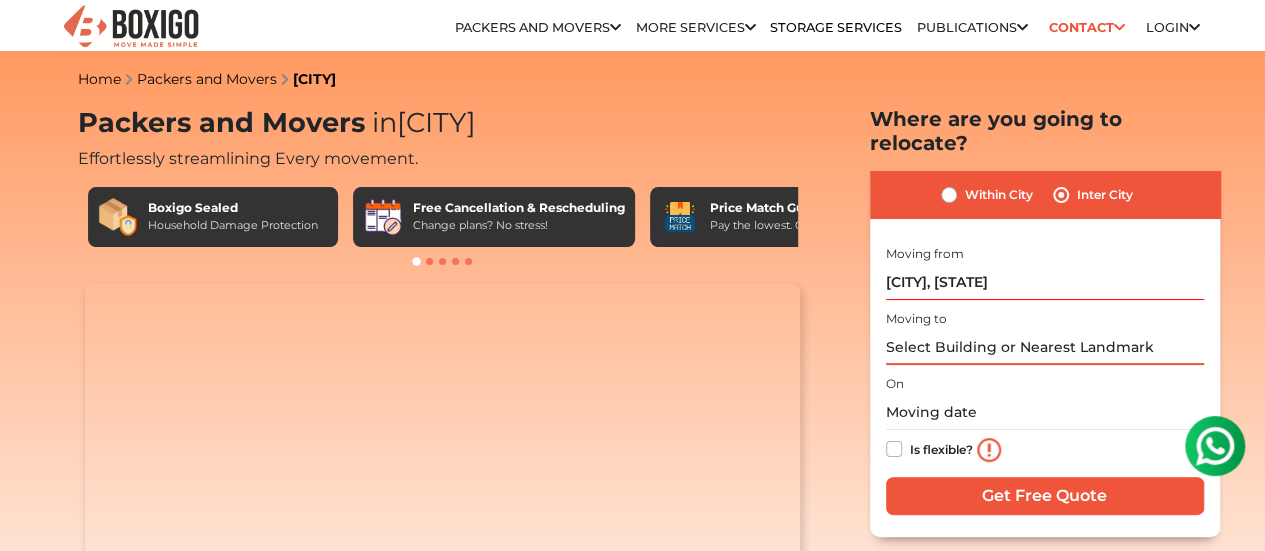 click at bounding box center [1045, 347] 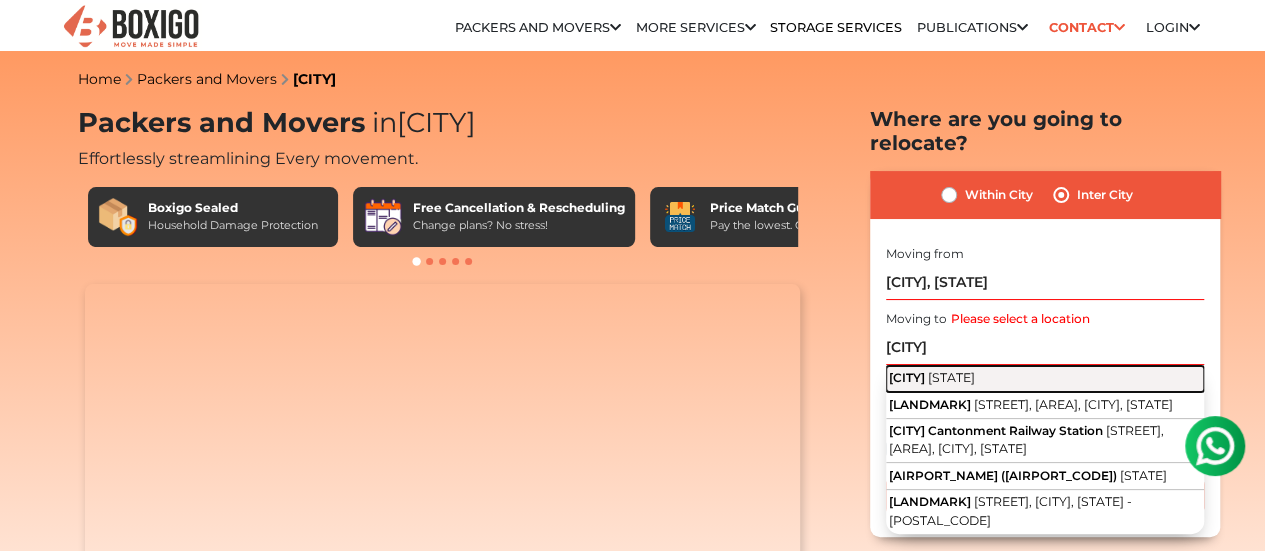 click on "[STATE]" at bounding box center [951, 377] 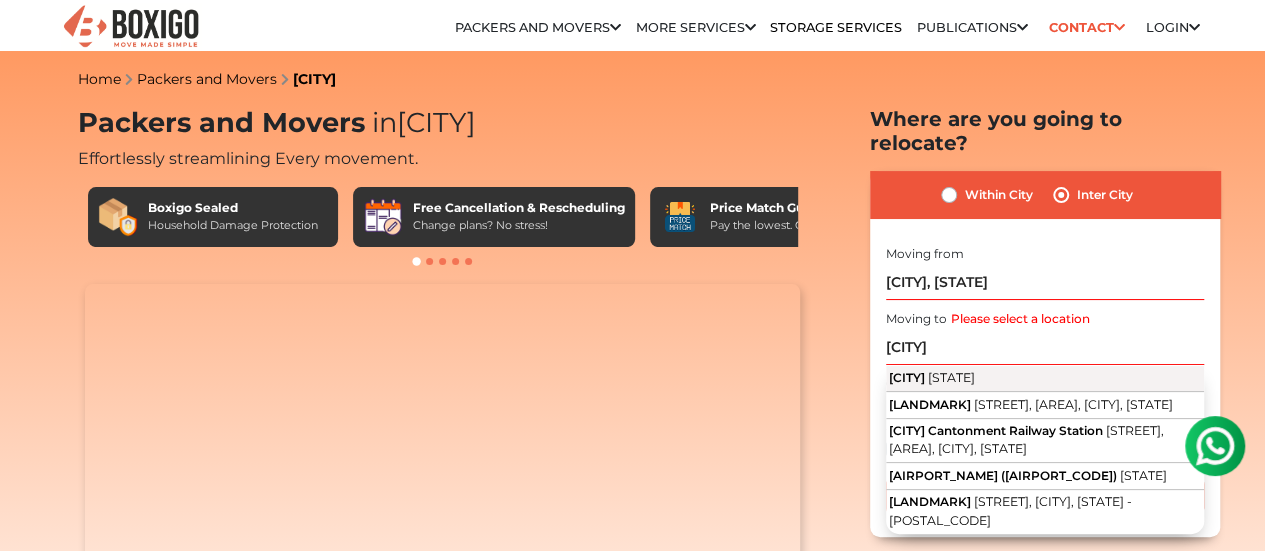 type on "[CITY], [STATE]" 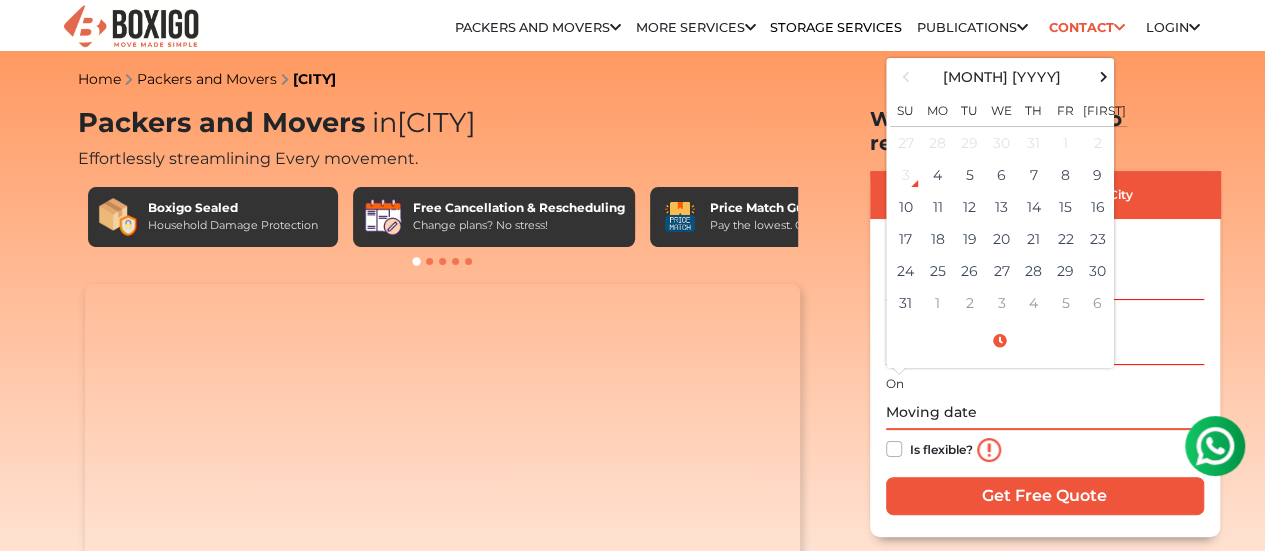 click at bounding box center [1045, 412] 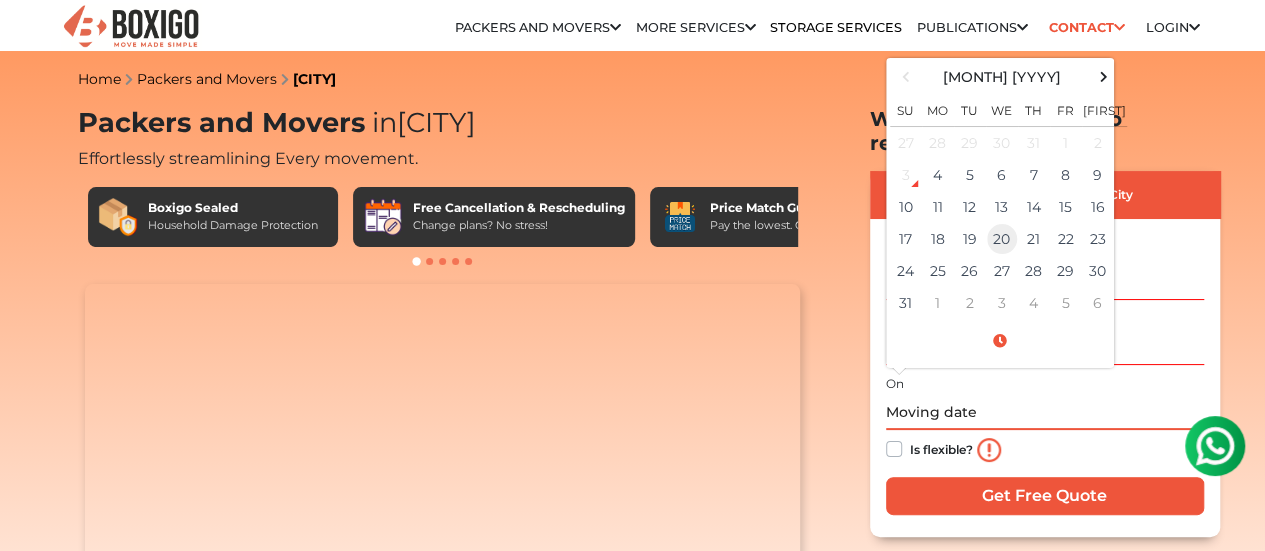 click on "20" at bounding box center [1002, 239] 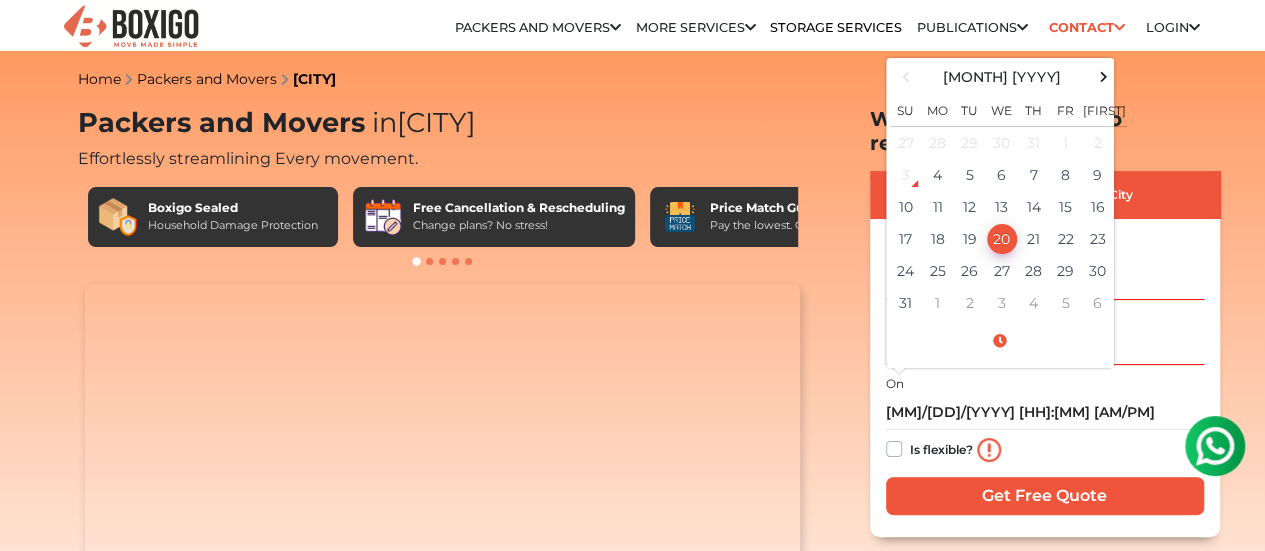 click on "Is flexible?" at bounding box center [941, 447] 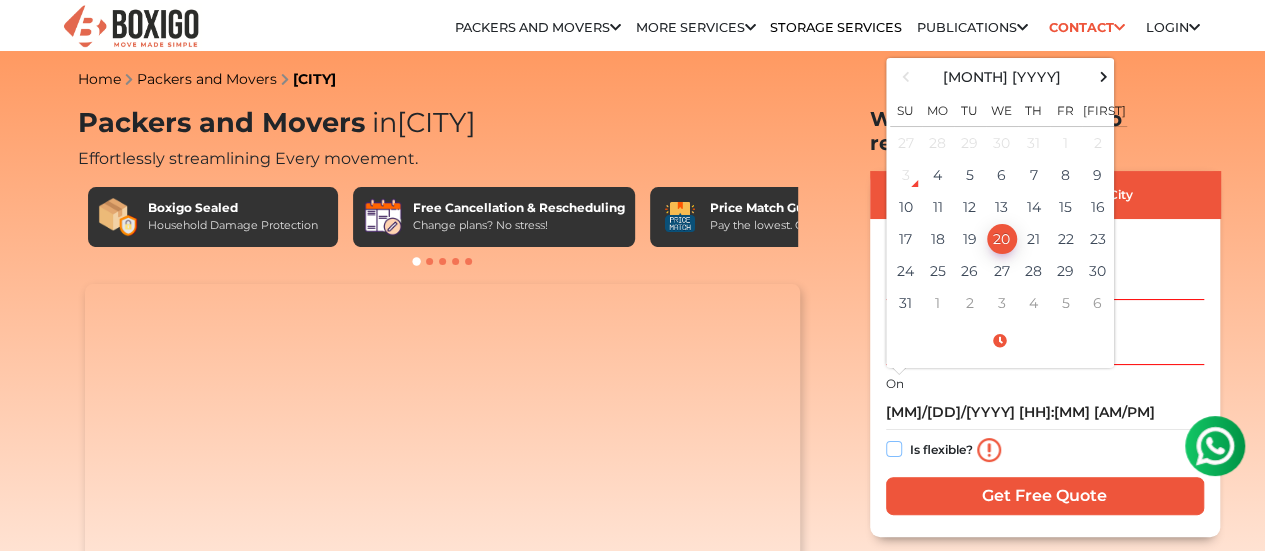 click on "Is flexible?" at bounding box center (894, 447) 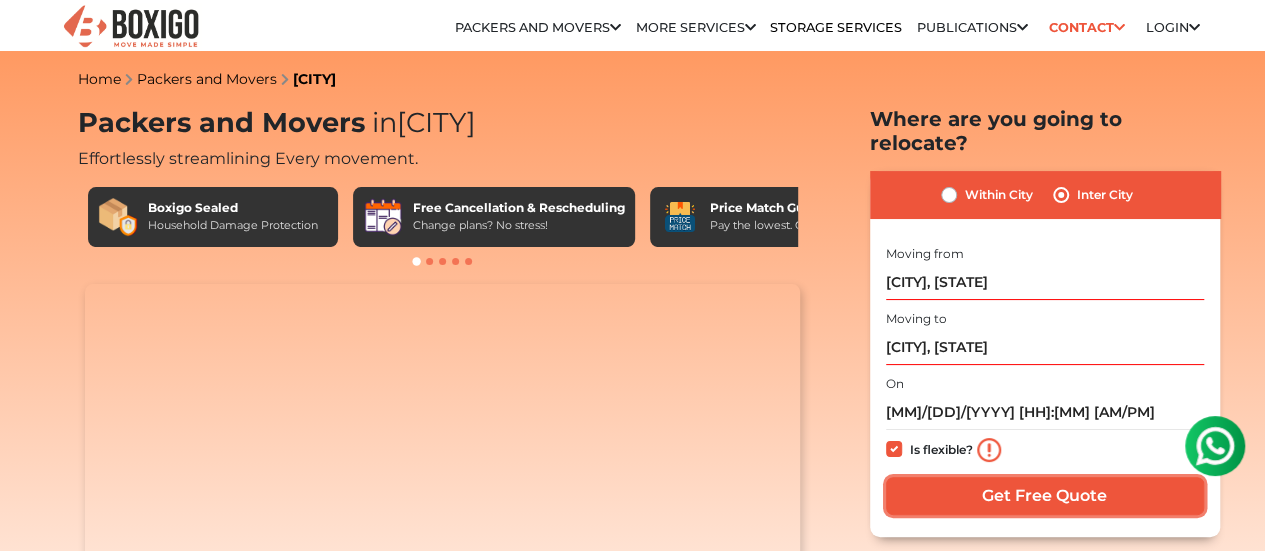 click on "Get Free Quote" at bounding box center (1045, 496) 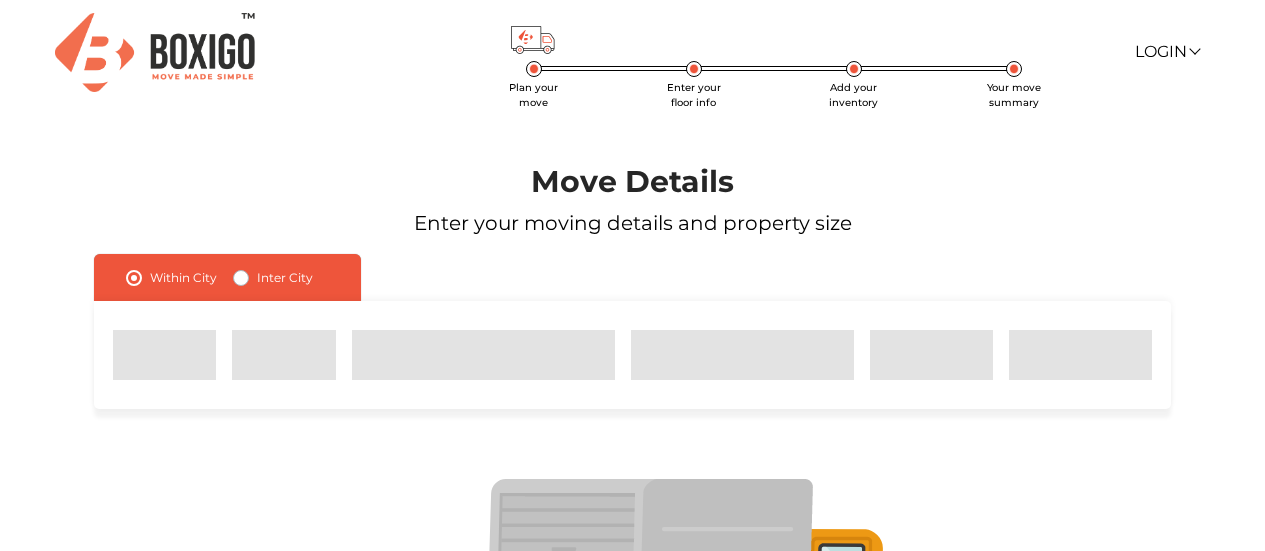 scroll, scrollTop: 0, scrollLeft: 0, axis: both 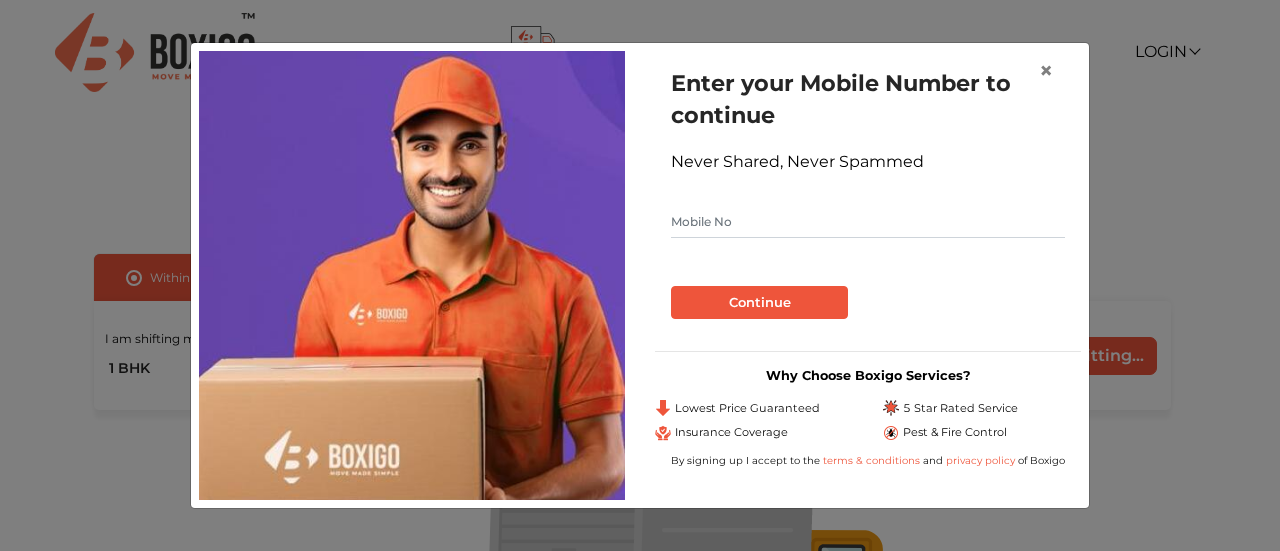 click at bounding box center (868, 222) 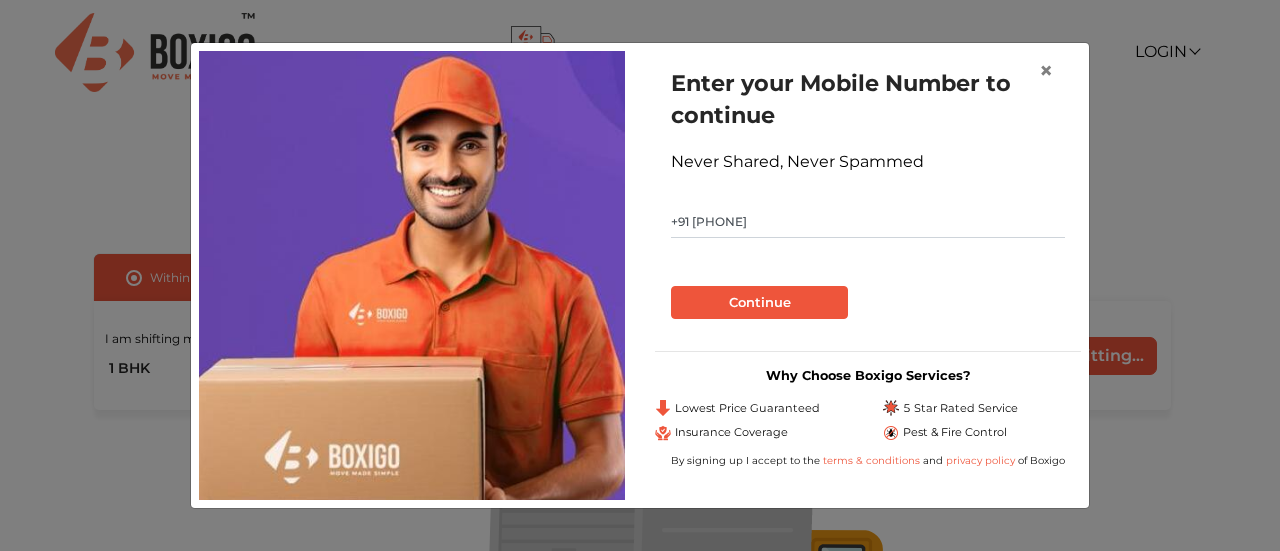type on "9769169019" 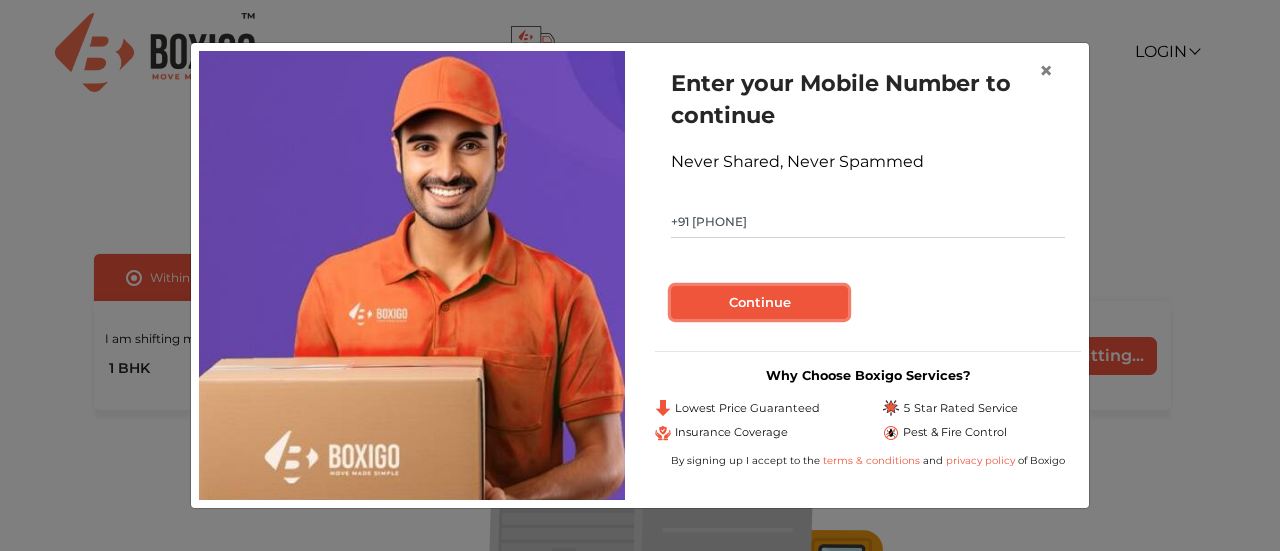 click on "Continue" at bounding box center (759, 303) 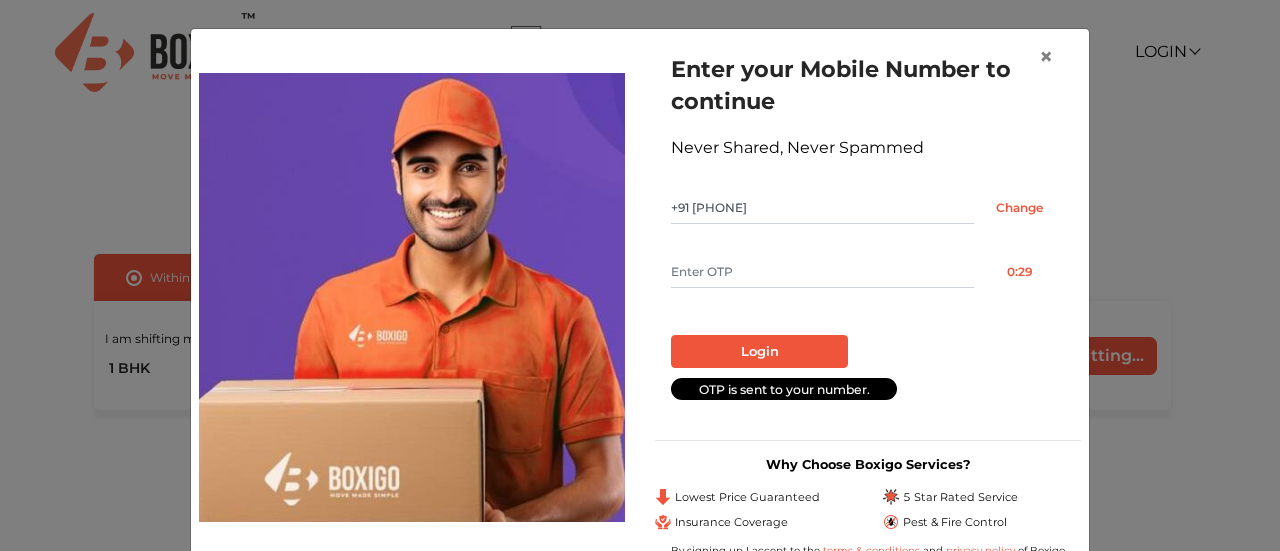 click at bounding box center (822, 272) 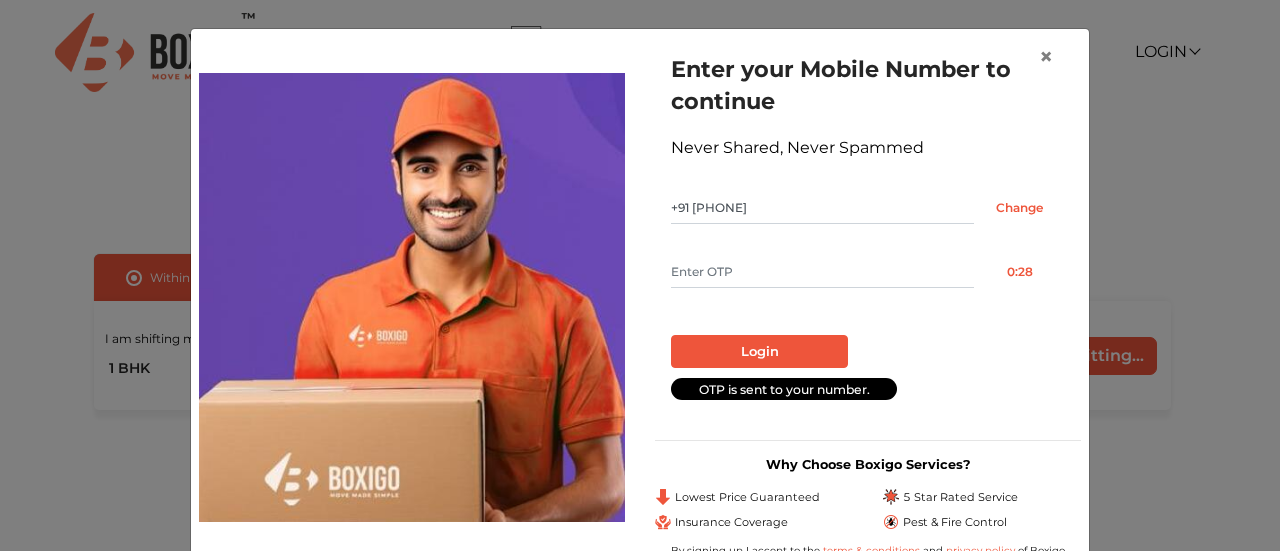click at bounding box center [822, 272] 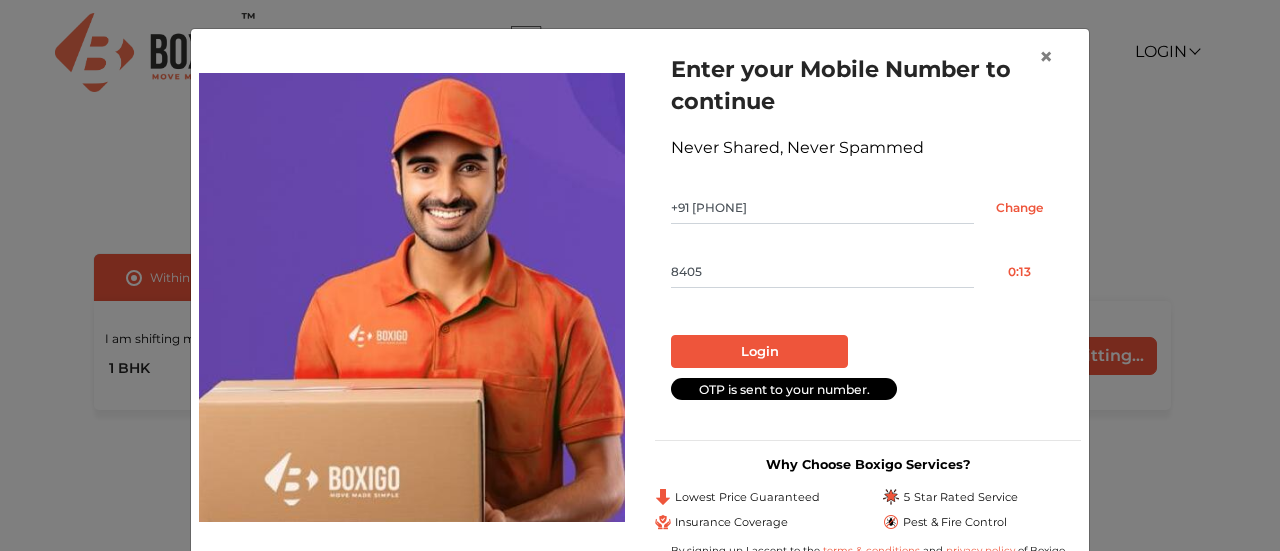 type on "8405" 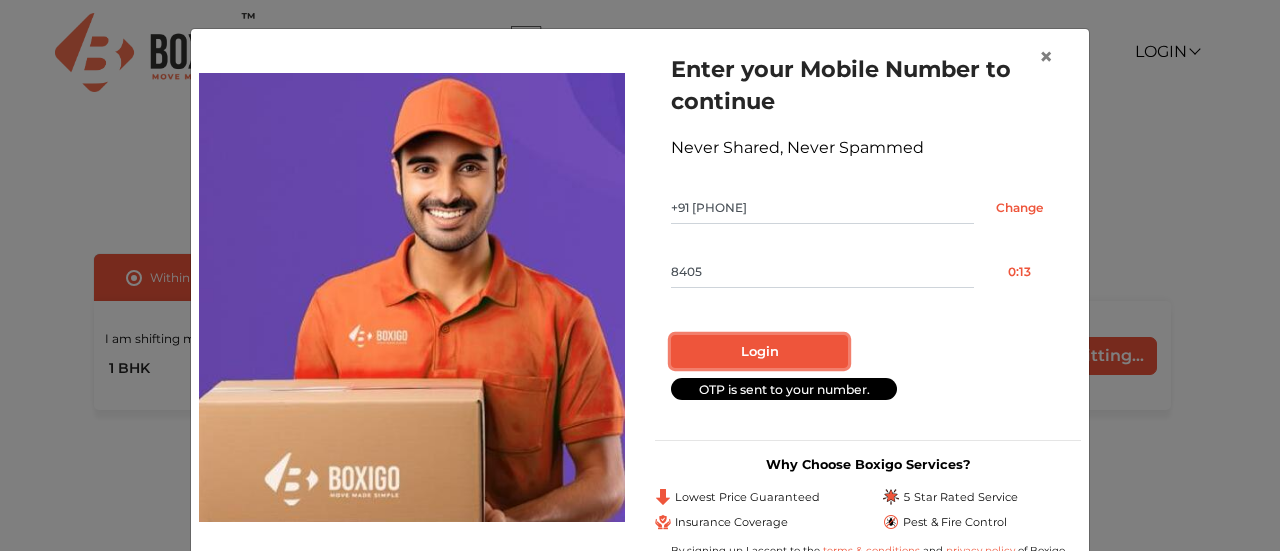 click on "Login" at bounding box center (759, 352) 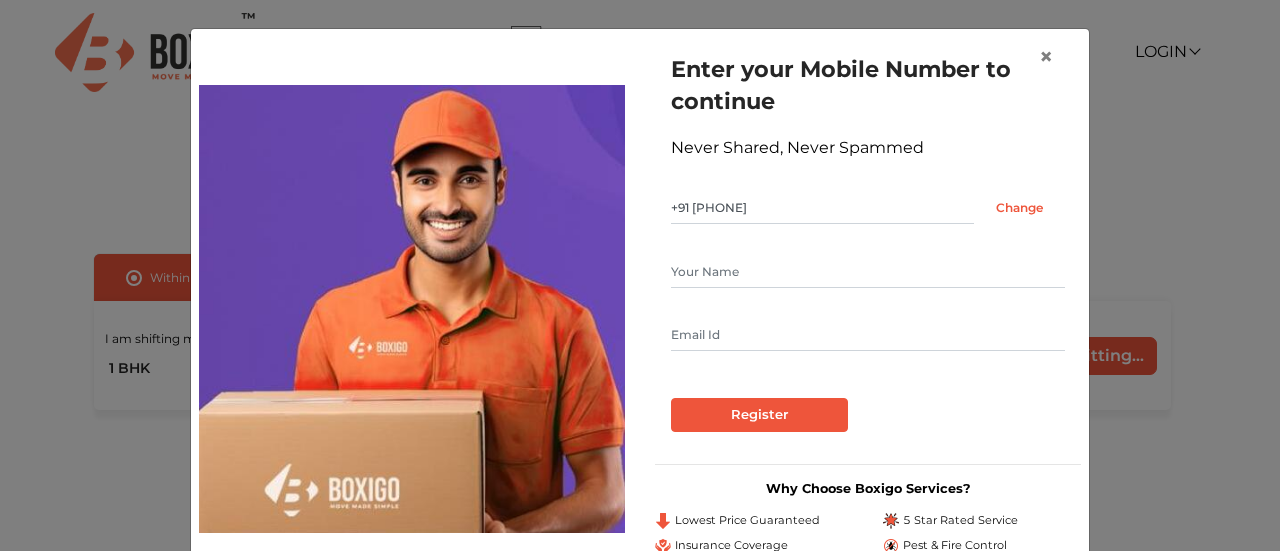 click at bounding box center [868, 272] 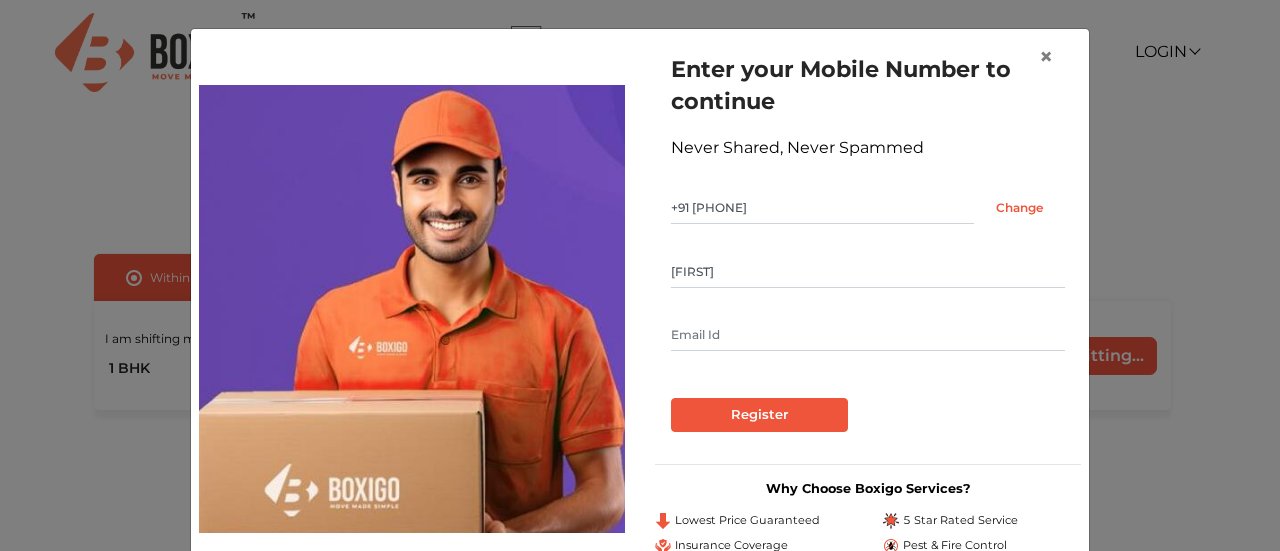 type on "saransh" 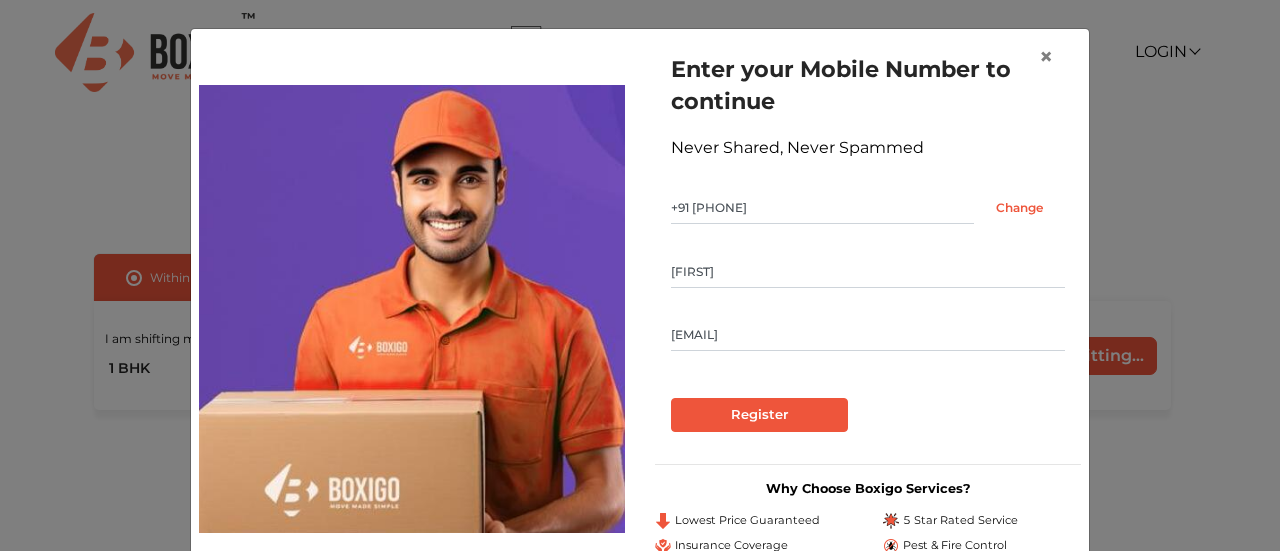 type on "saranshkataria@gmail.com" 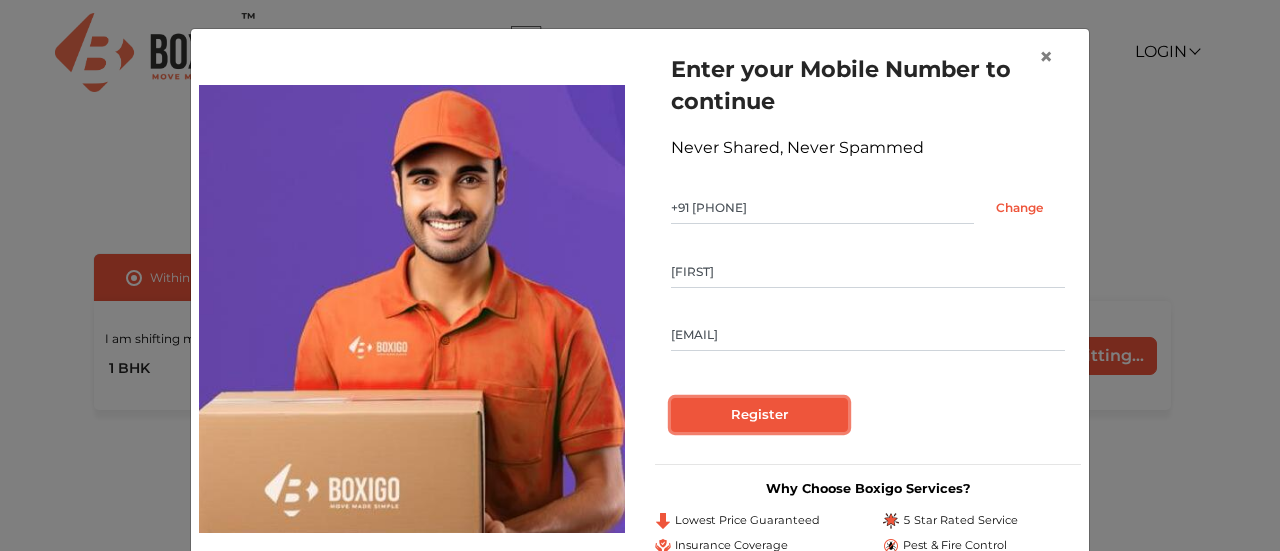 click on "Register" at bounding box center (759, 415) 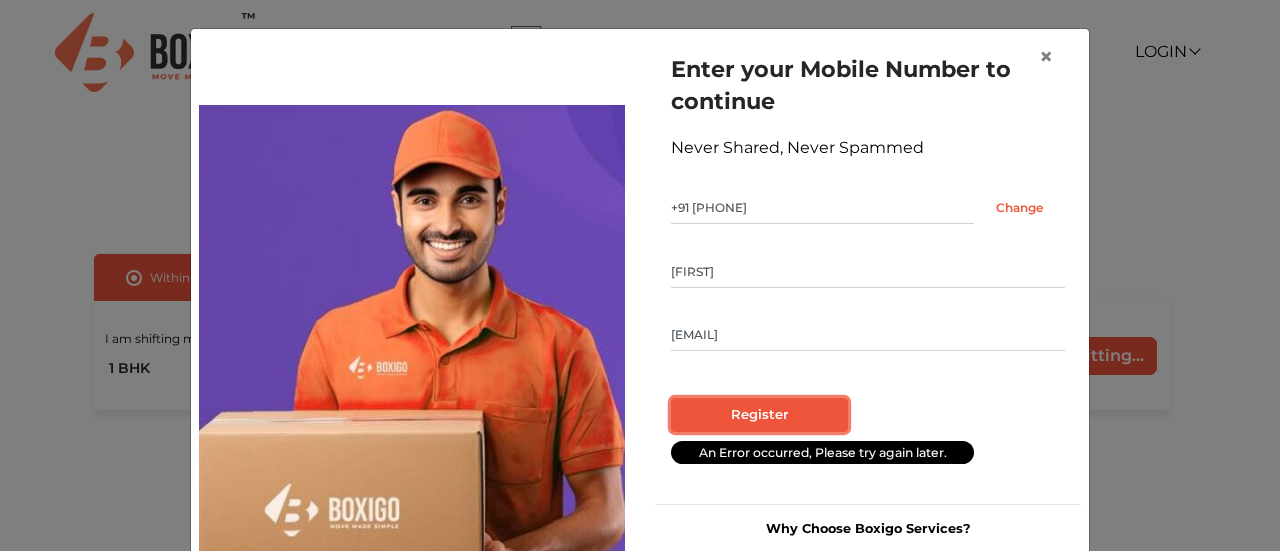 click on "Register" at bounding box center (759, 415) 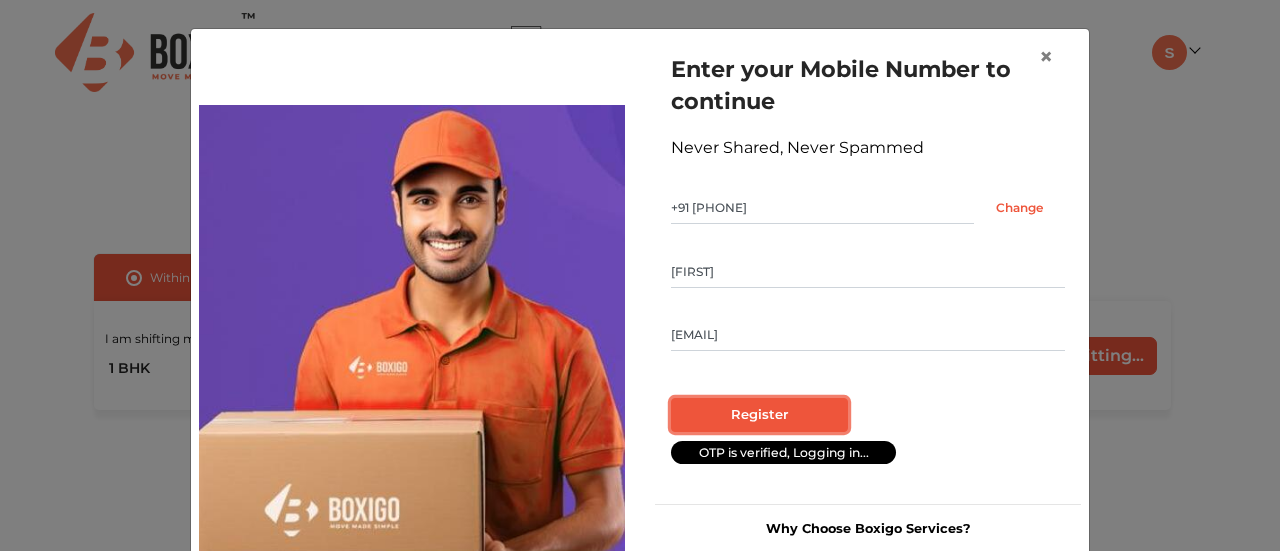 click on "Register" at bounding box center [759, 415] 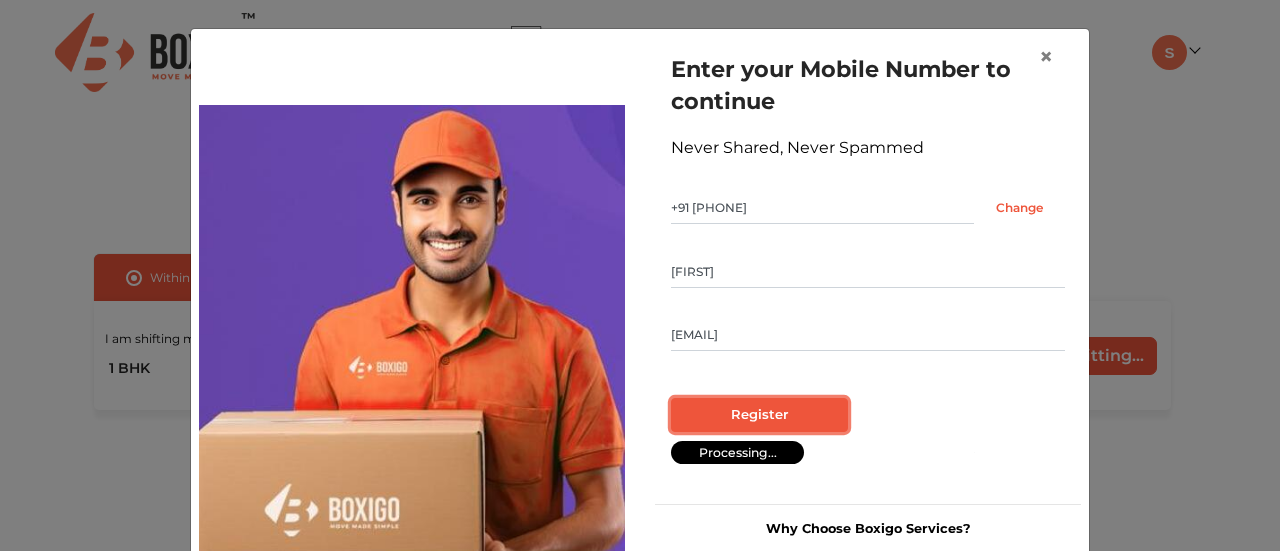 radio on "false" 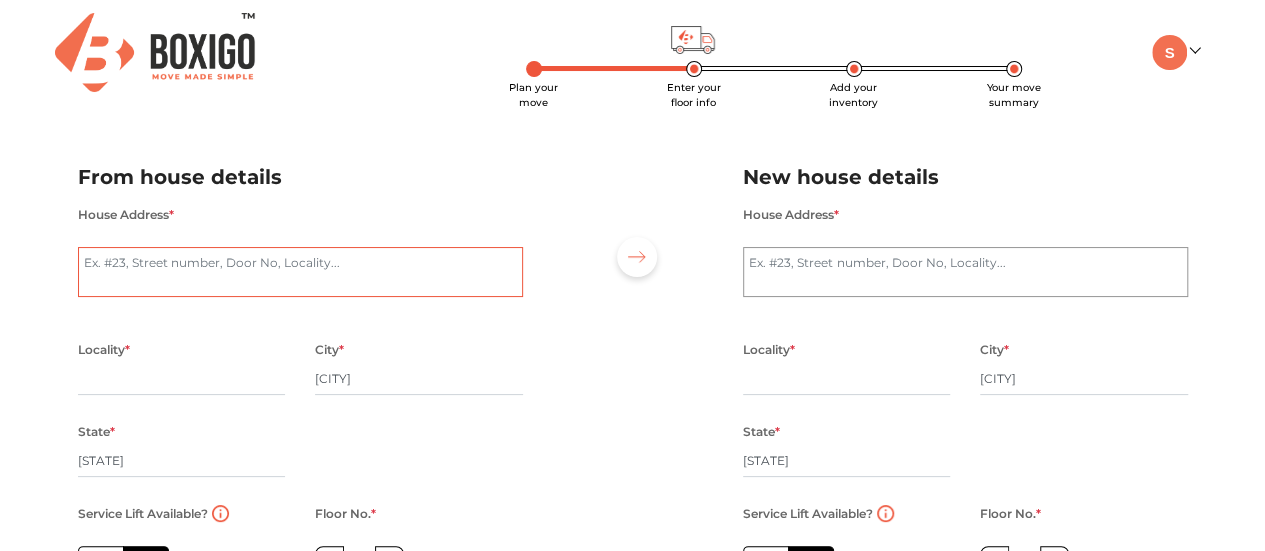 click on "House Address  *" at bounding box center (300, 272) 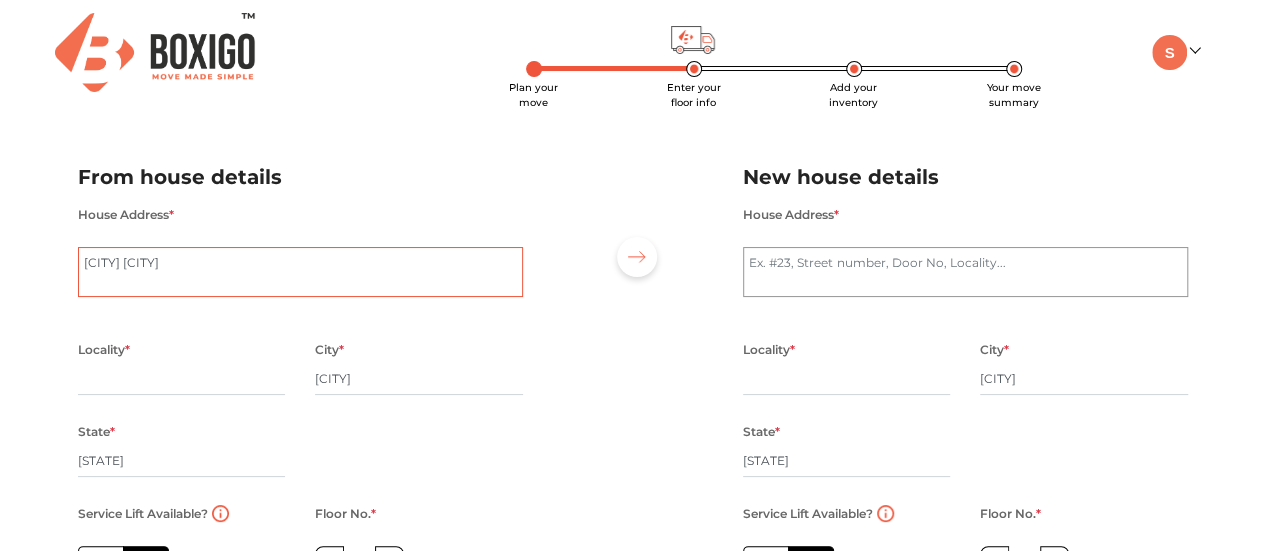 type on "kudasan gandhinagar" 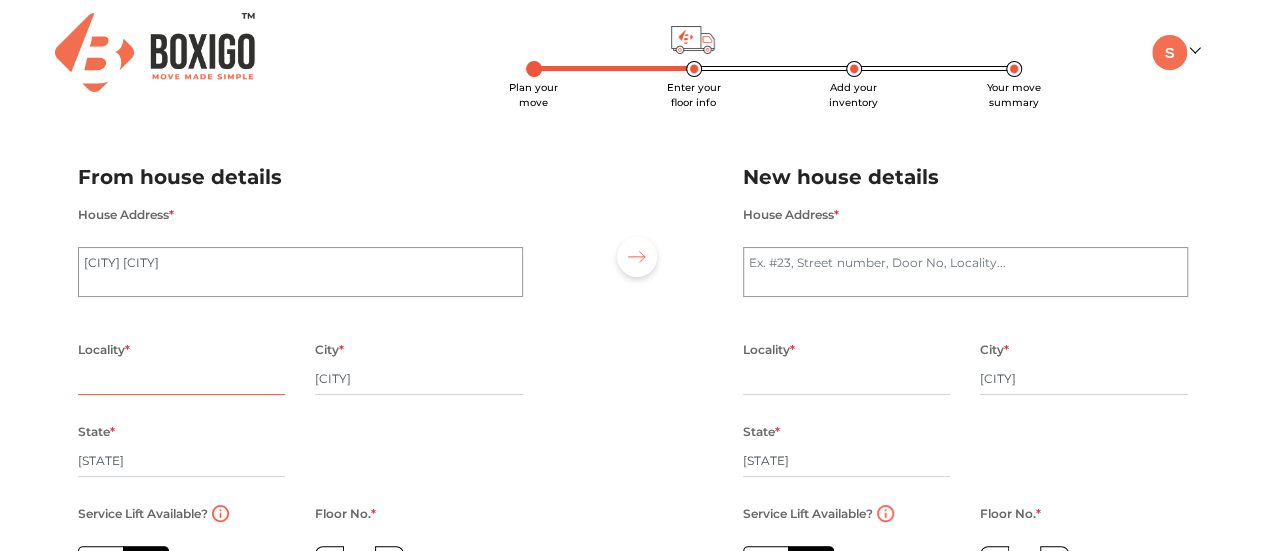 click at bounding box center [182, 379] 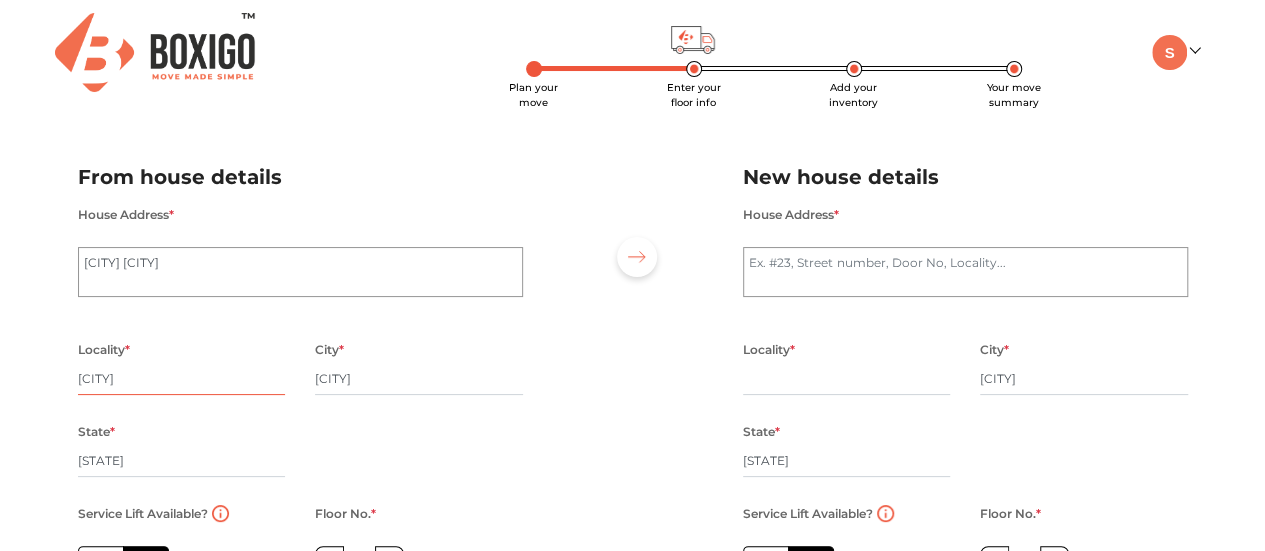 scroll, scrollTop: 130, scrollLeft: 0, axis: vertical 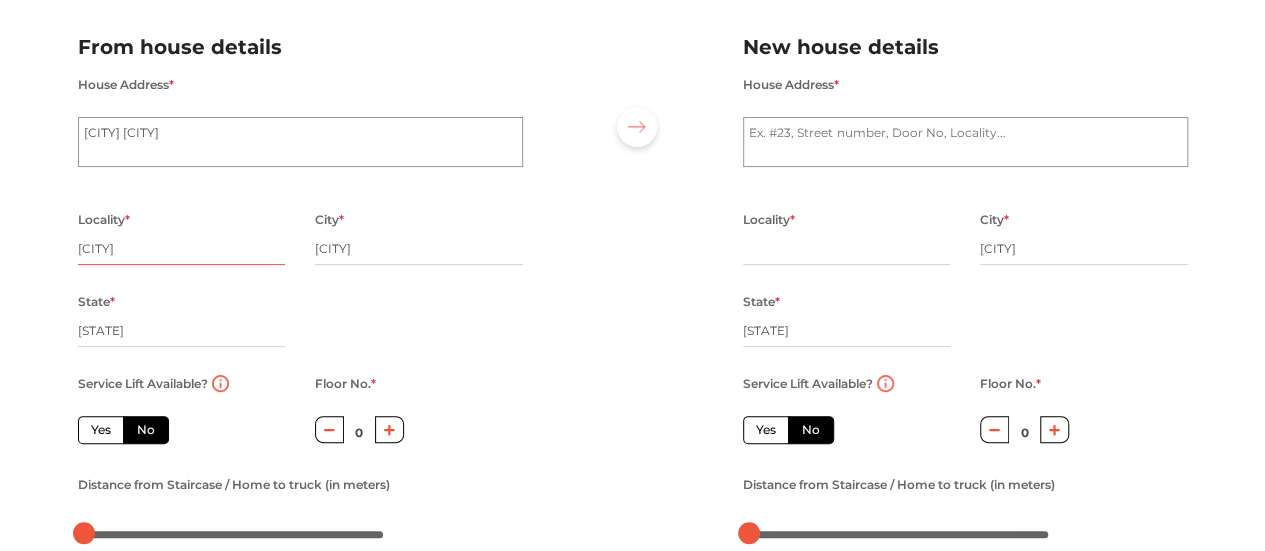 type on "kudasan" 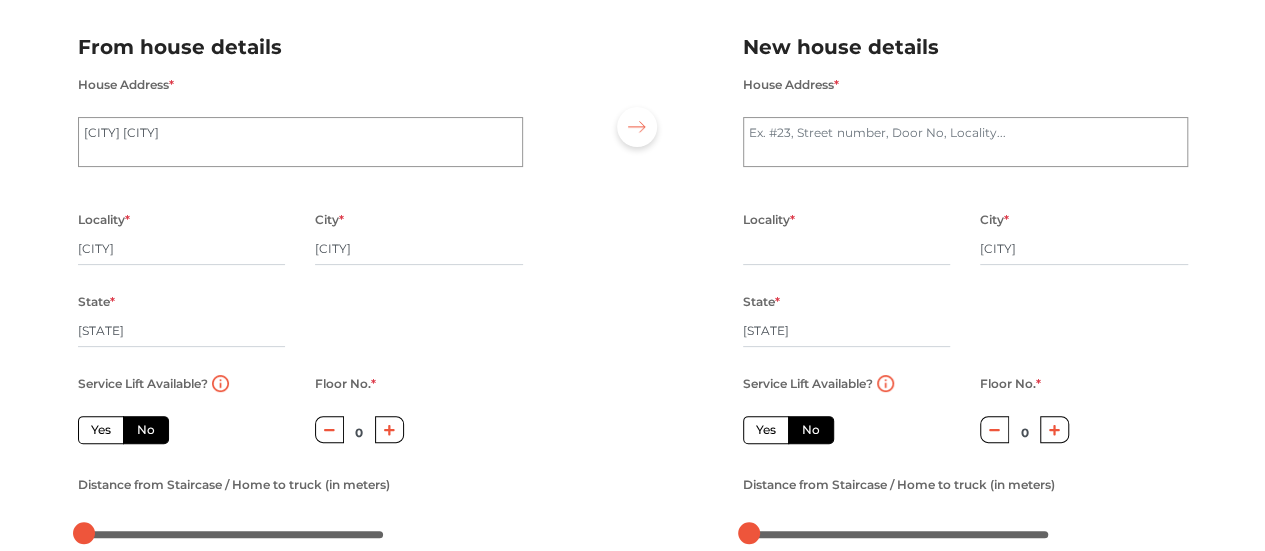click on "Yes" at bounding box center (101, 430) 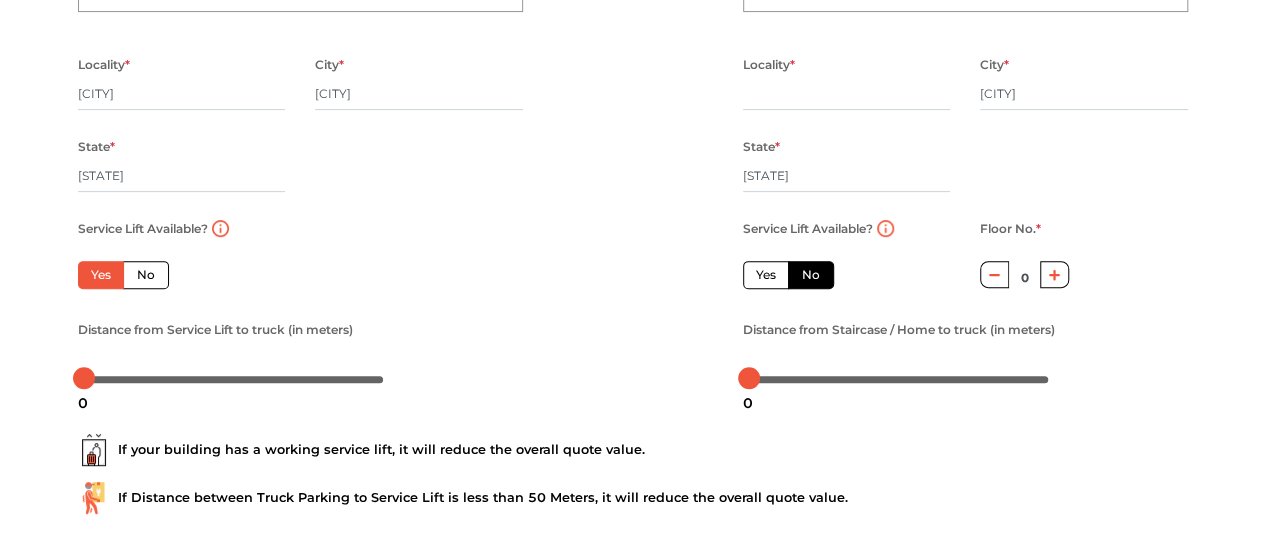 scroll, scrollTop: 294, scrollLeft: 0, axis: vertical 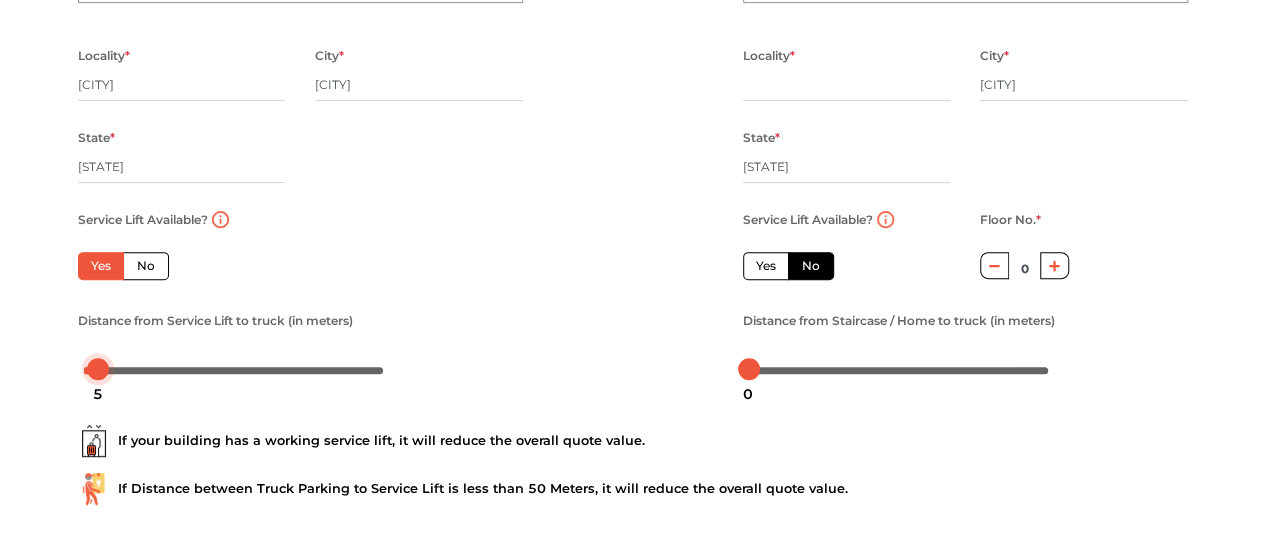 drag, startPoint x: 86, startPoint y: 373, endPoint x: 102, endPoint y: 373, distance: 16 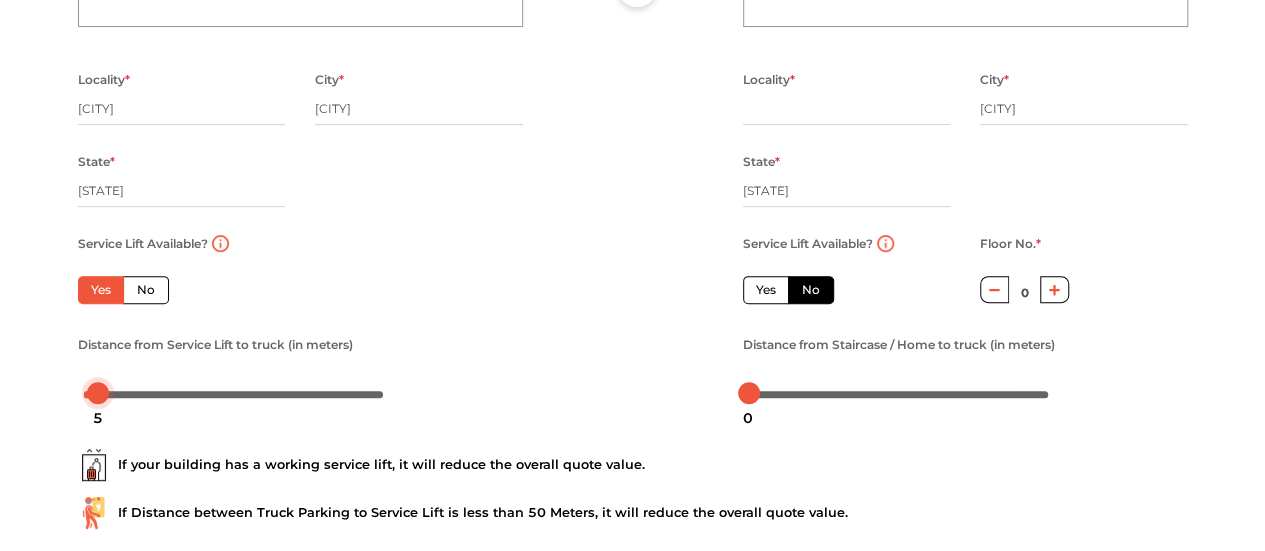 scroll, scrollTop: 22, scrollLeft: 0, axis: vertical 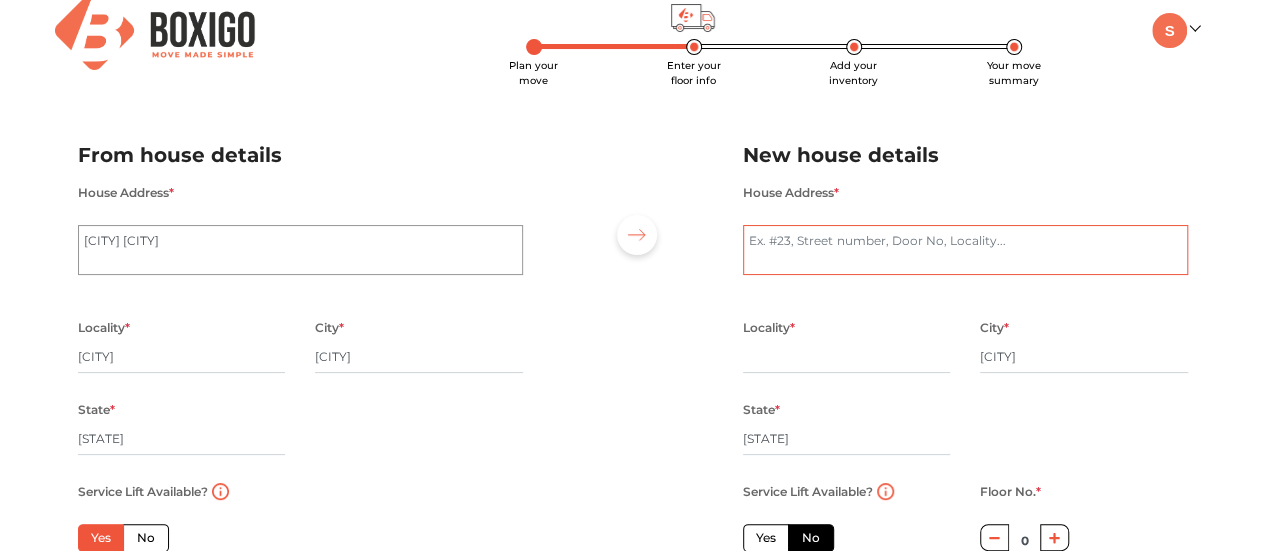 click on "House Address  *" at bounding box center (965, 250) 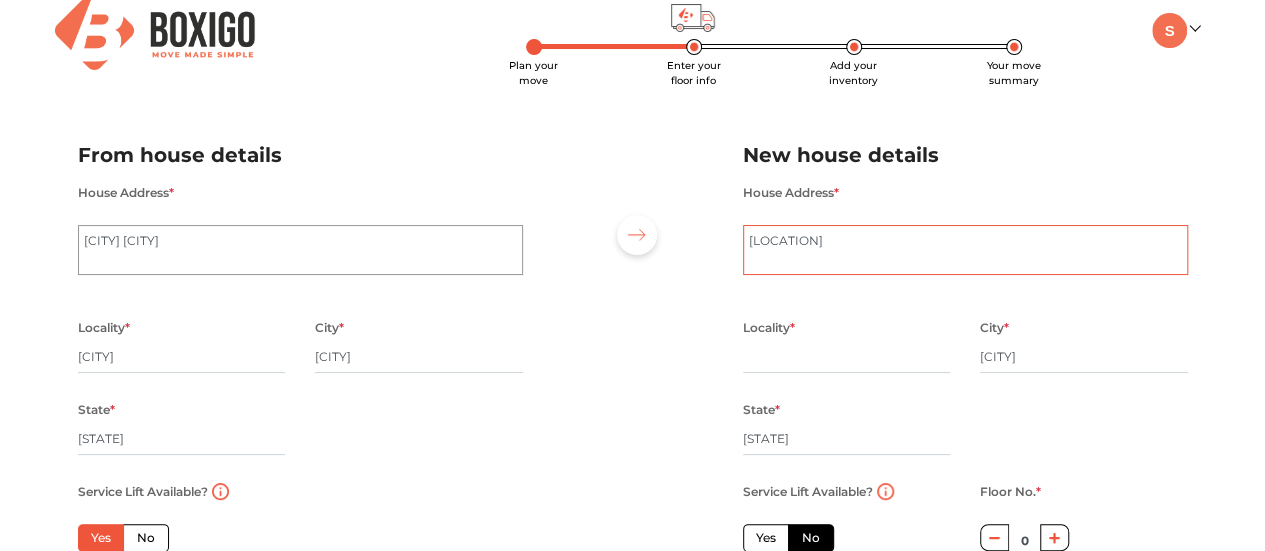 type on "electronic city phase 1" 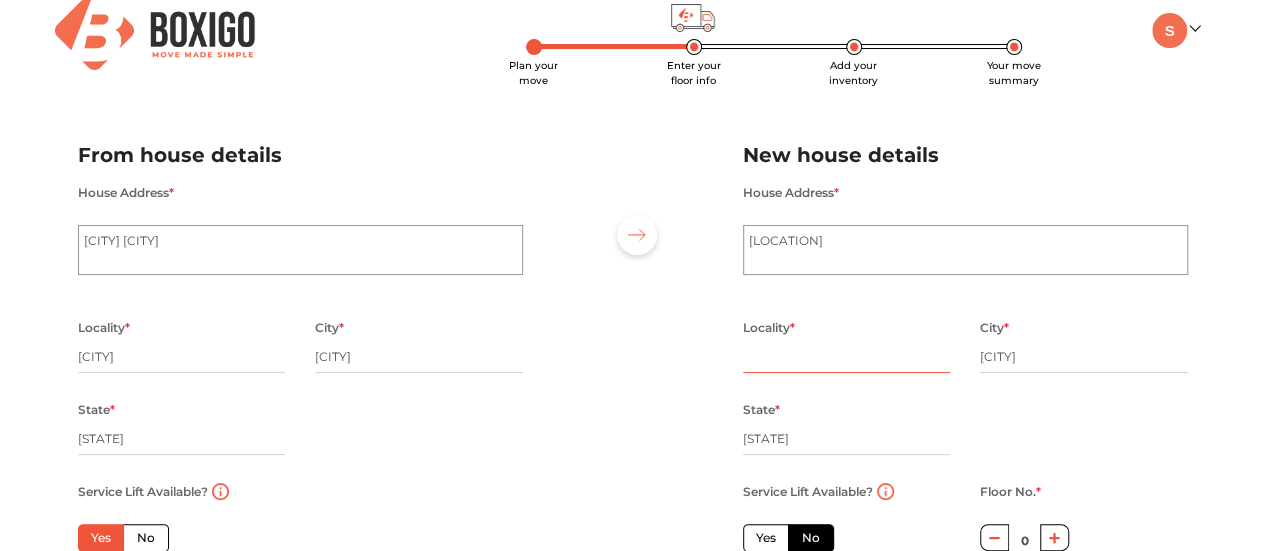 click at bounding box center [847, 357] 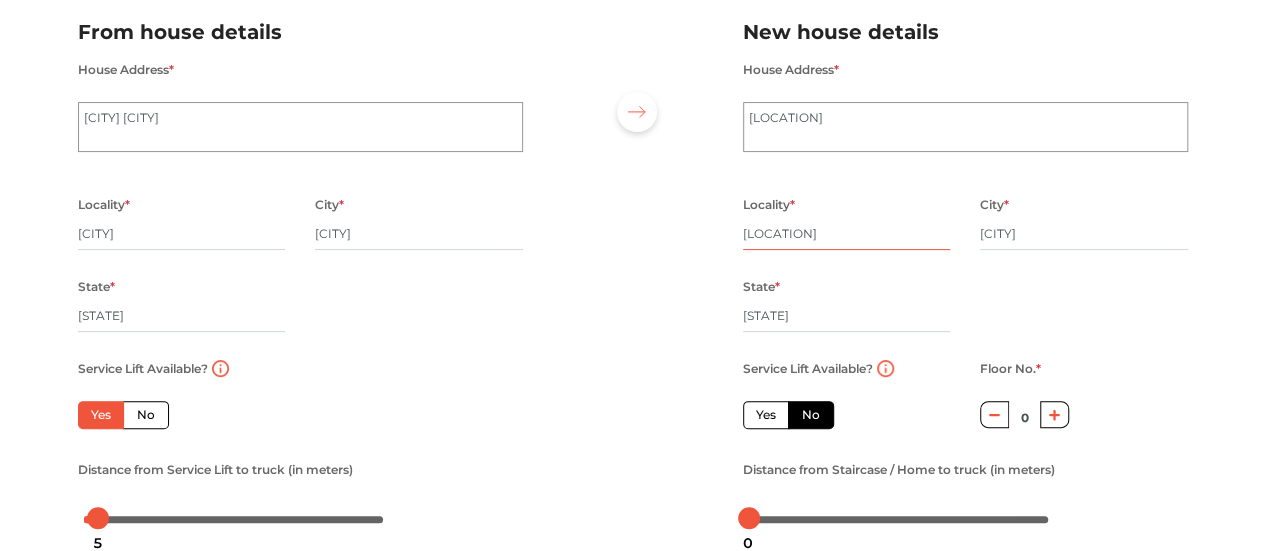 scroll, scrollTop: 148, scrollLeft: 0, axis: vertical 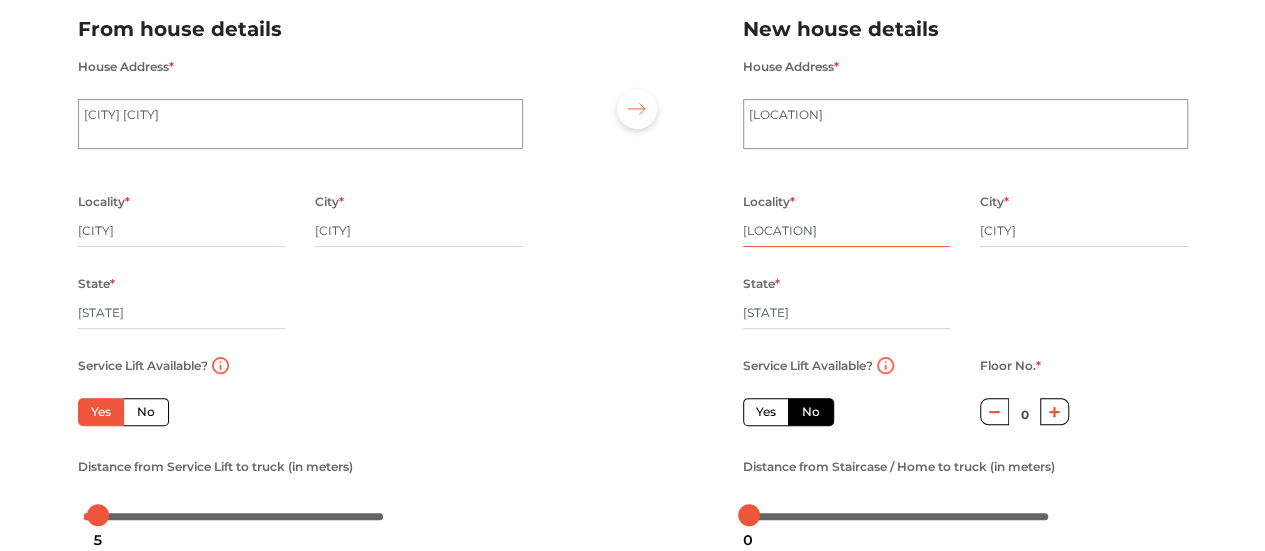 type on "electronic city" 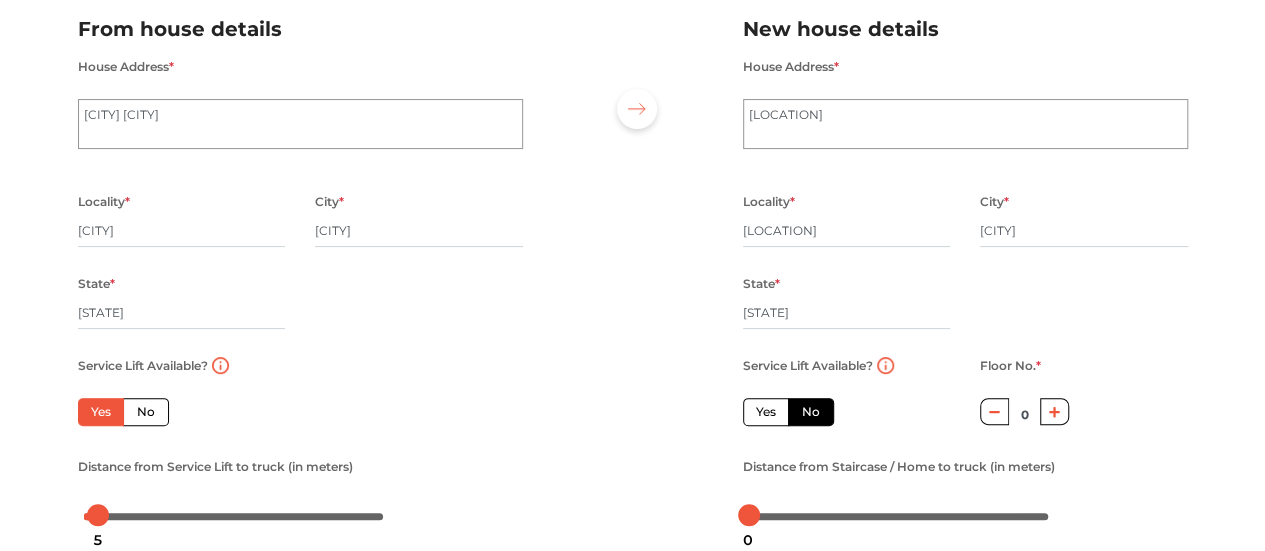 click on "Yes" at bounding box center (766, 412) 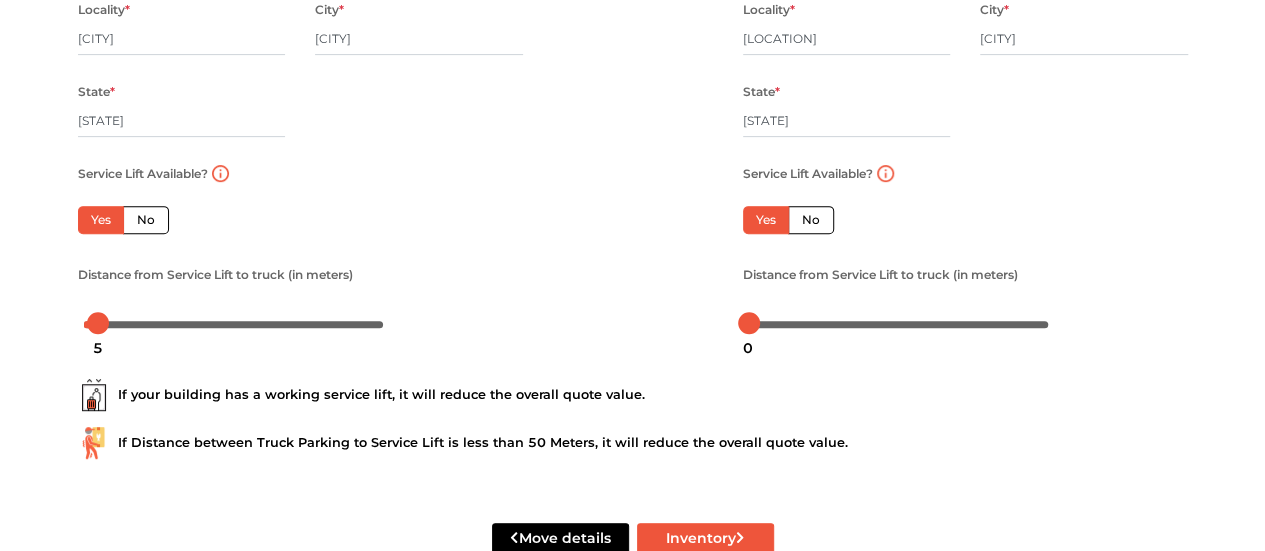 scroll, scrollTop: 341, scrollLeft: 0, axis: vertical 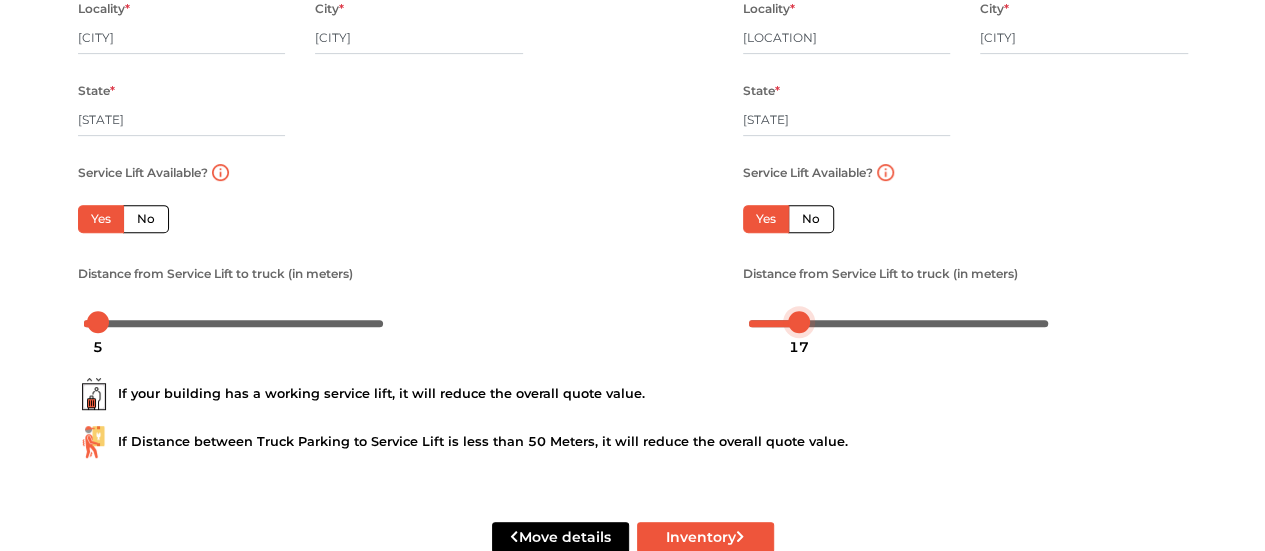 click at bounding box center [899, 322] 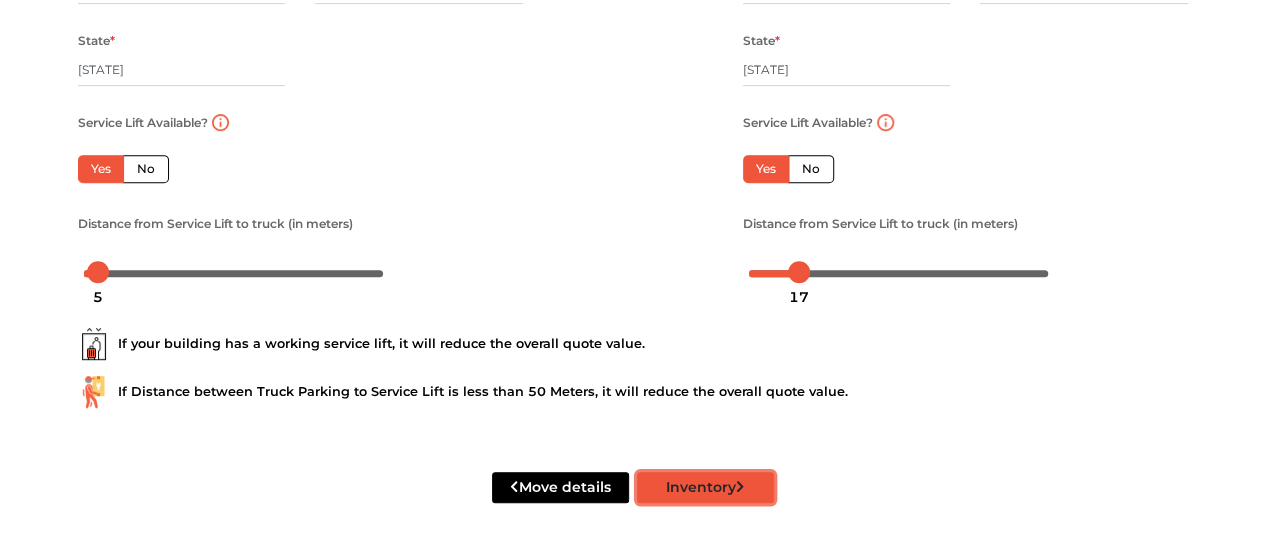 click on "Inventory" at bounding box center (705, 487) 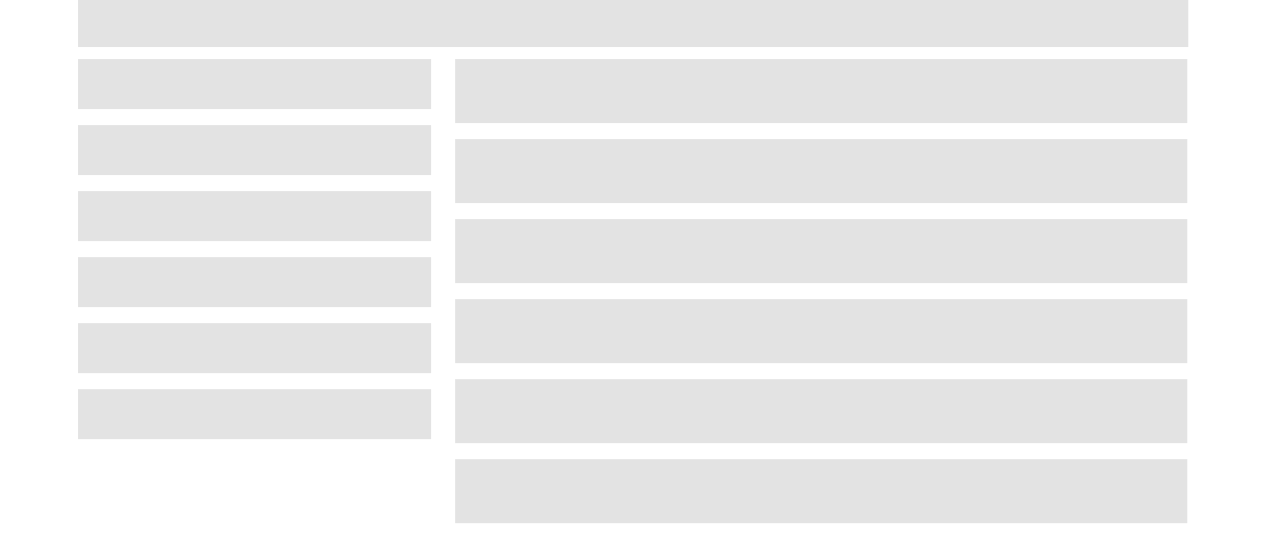 scroll, scrollTop: 130, scrollLeft: 0, axis: vertical 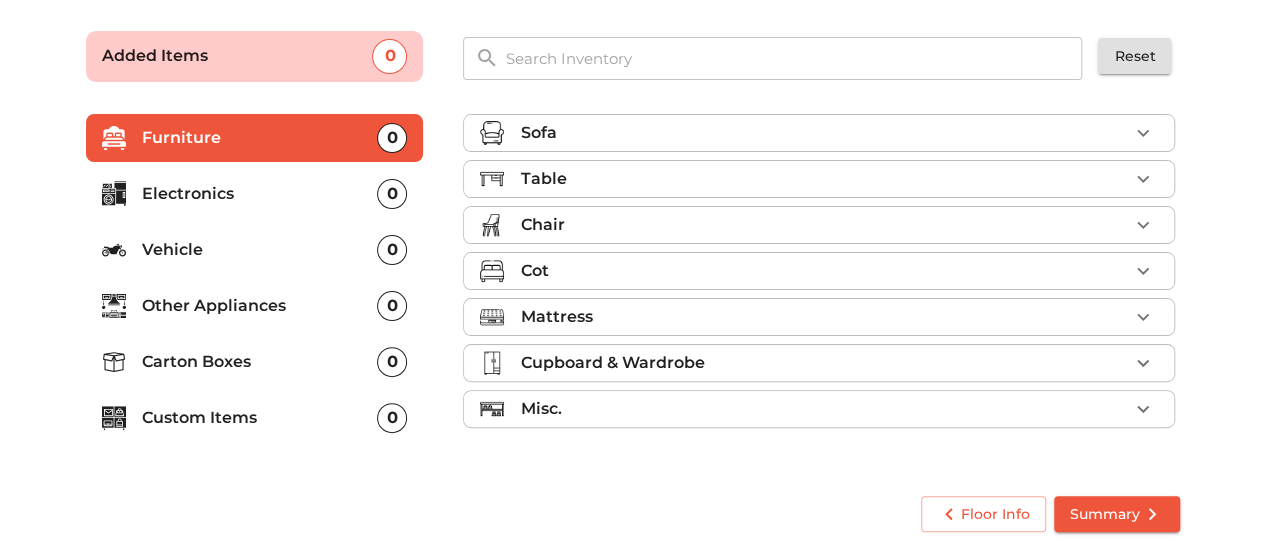 click on "Sofa" at bounding box center (824, 133) 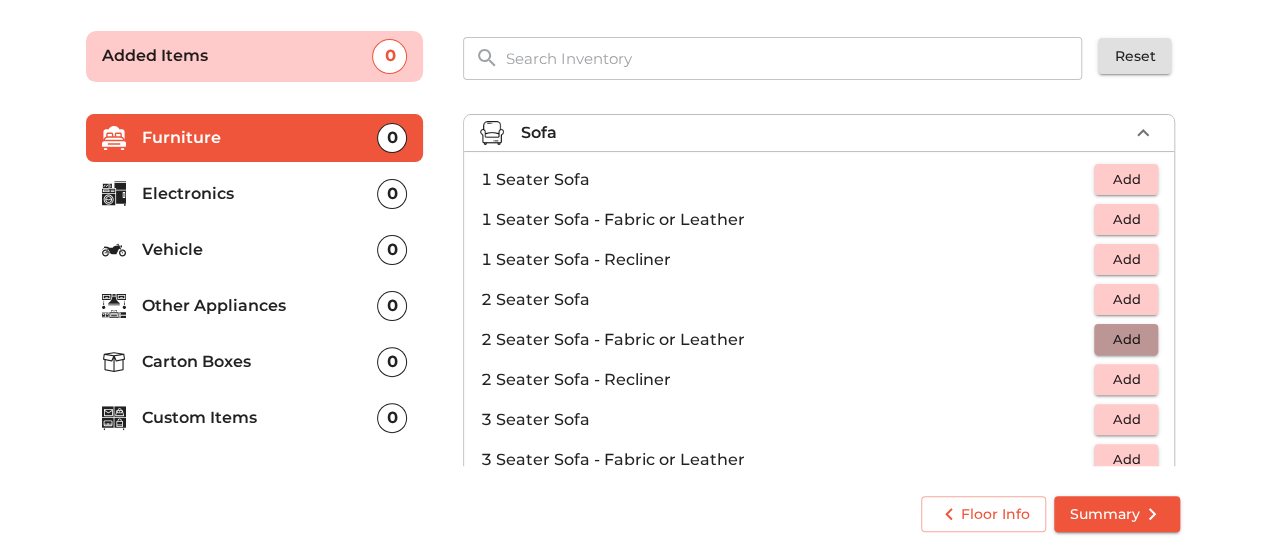 click on "Add" at bounding box center (1126, 339) 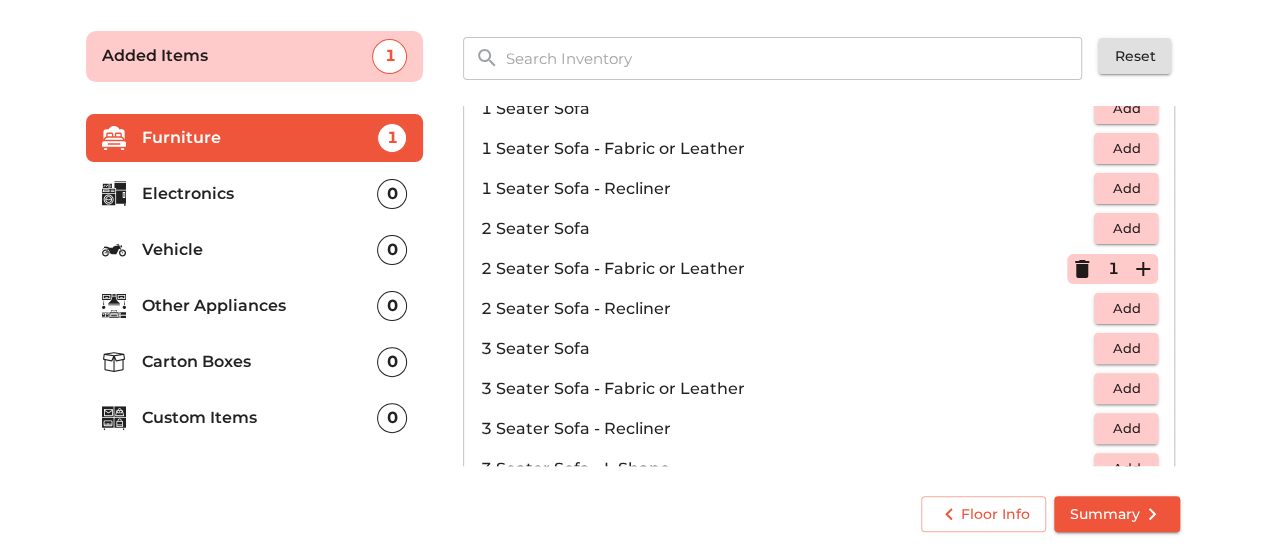 scroll, scrollTop: 72, scrollLeft: 0, axis: vertical 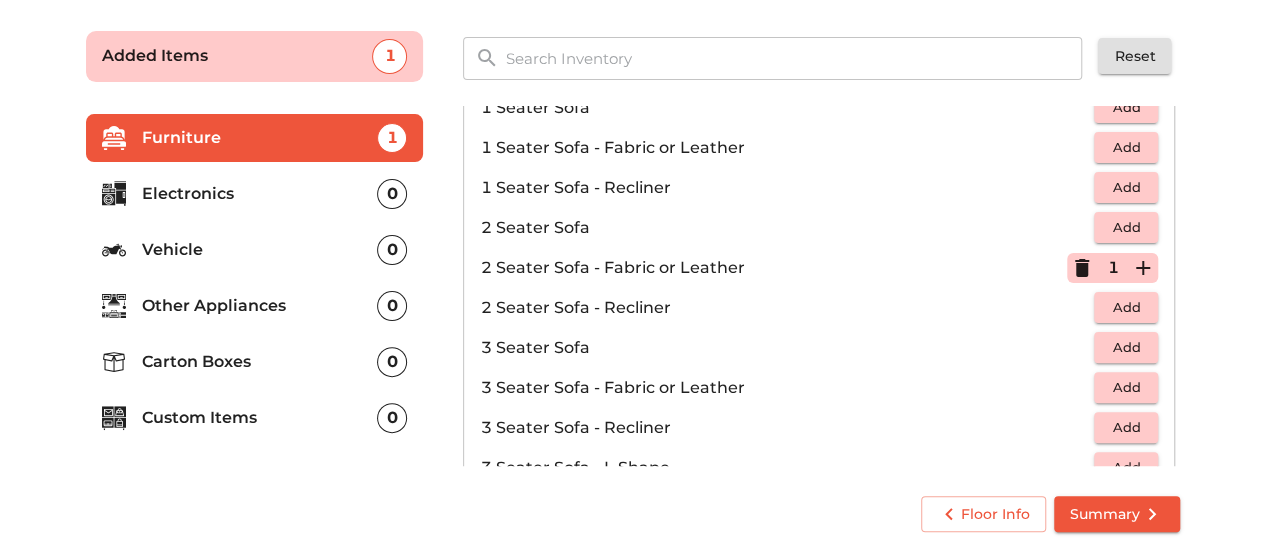 click on "Add" at bounding box center [1126, 347] 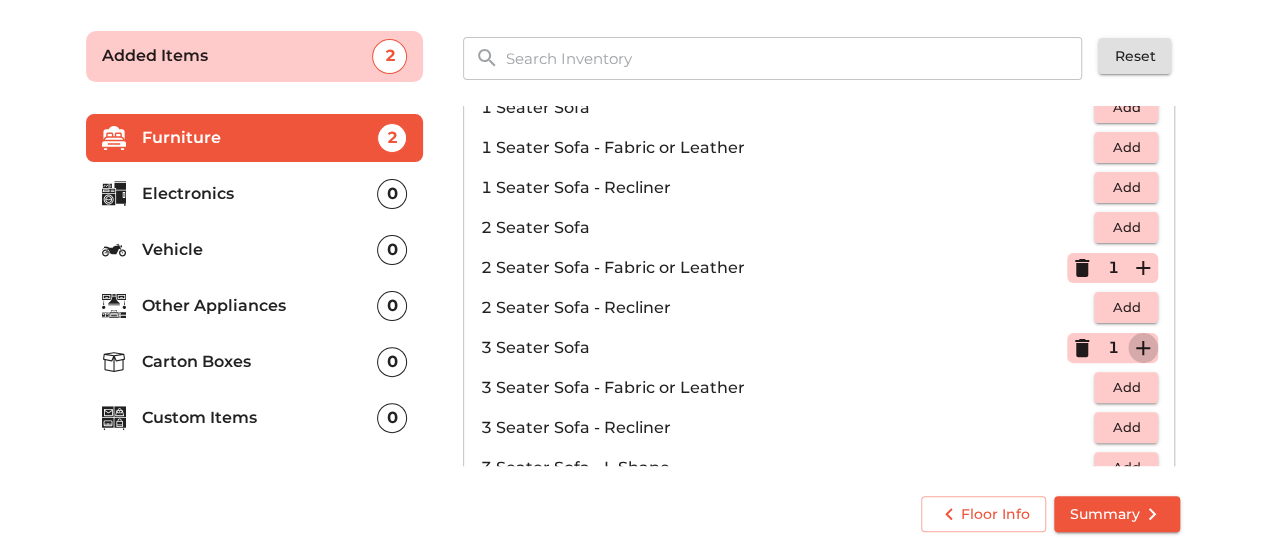 click 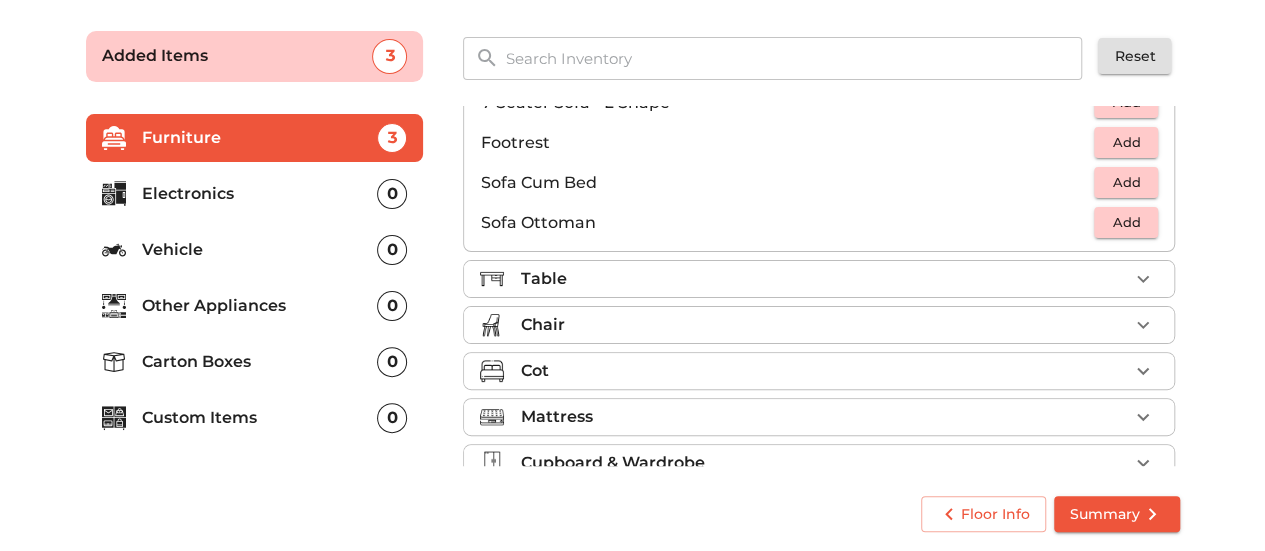 scroll, scrollTop: 577, scrollLeft: 0, axis: vertical 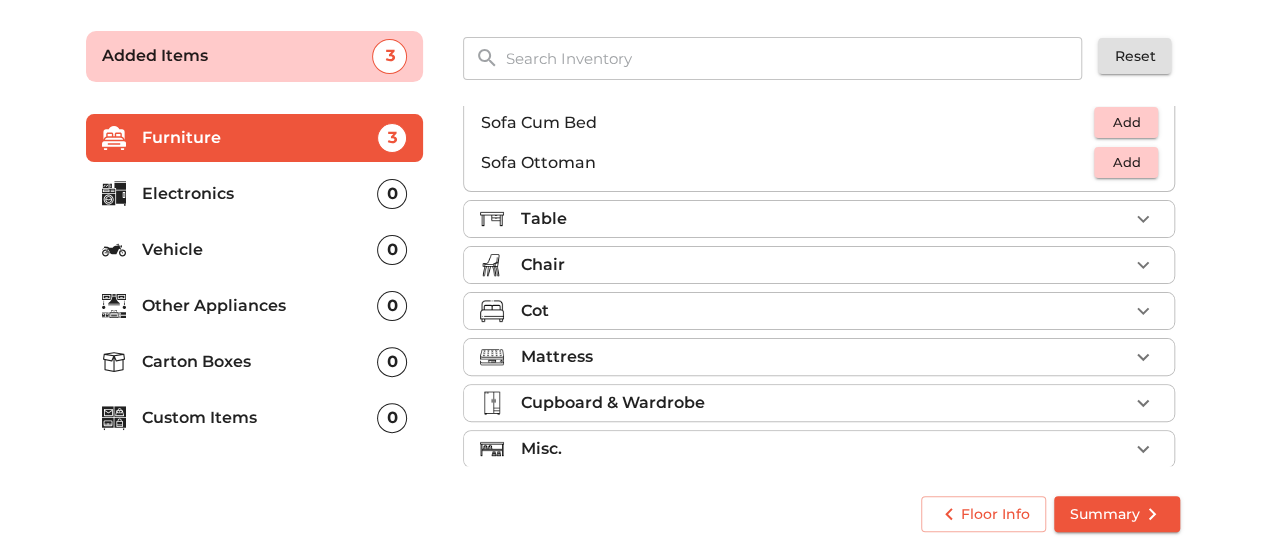 click on "Table" at bounding box center [824, 219] 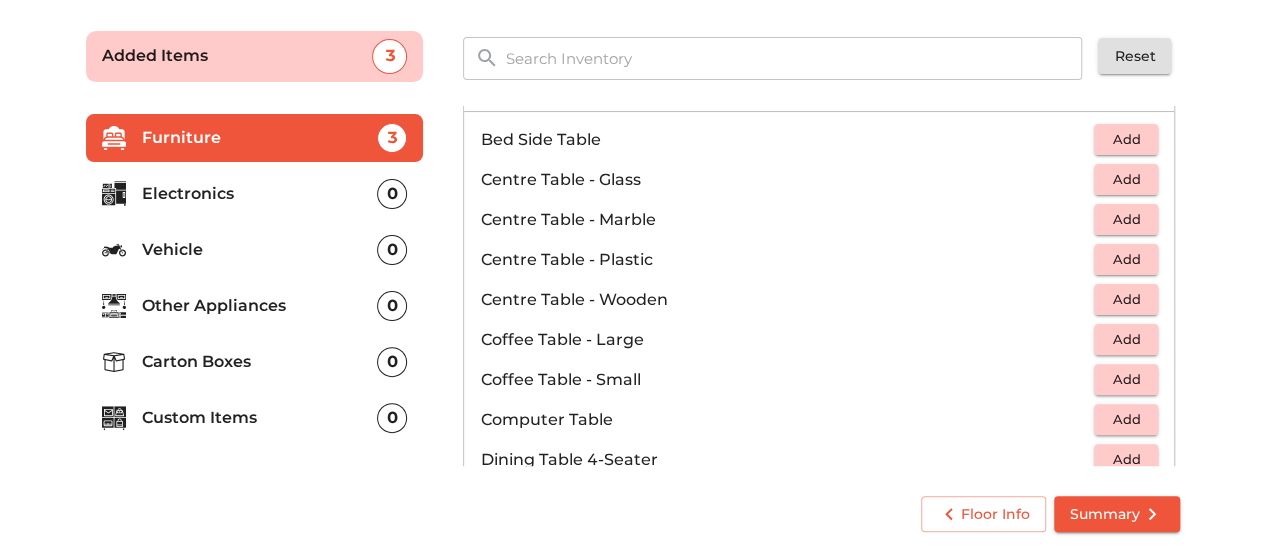 scroll, scrollTop: 54, scrollLeft: 0, axis: vertical 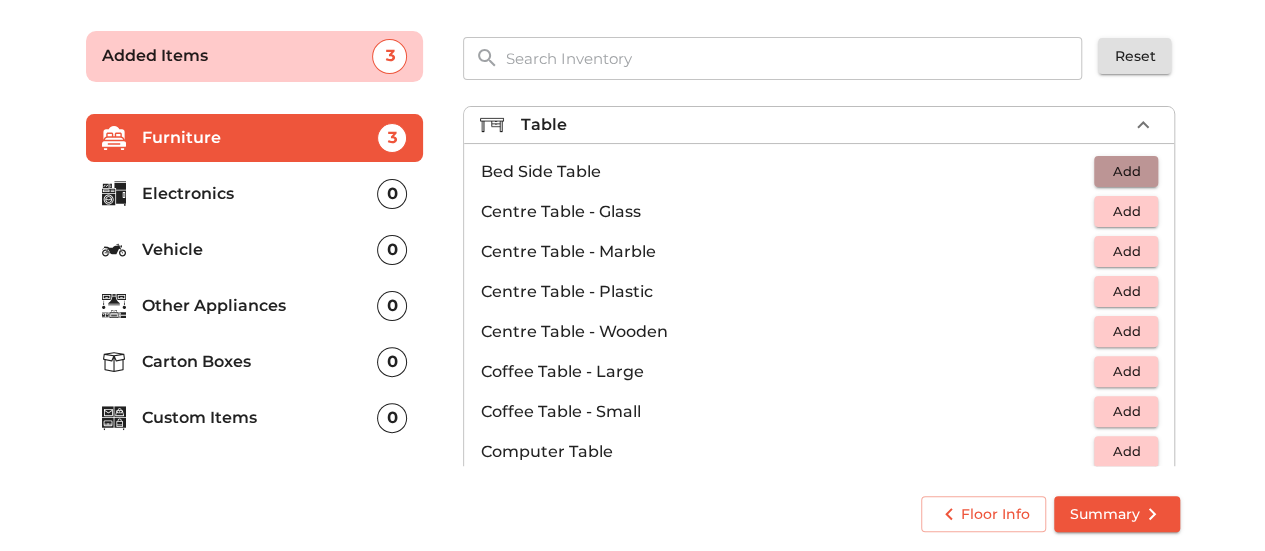 click on "Add" at bounding box center [1126, 171] 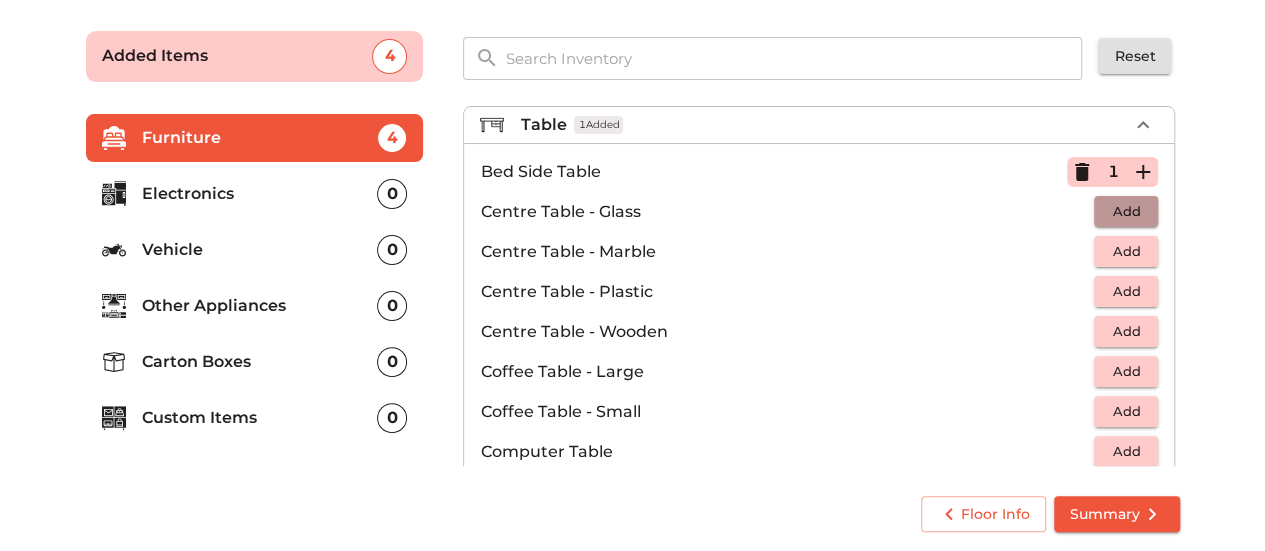 click on "Add" at bounding box center (1126, 211) 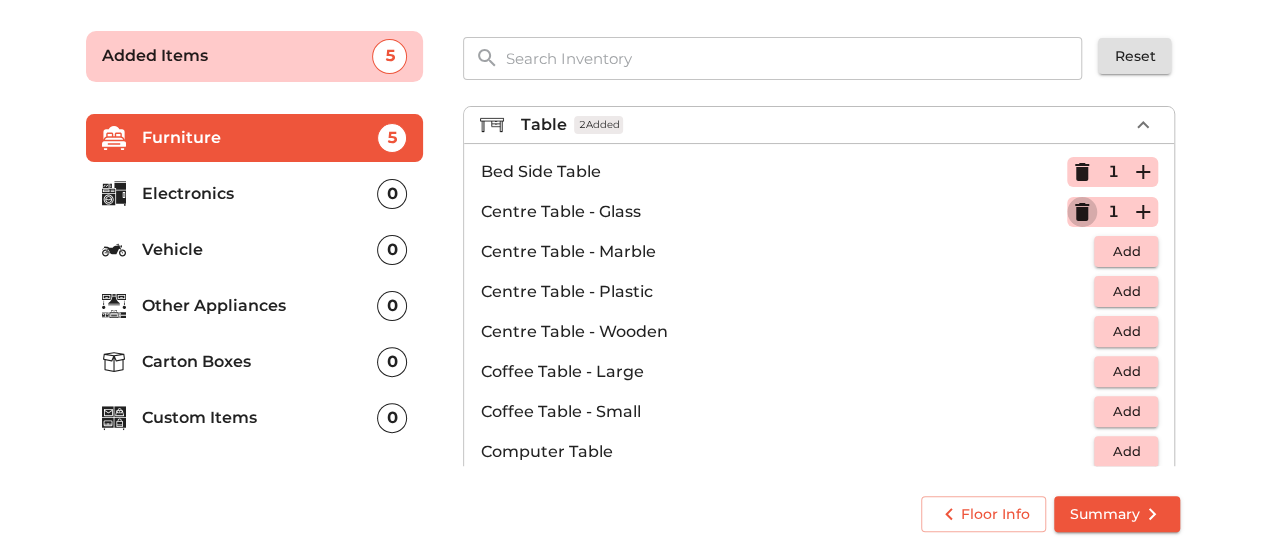 click 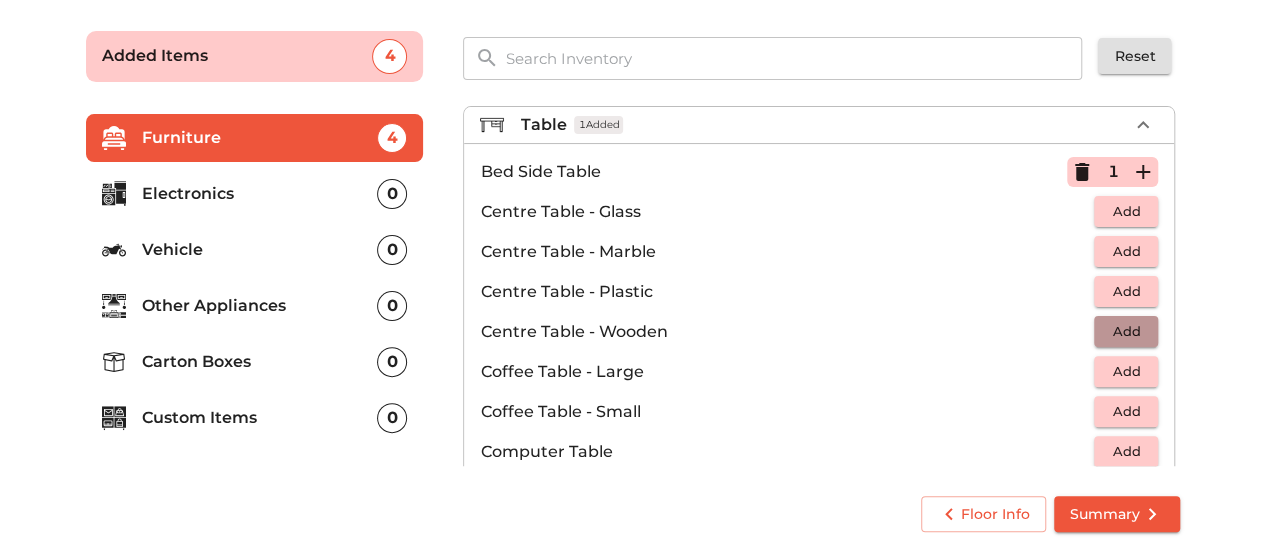 click on "Add" at bounding box center [1126, 331] 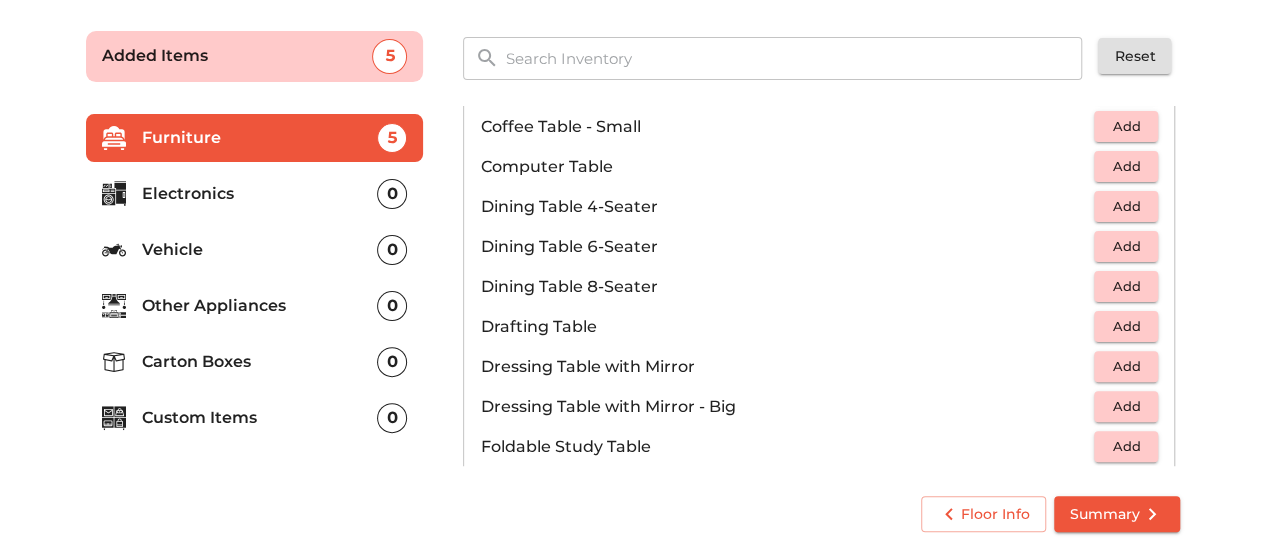scroll, scrollTop: 340, scrollLeft: 0, axis: vertical 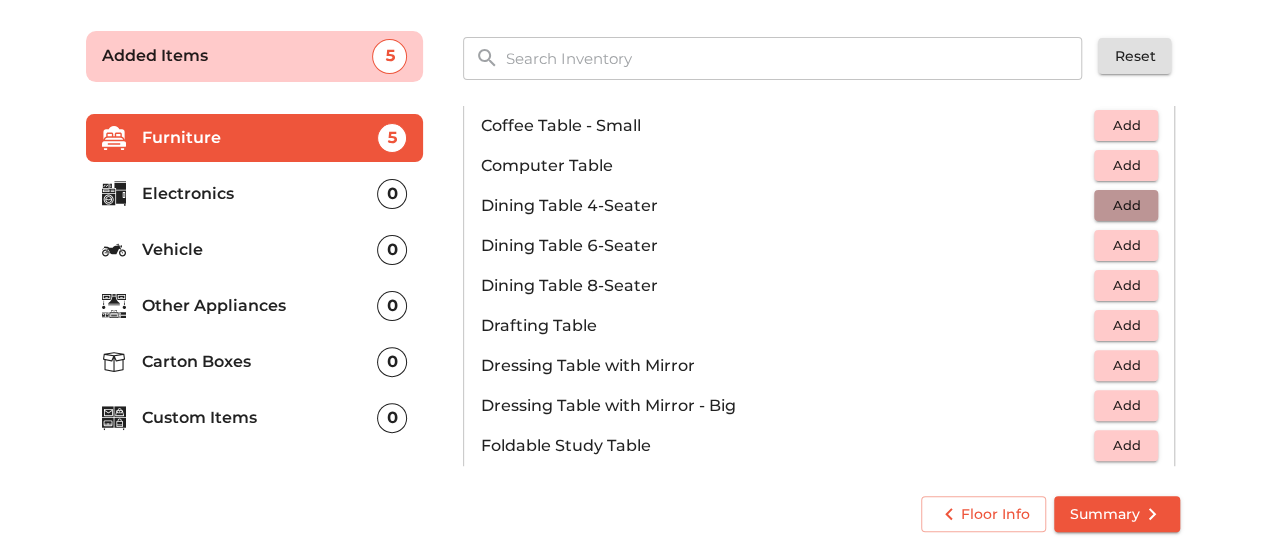 click on "Add" at bounding box center [1126, 205] 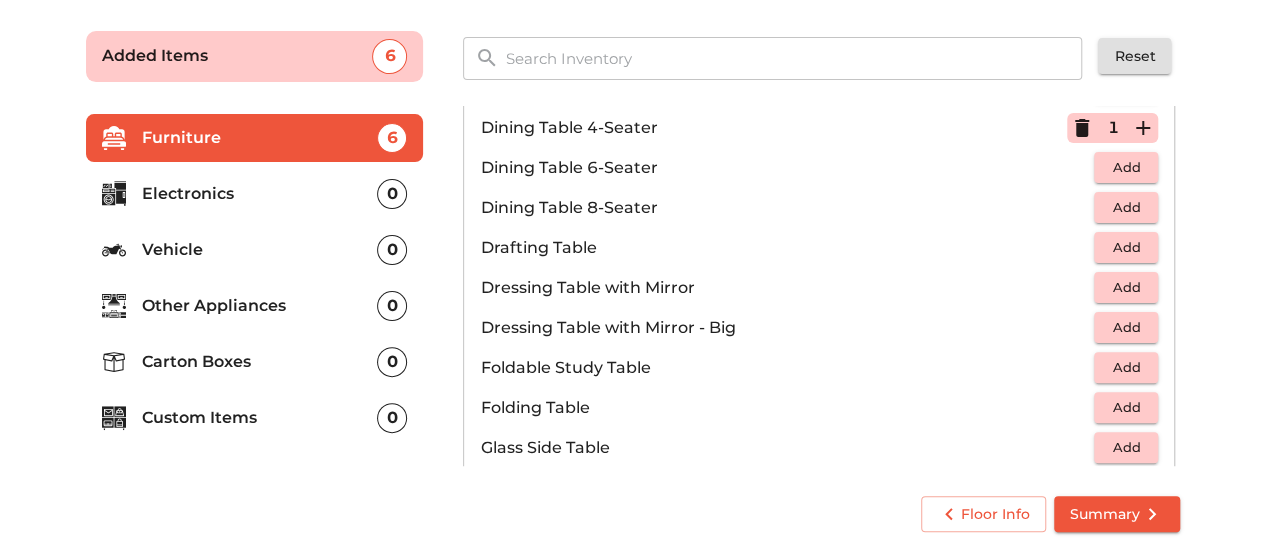 scroll, scrollTop: 436, scrollLeft: 0, axis: vertical 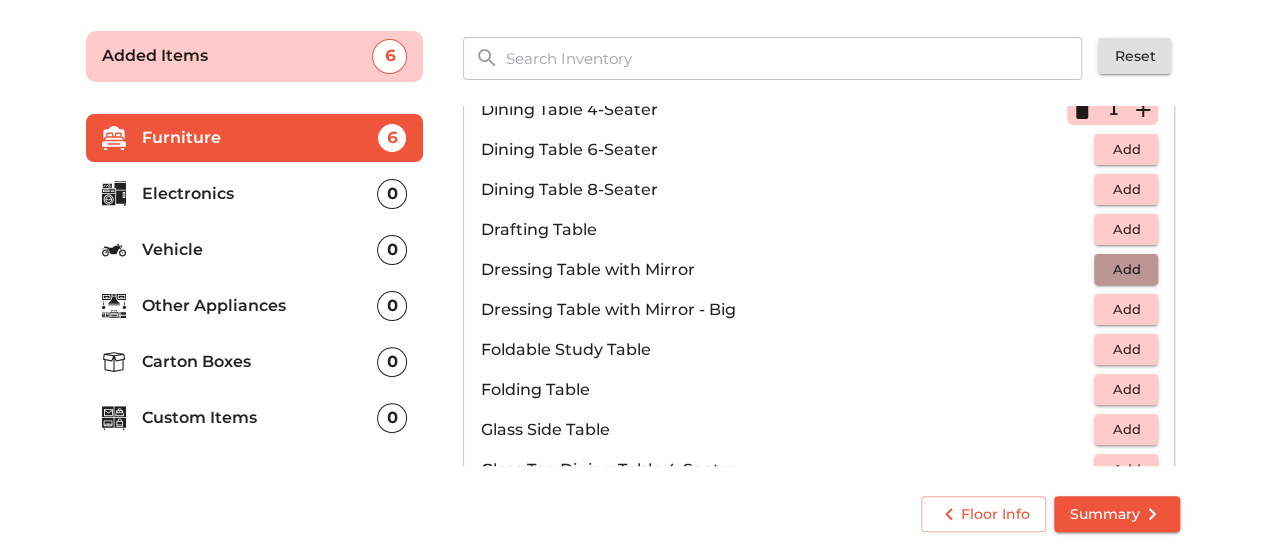 click on "Add" at bounding box center [1126, 269] 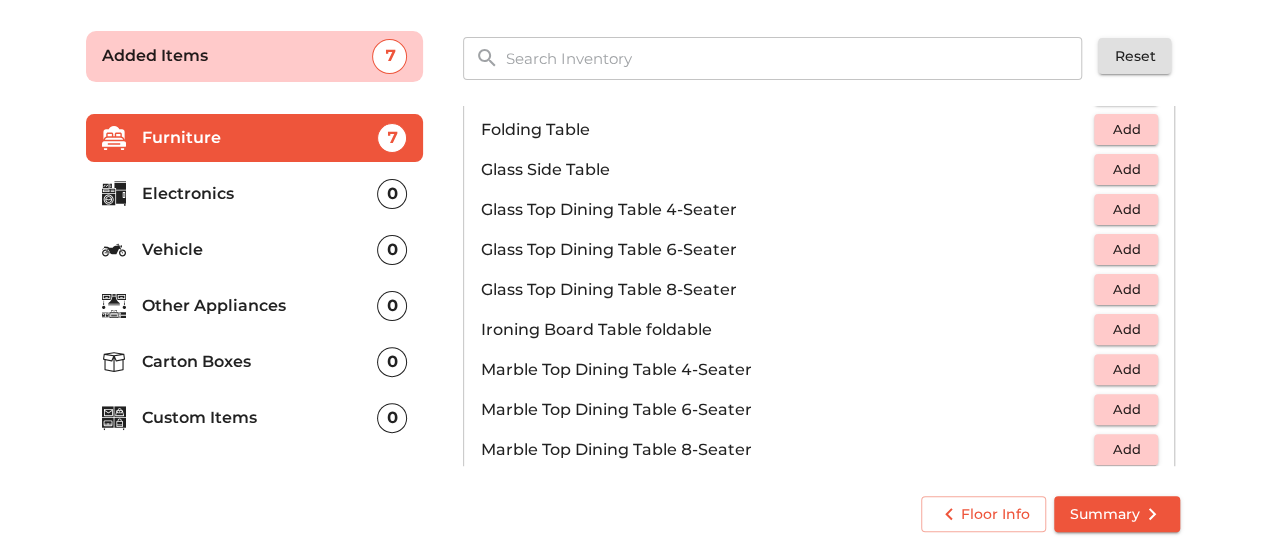 scroll, scrollTop: 786, scrollLeft: 0, axis: vertical 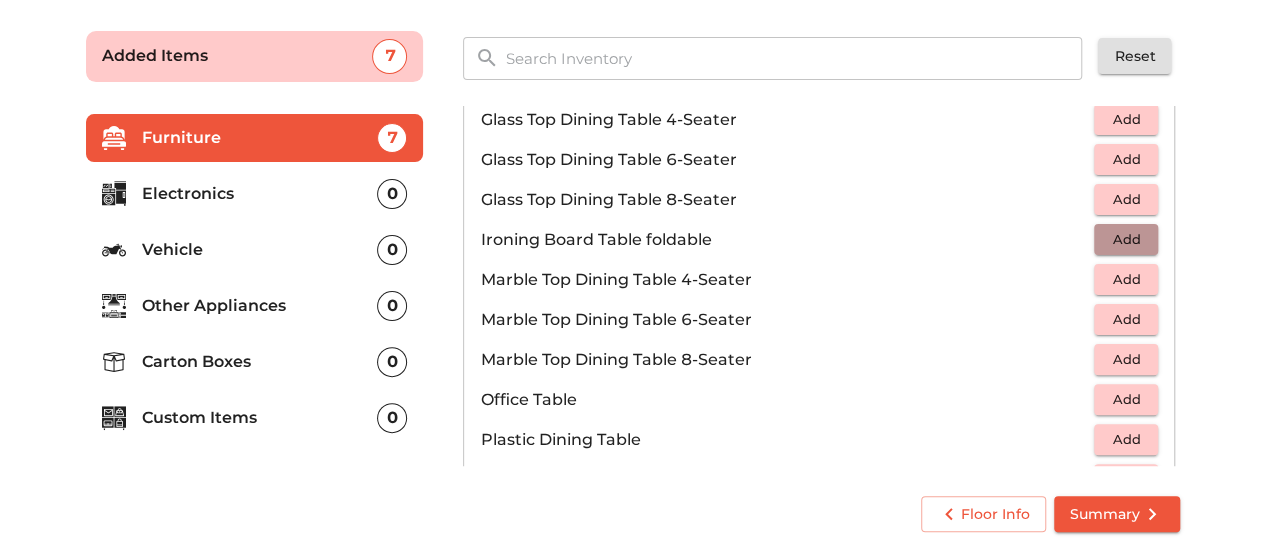 click on "Add" at bounding box center [1126, 239] 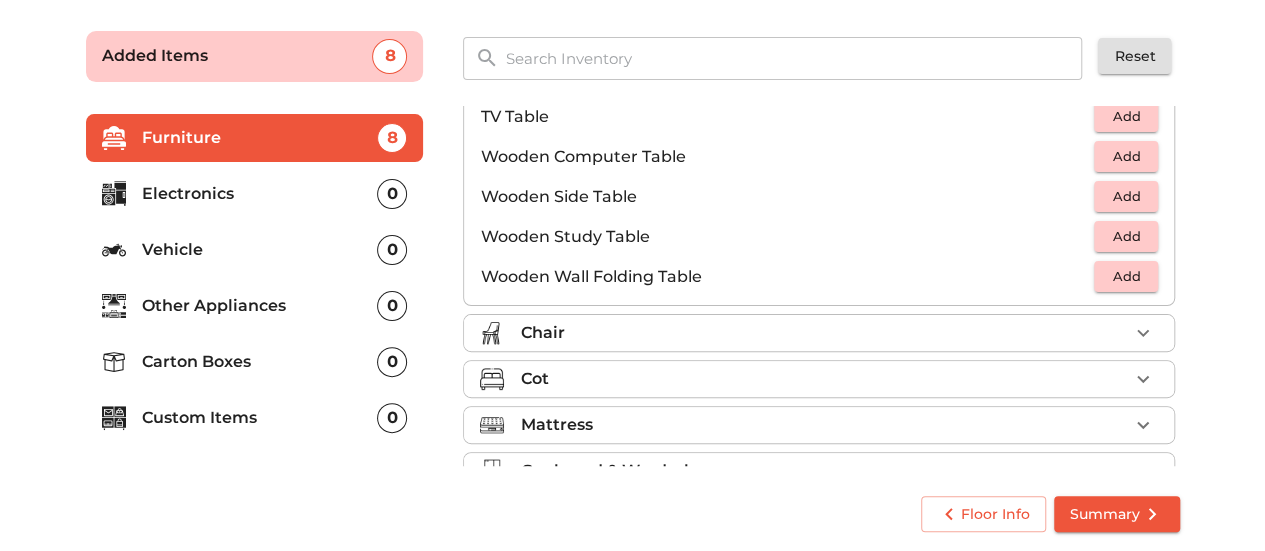 scroll, scrollTop: 1326, scrollLeft: 0, axis: vertical 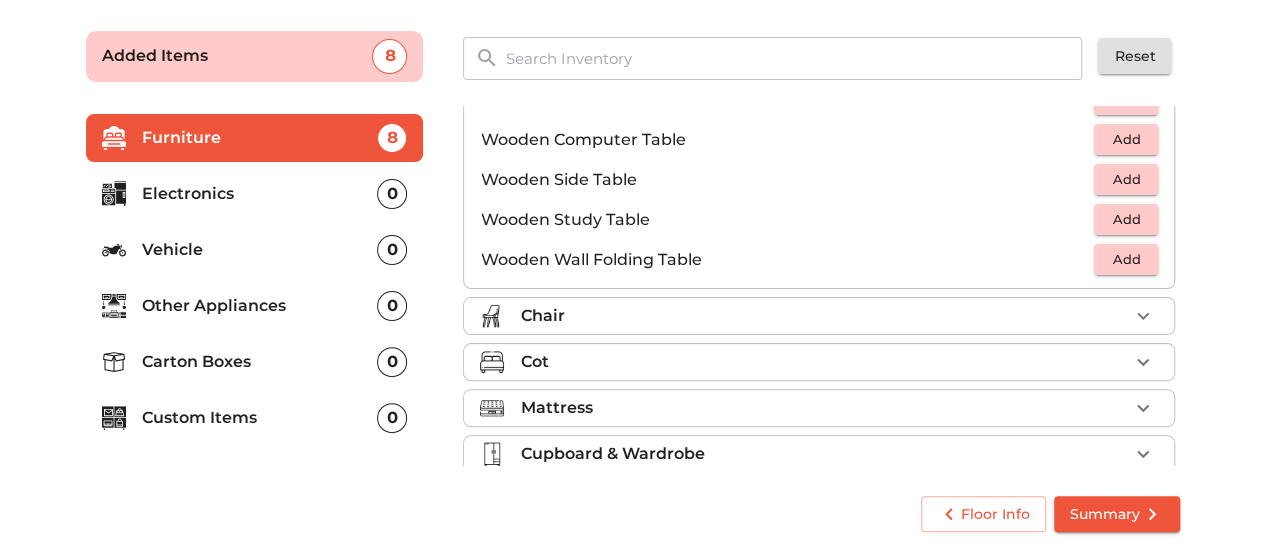 click on "Chair" at bounding box center [824, 316] 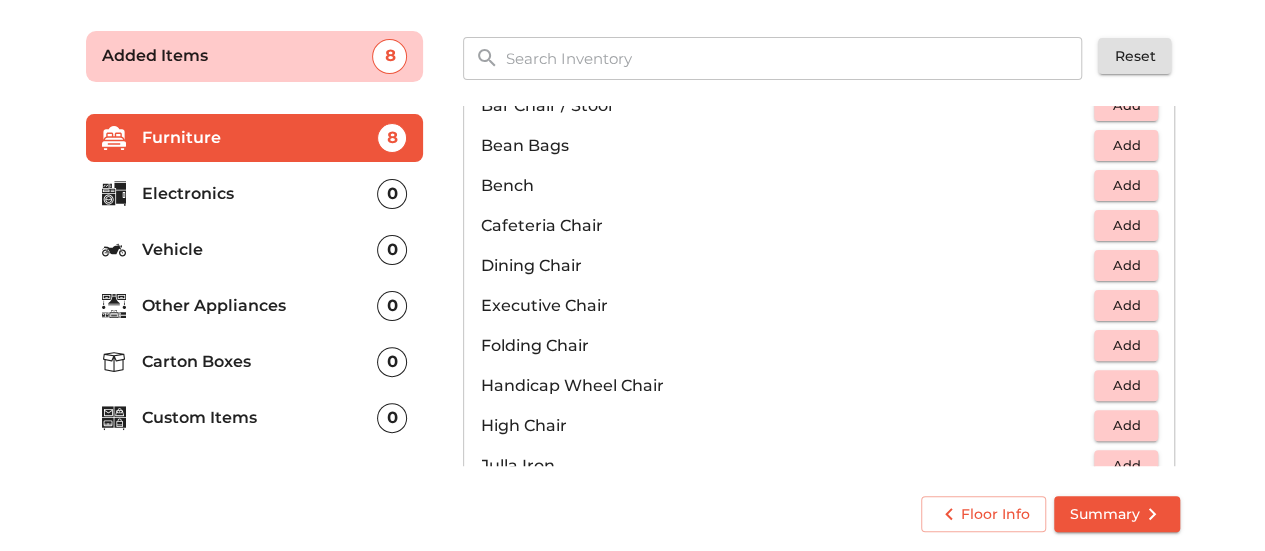 scroll, scrollTop: 246, scrollLeft: 0, axis: vertical 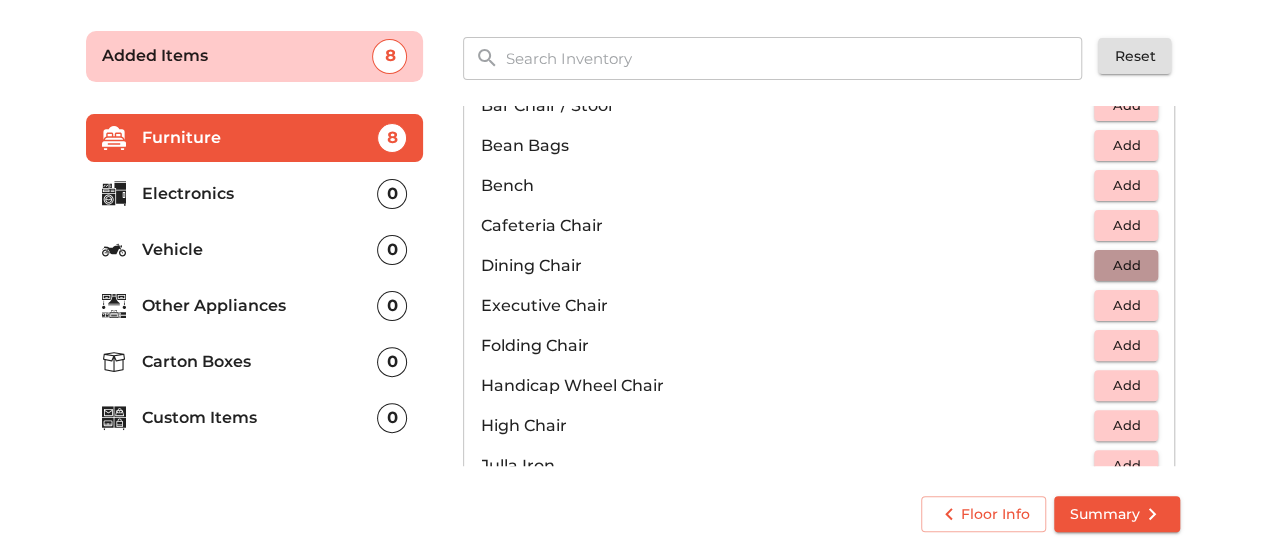 click on "Add" at bounding box center (1126, 265) 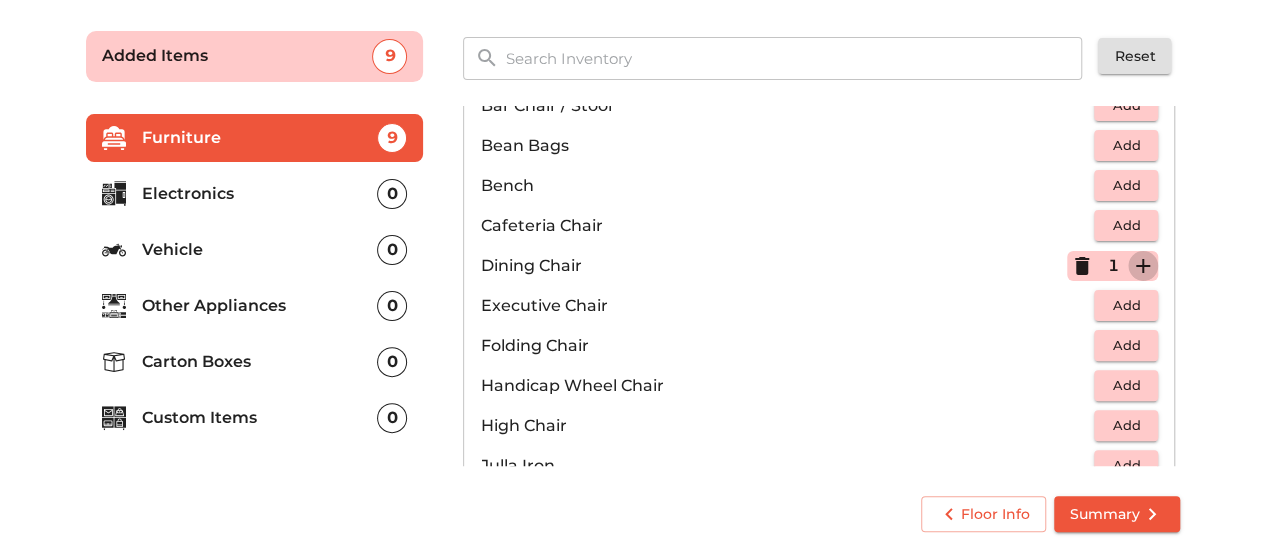 click 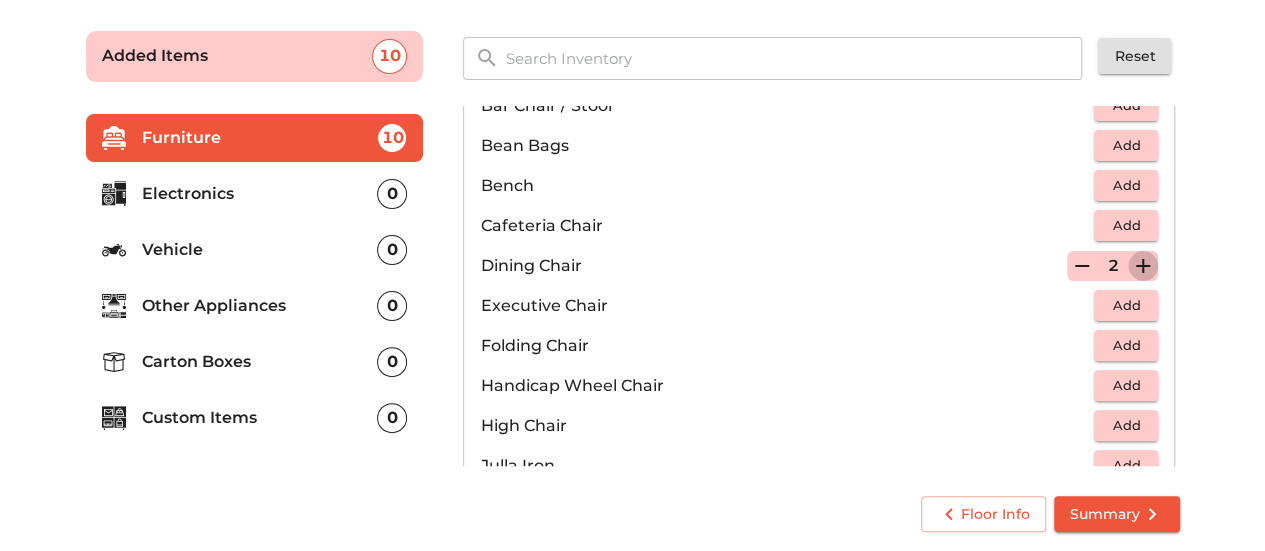 click 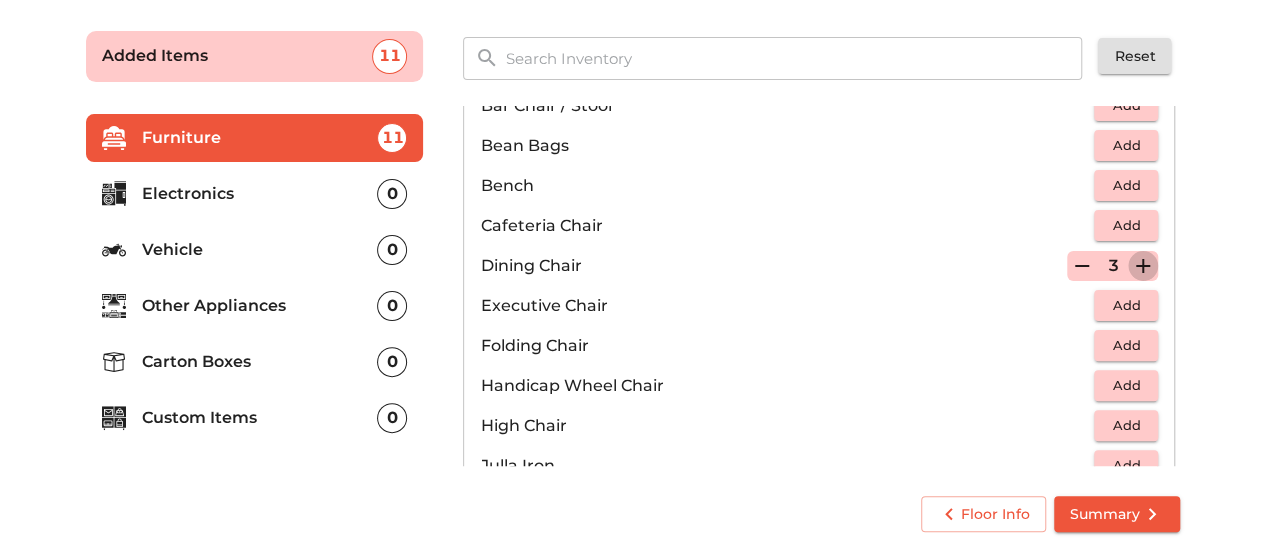 click 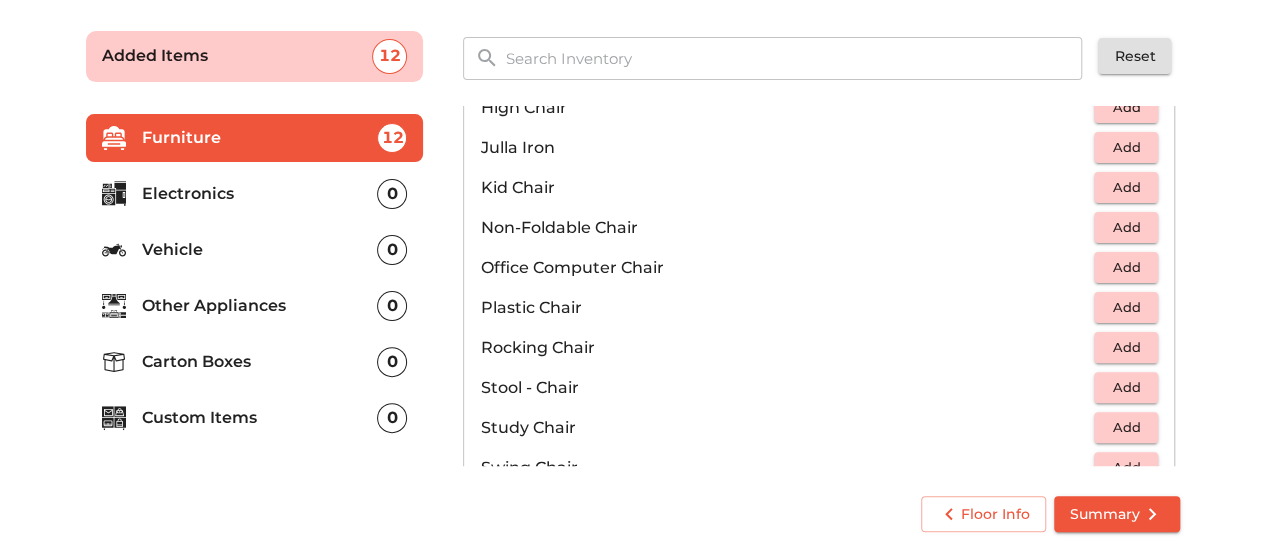 scroll, scrollTop: 564, scrollLeft: 0, axis: vertical 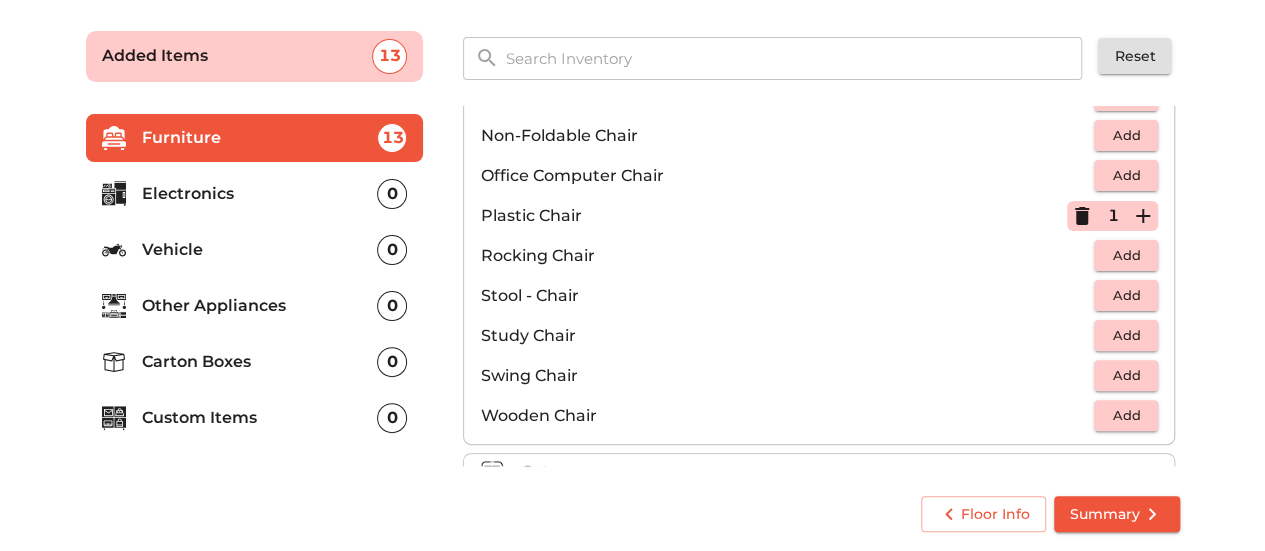 click 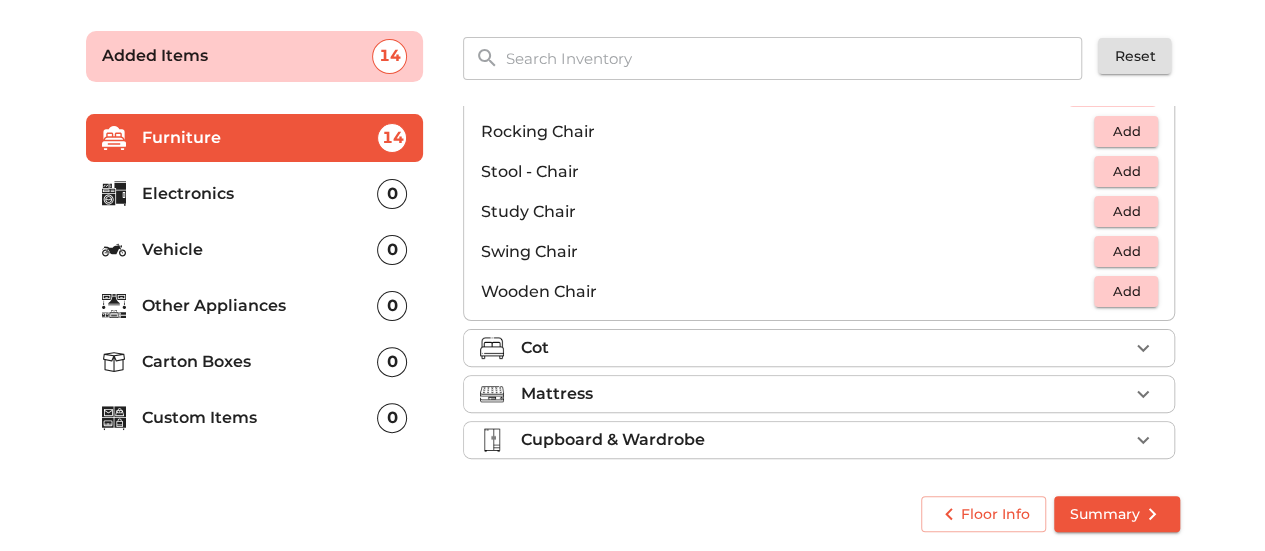 scroll, scrollTop: 780, scrollLeft: 0, axis: vertical 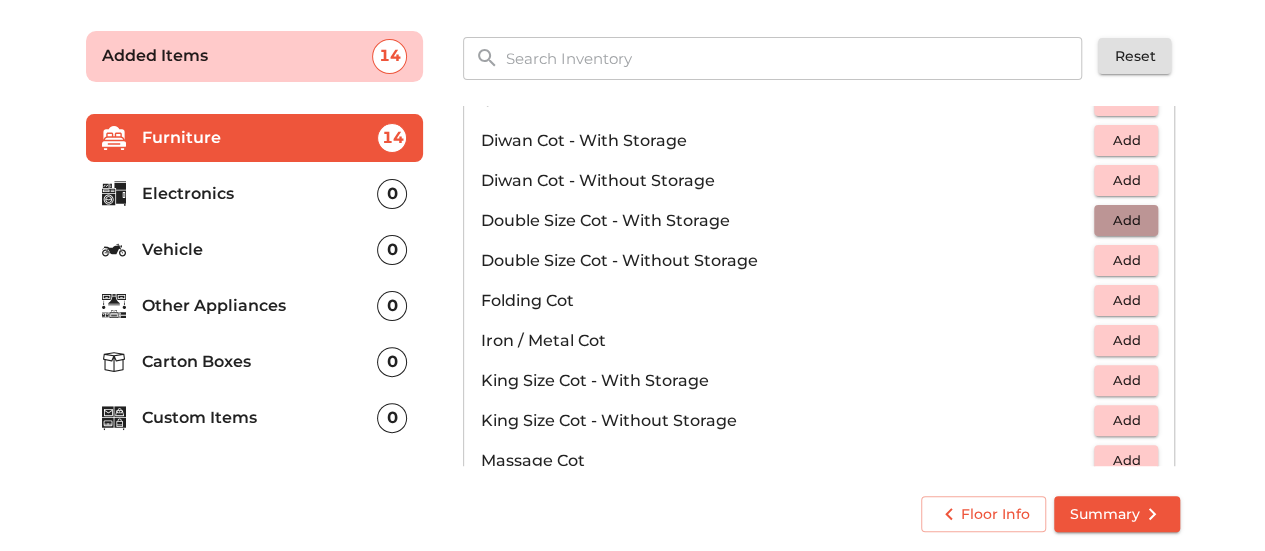 click on "Add" at bounding box center [1126, 220] 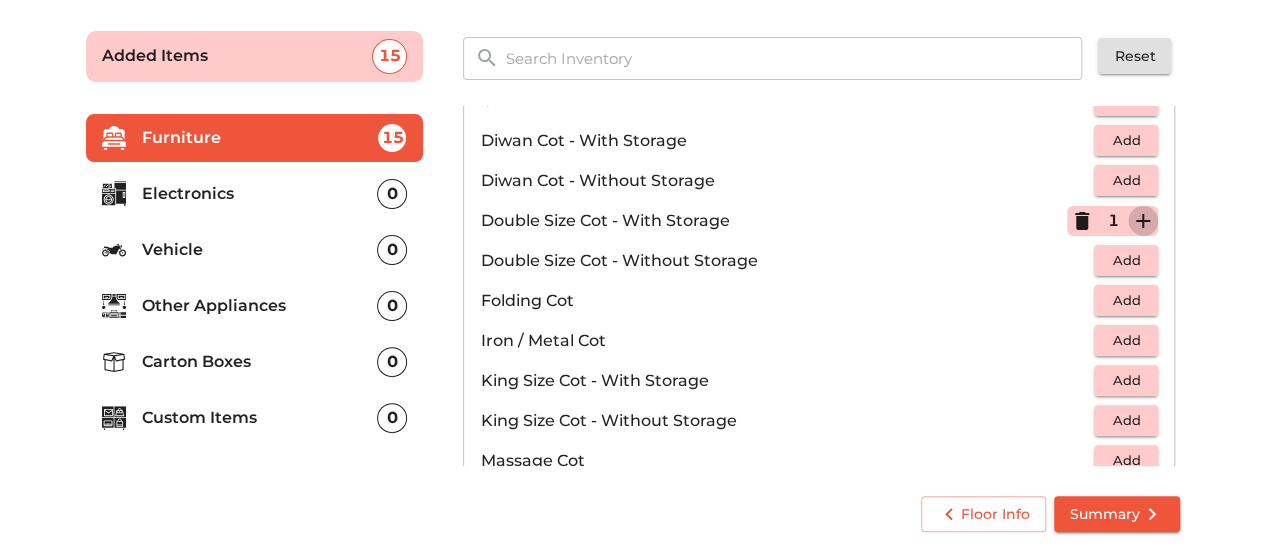 click 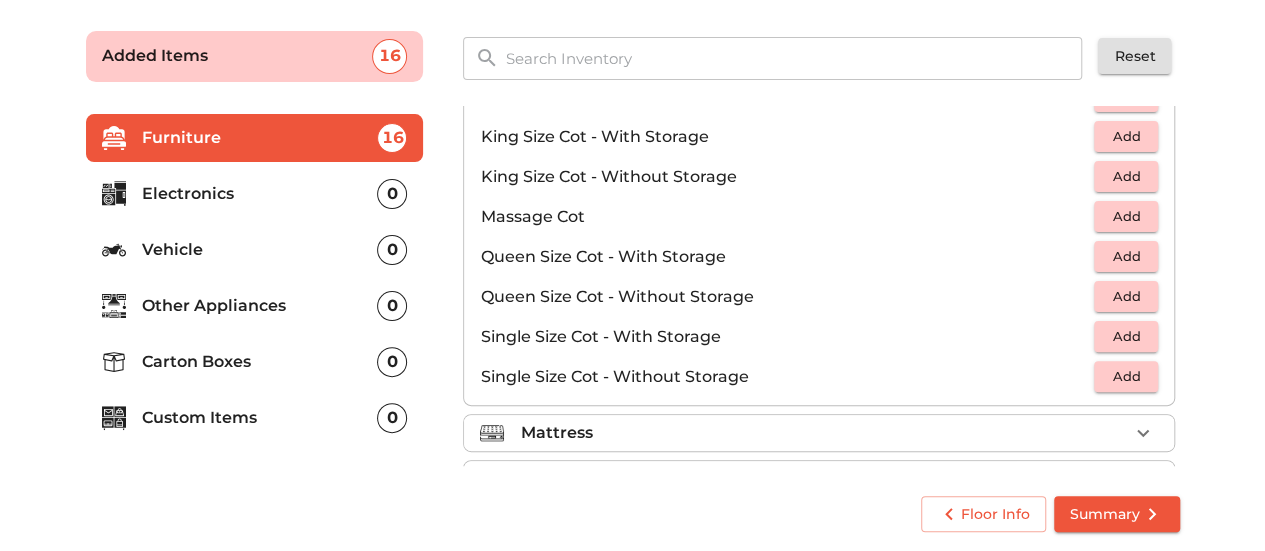 scroll, scrollTop: 630, scrollLeft: 0, axis: vertical 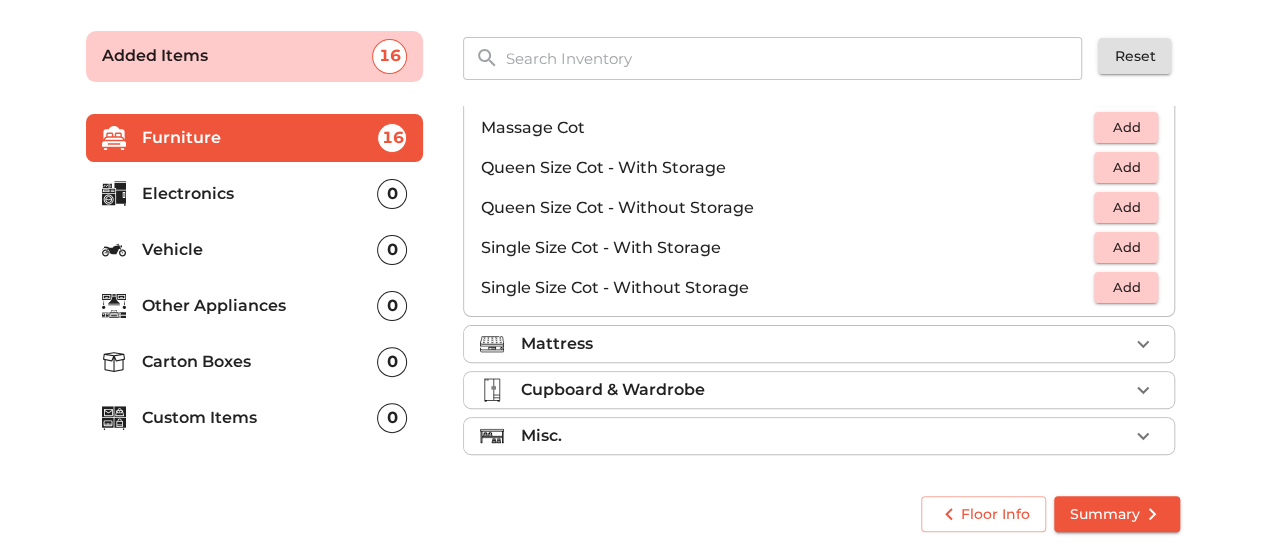 click on "Mattress" at bounding box center (824, 344) 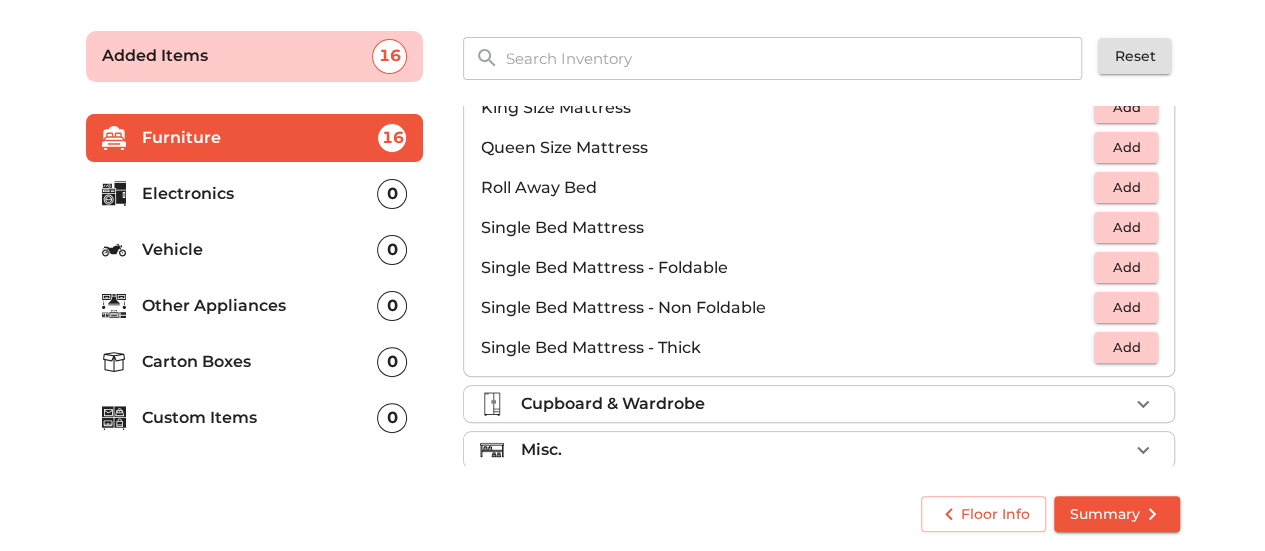 scroll, scrollTop: 376, scrollLeft: 0, axis: vertical 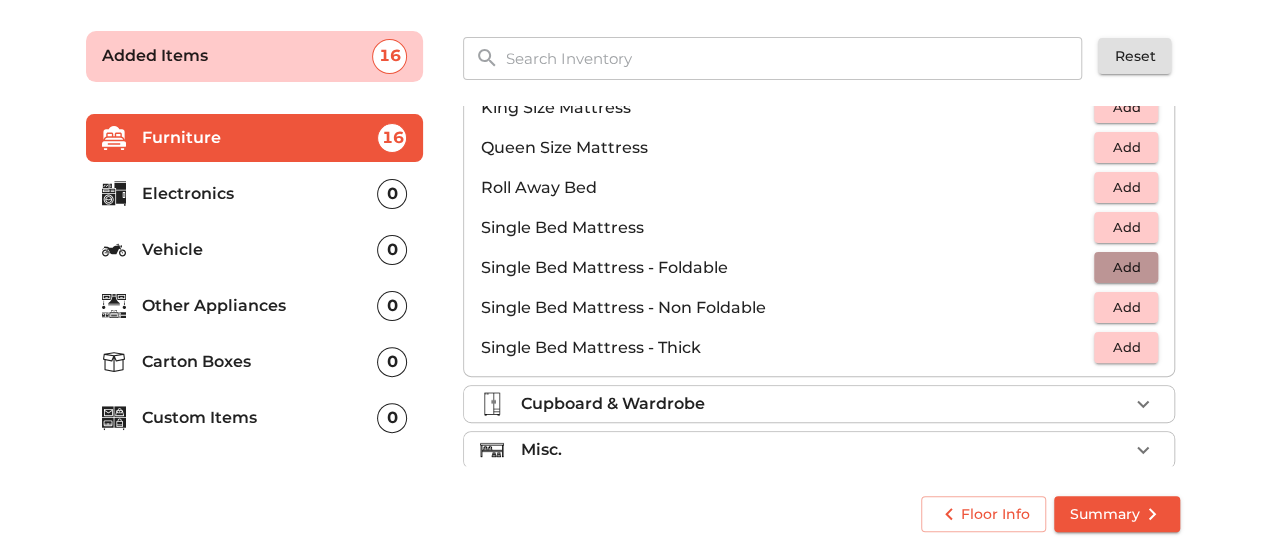 click on "Add" at bounding box center (1126, 267) 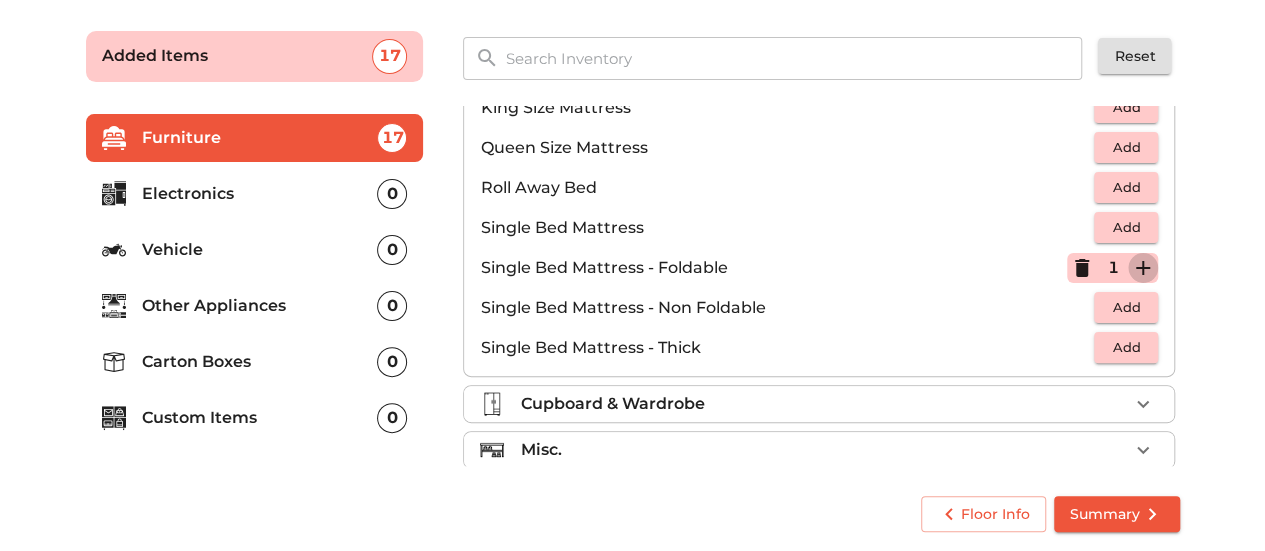click 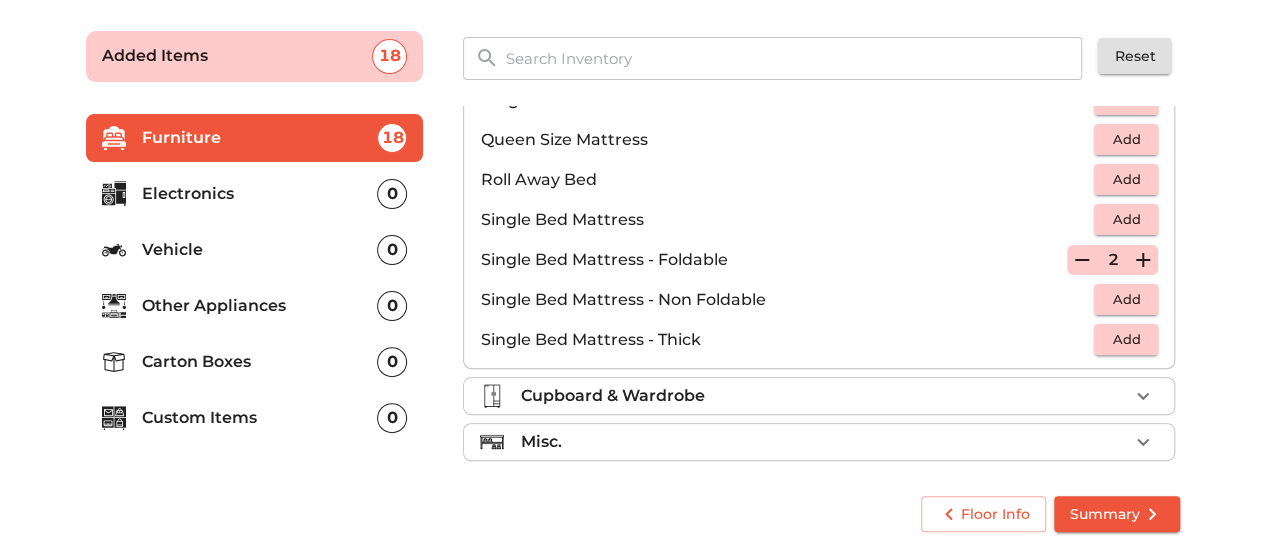 scroll, scrollTop: 384, scrollLeft: 0, axis: vertical 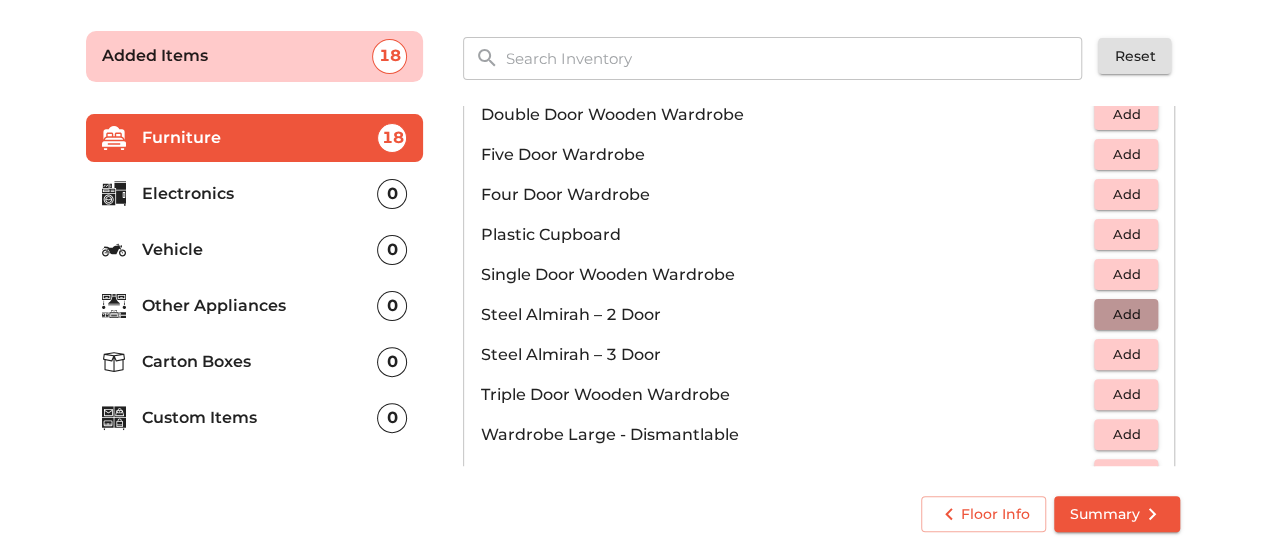 click on "Add" at bounding box center (1126, 314) 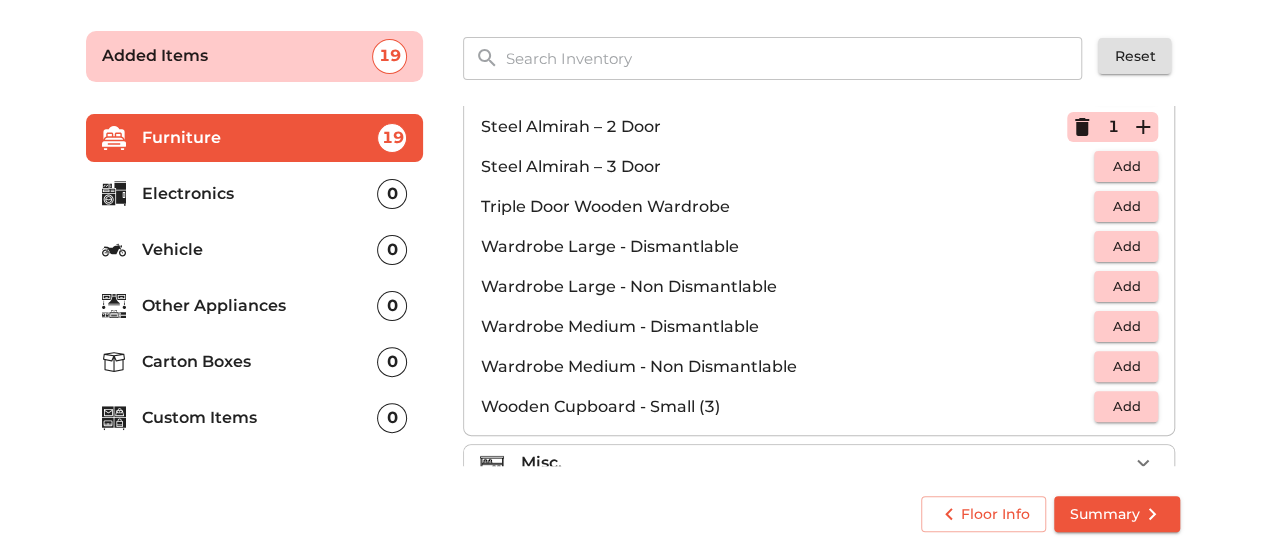 scroll, scrollTop: 667, scrollLeft: 0, axis: vertical 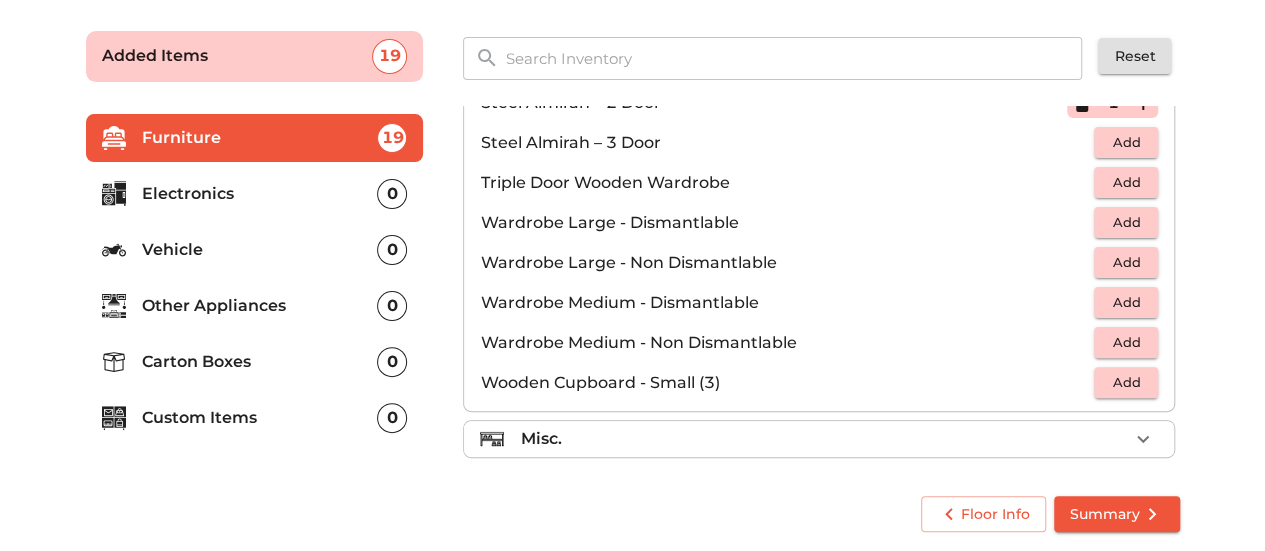 click on "Add" at bounding box center [1126, 302] 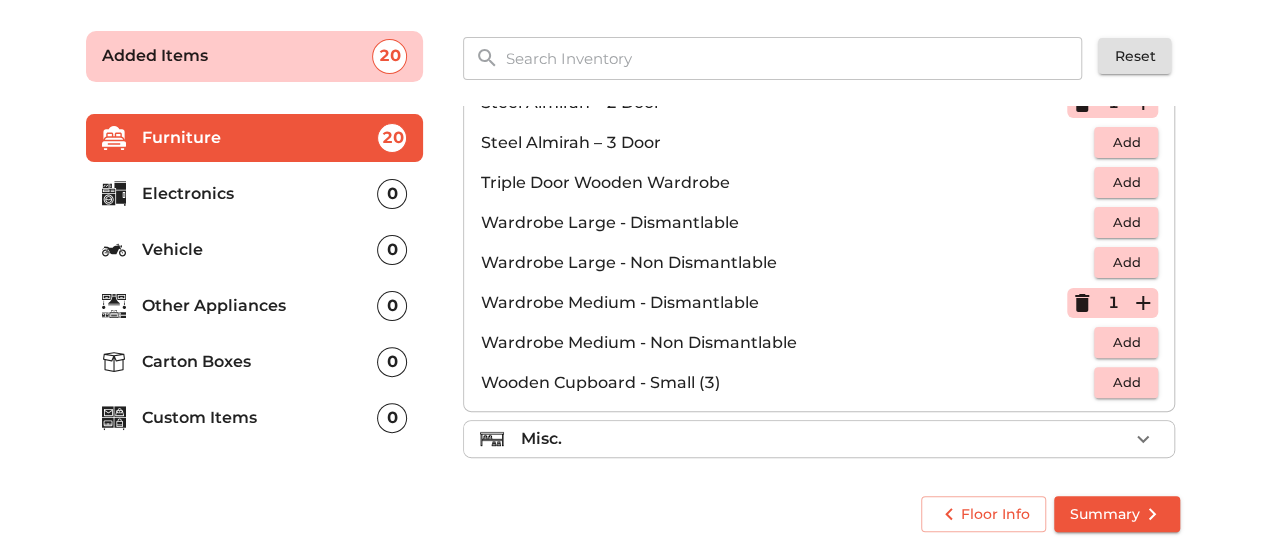 click on "1" at bounding box center [1112, 303] 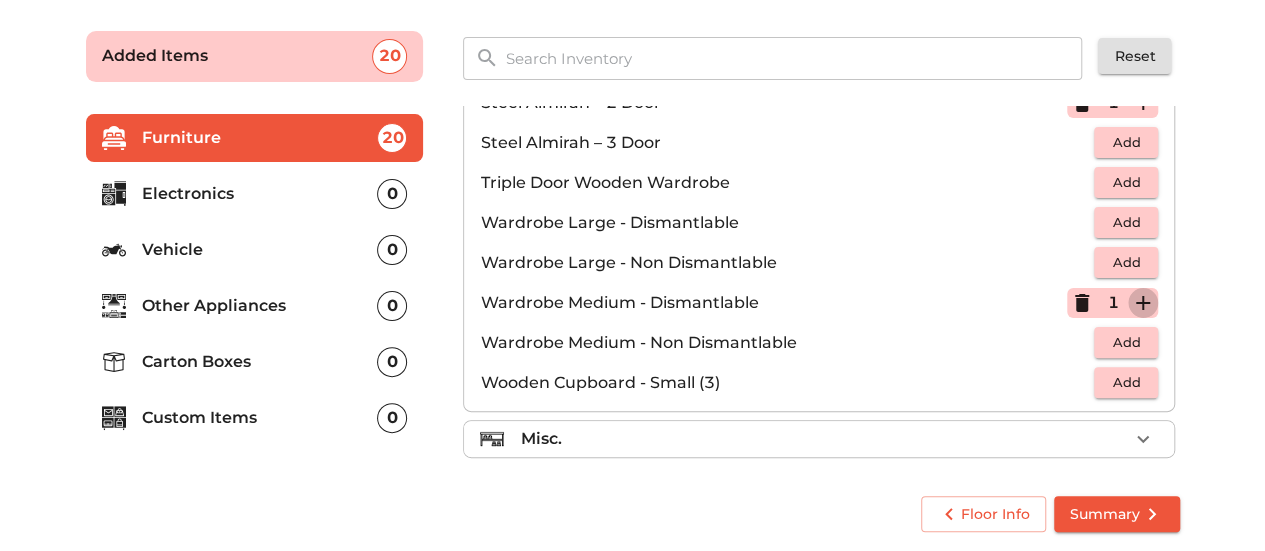click at bounding box center (1143, 303) 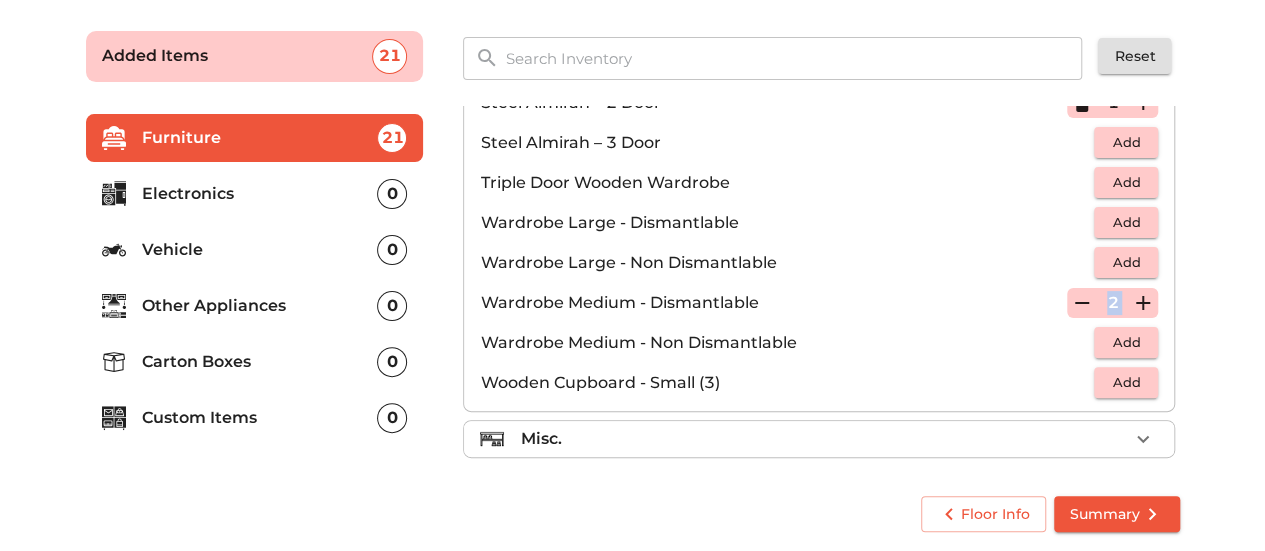 scroll, scrollTop: 670, scrollLeft: 0, axis: vertical 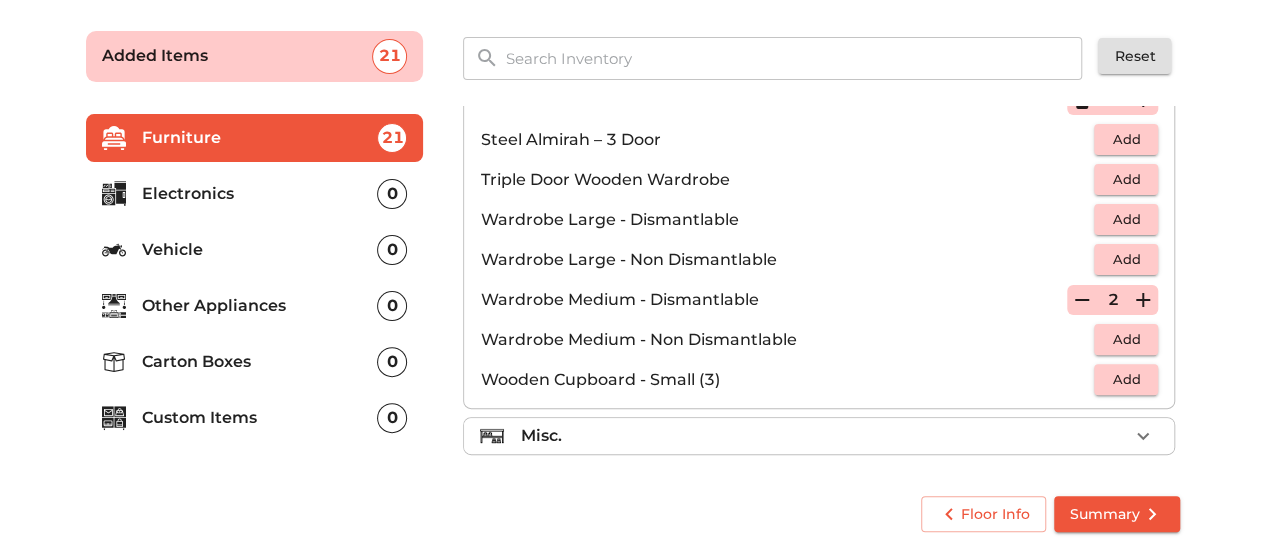 click on "Misc." at bounding box center [824, 436] 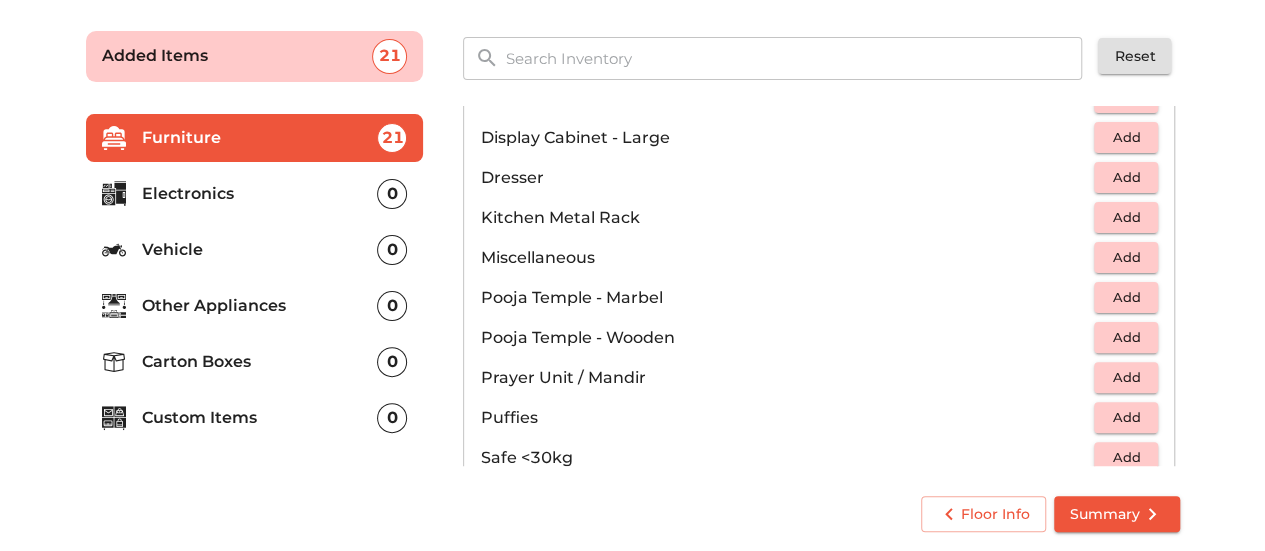 scroll, scrollTop: 639, scrollLeft: 0, axis: vertical 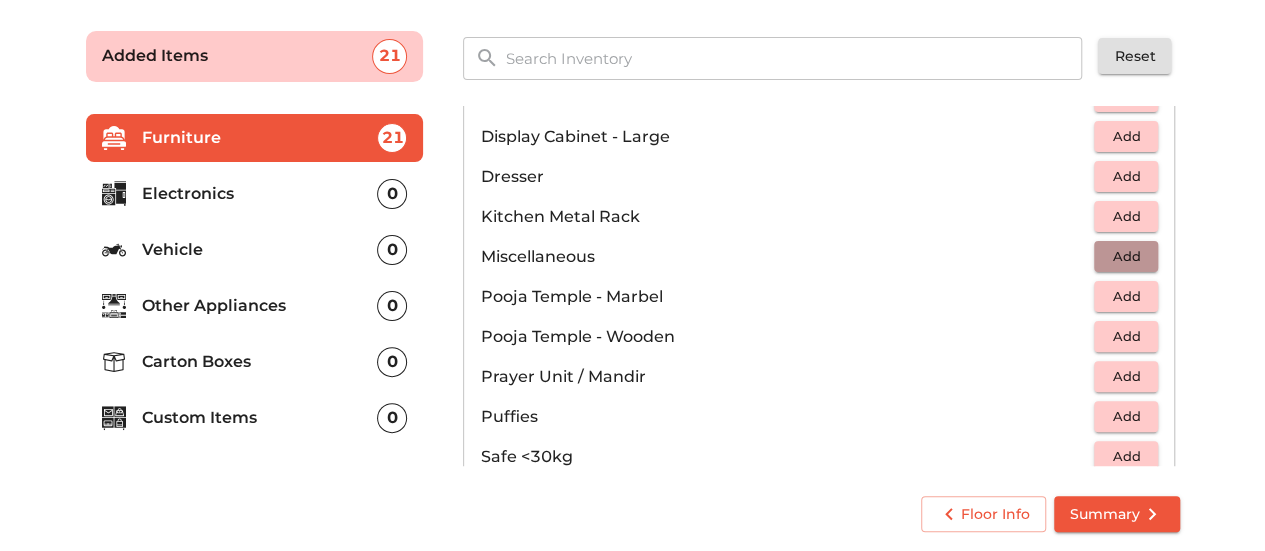 click on "Add" at bounding box center (1126, 256) 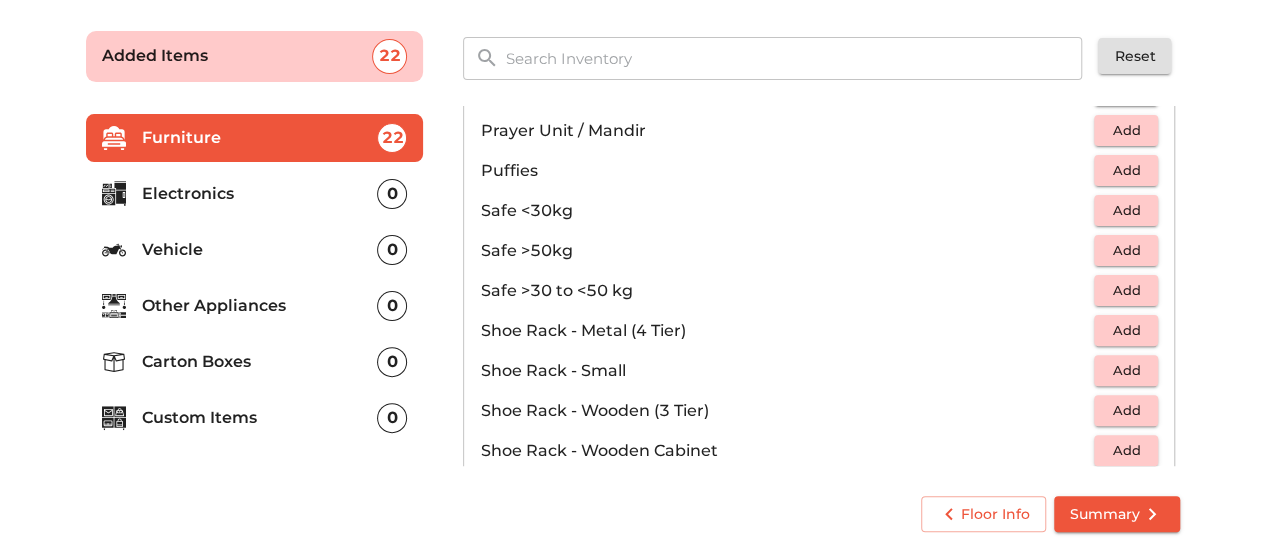 scroll, scrollTop: 995, scrollLeft: 0, axis: vertical 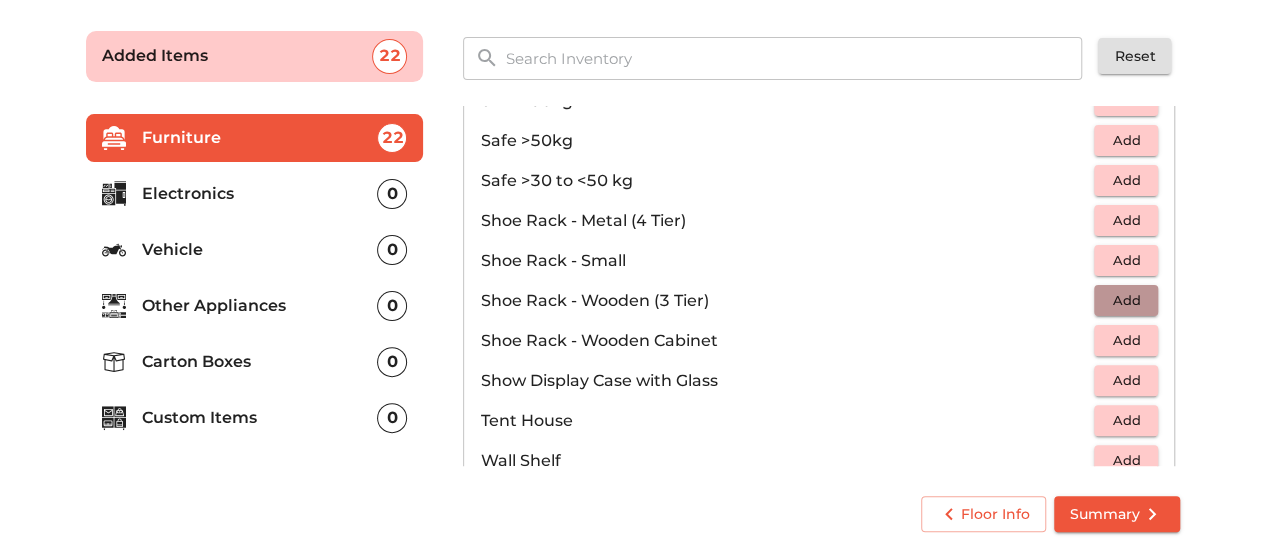 click on "Add" at bounding box center (1126, 300) 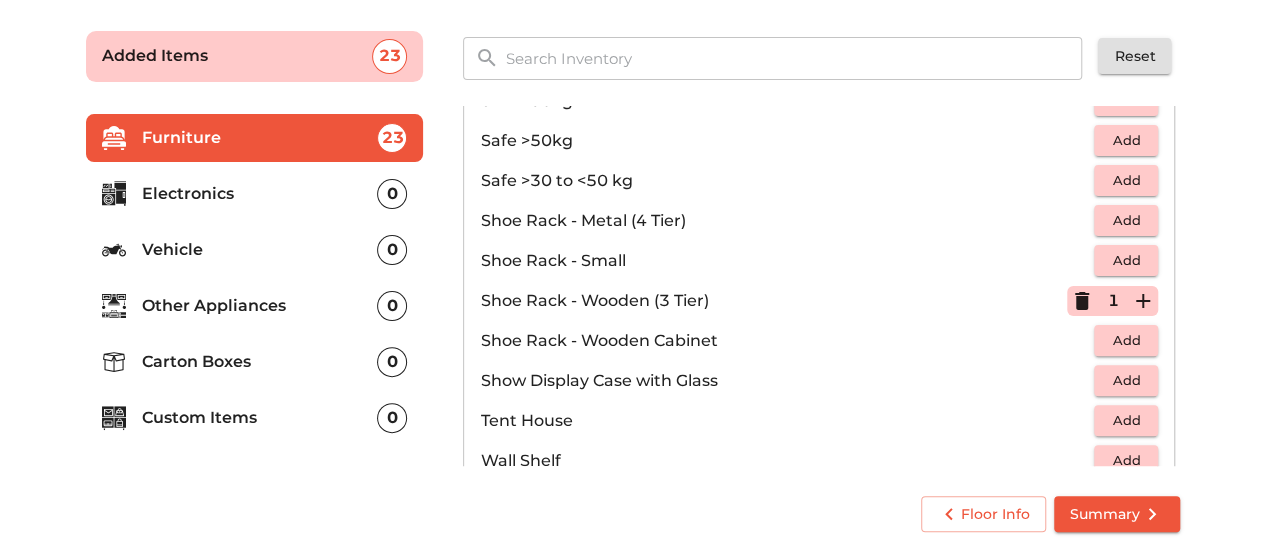 scroll, scrollTop: 1070, scrollLeft: 0, axis: vertical 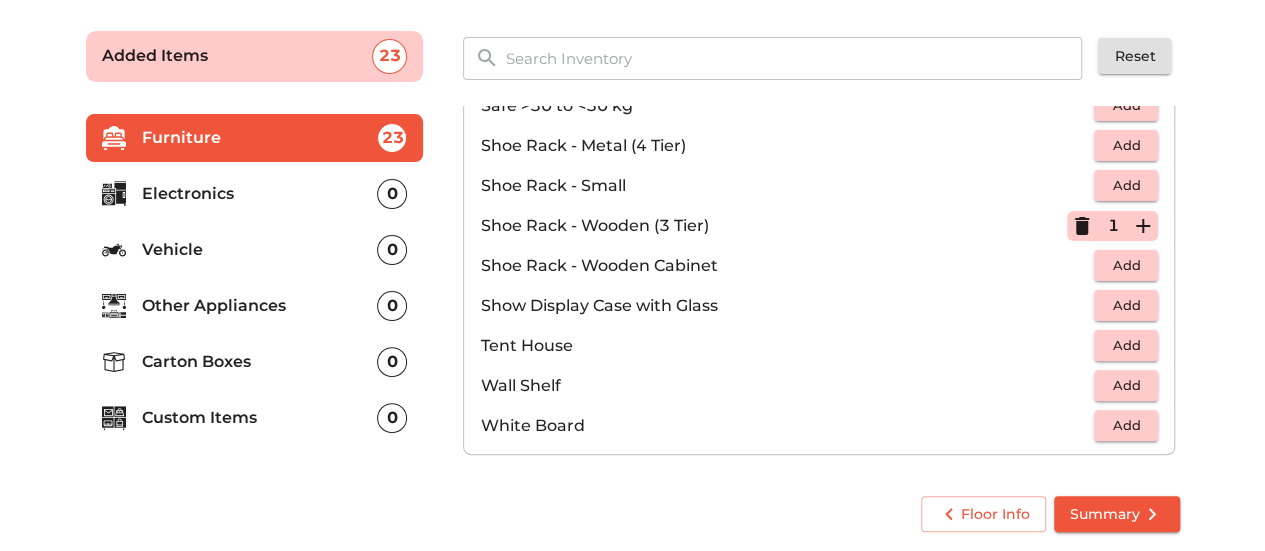 click on "Electronics 0" at bounding box center (255, 194) 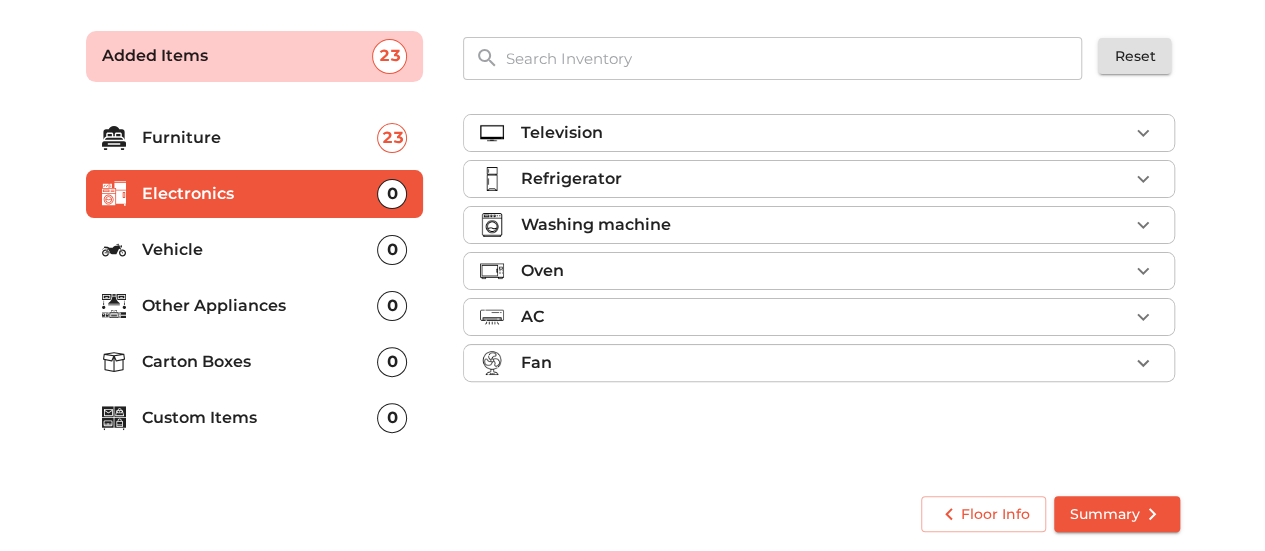scroll, scrollTop: 0, scrollLeft: 0, axis: both 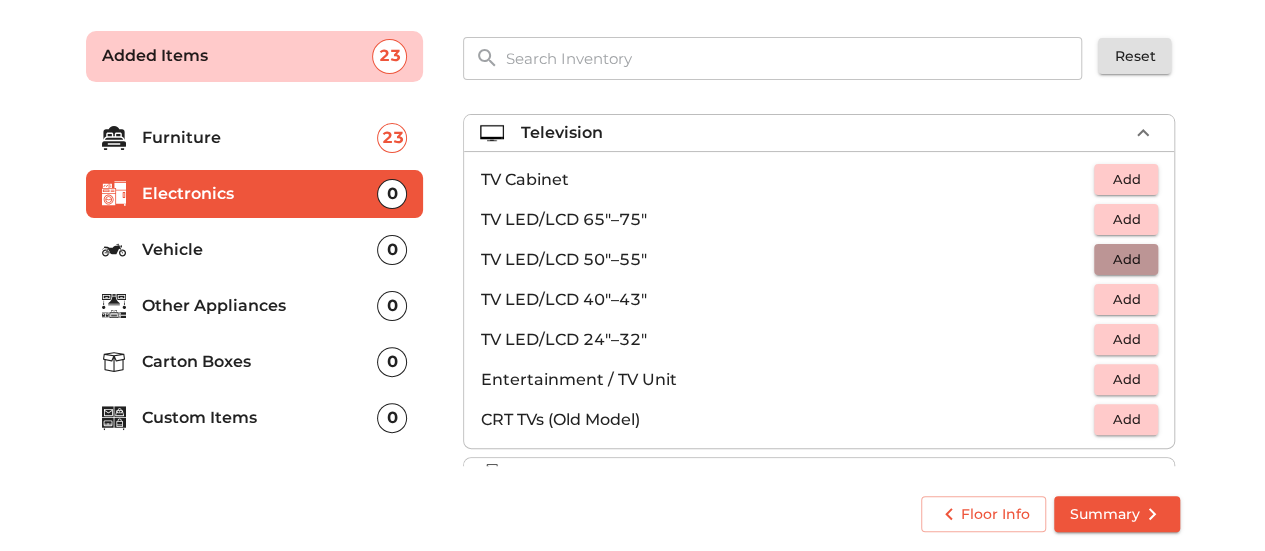 click on "Add" at bounding box center (1126, 259) 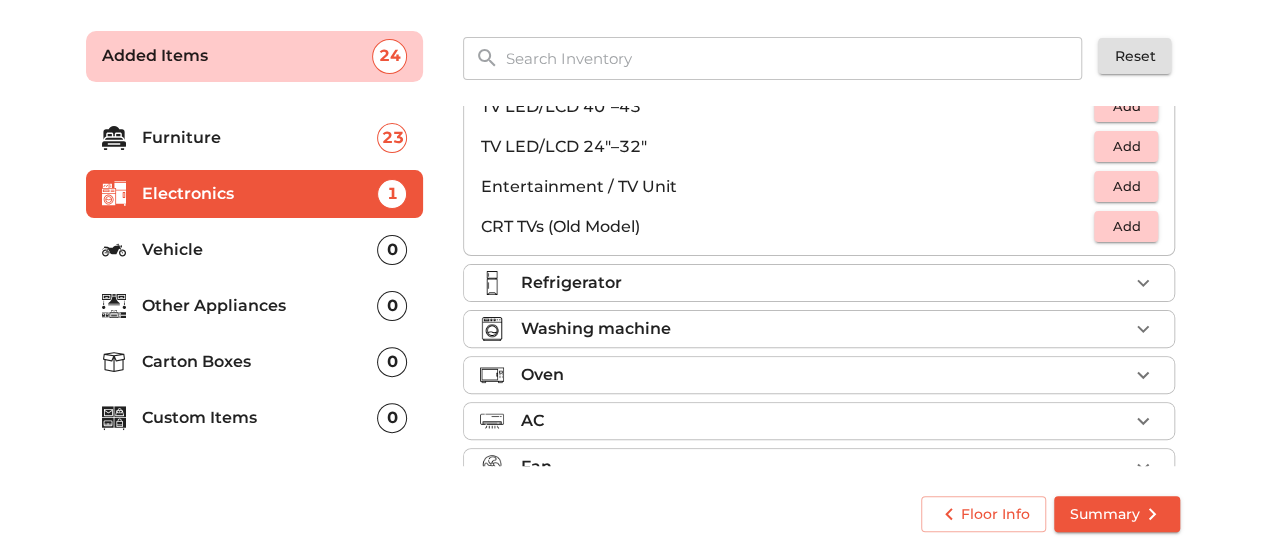 scroll, scrollTop: 194, scrollLeft: 0, axis: vertical 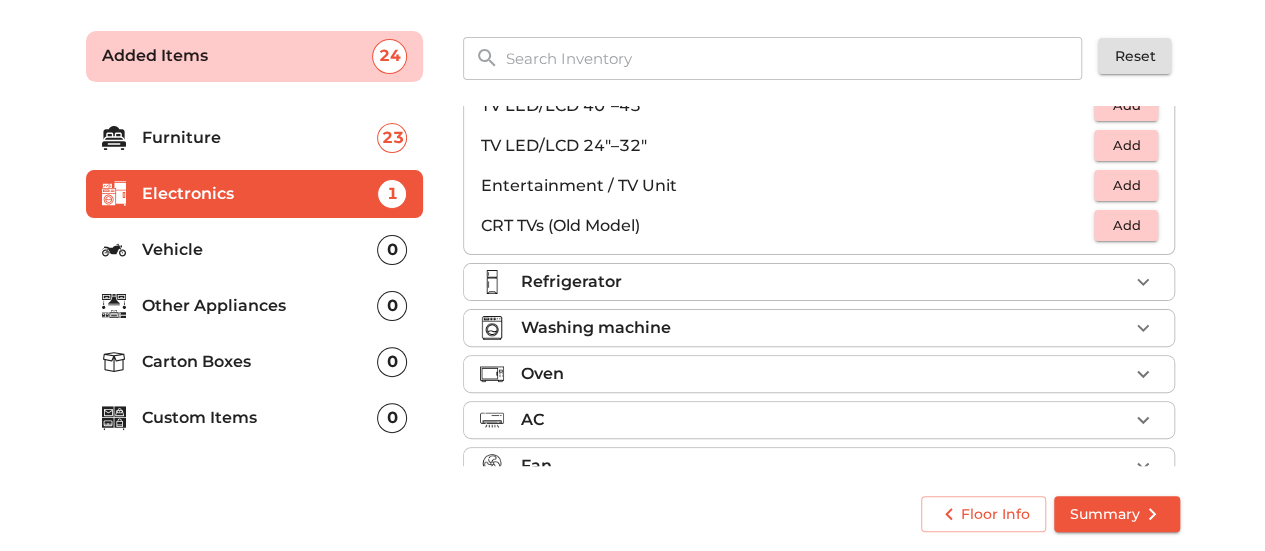 click on "Refrigerator" at bounding box center (824, 282) 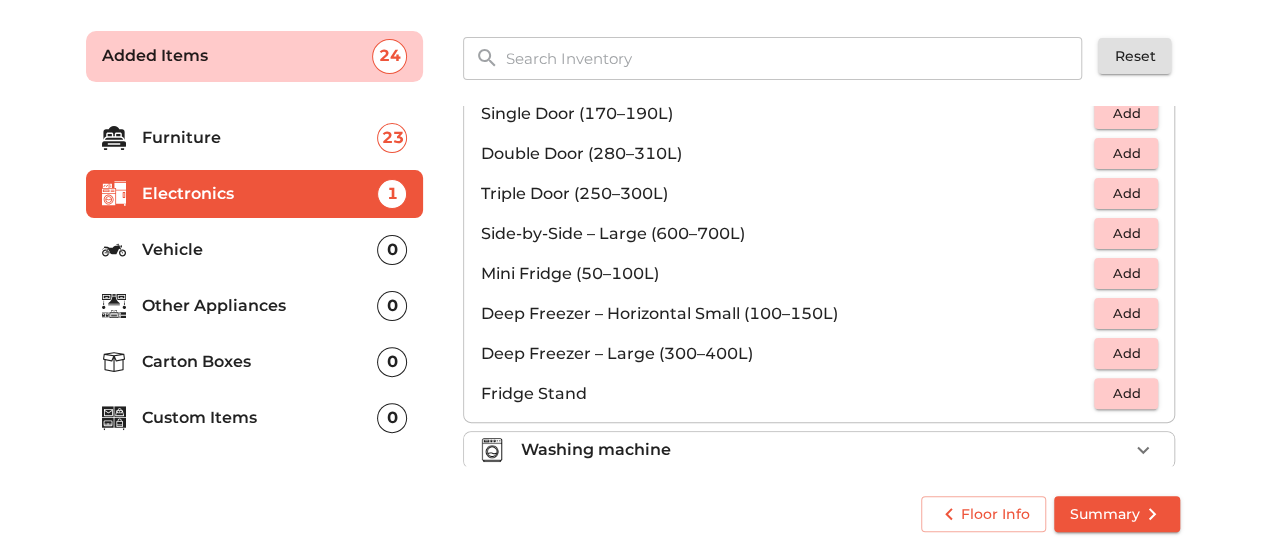 scroll, scrollTop: 108, scrollLeft: 0, axis: vertical 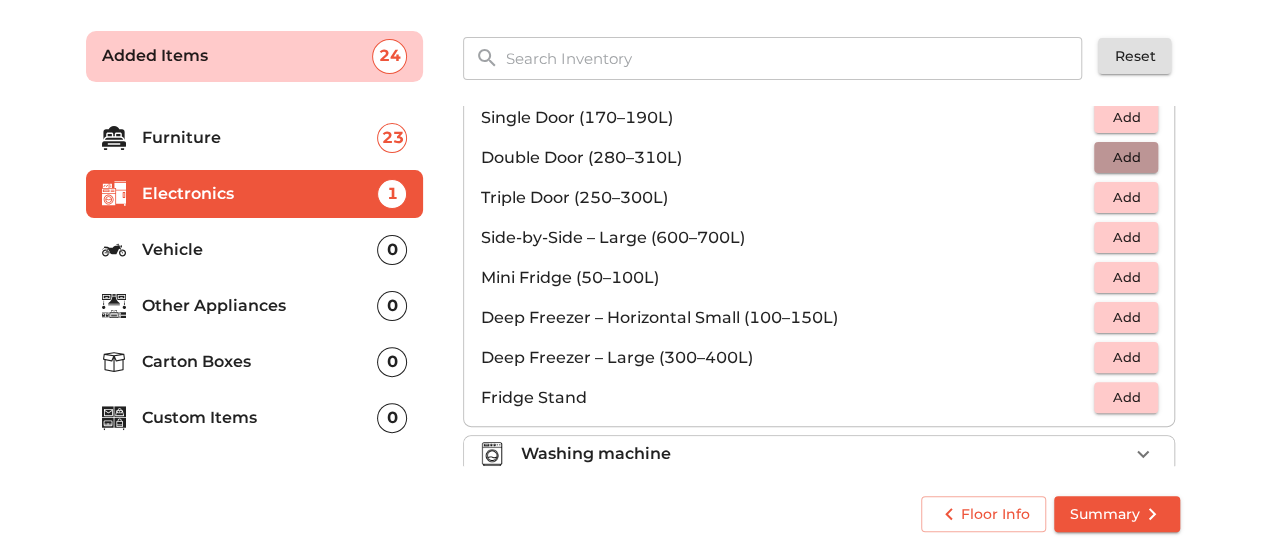 click on "Add" at bounding box center [1126, 157] 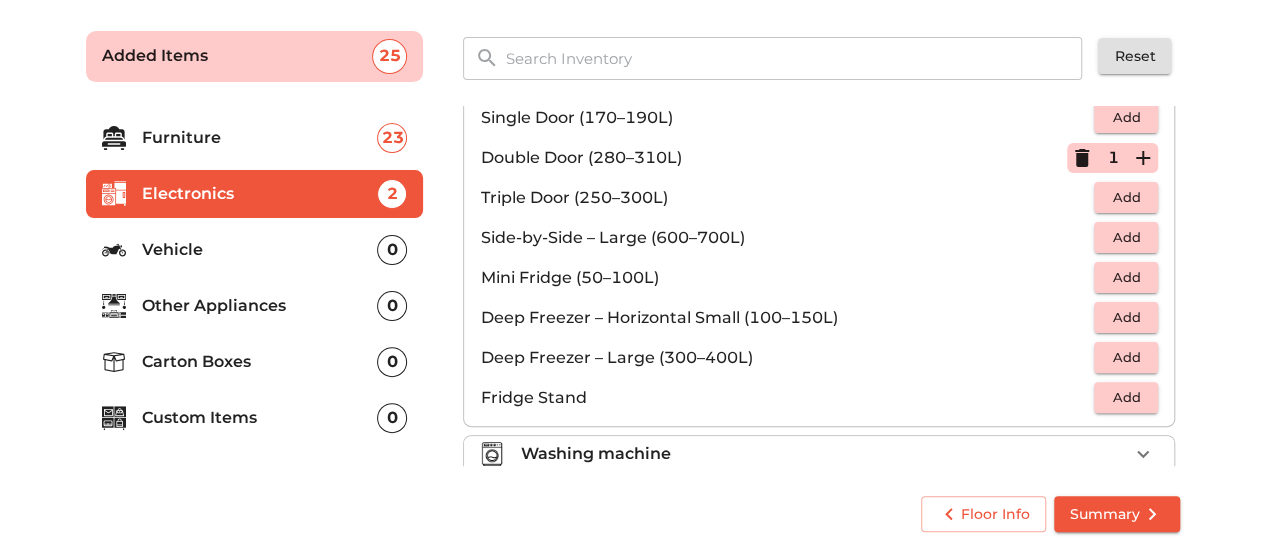 scroll, scrollTop: 264, scrollLeft: 0, axis: vertical 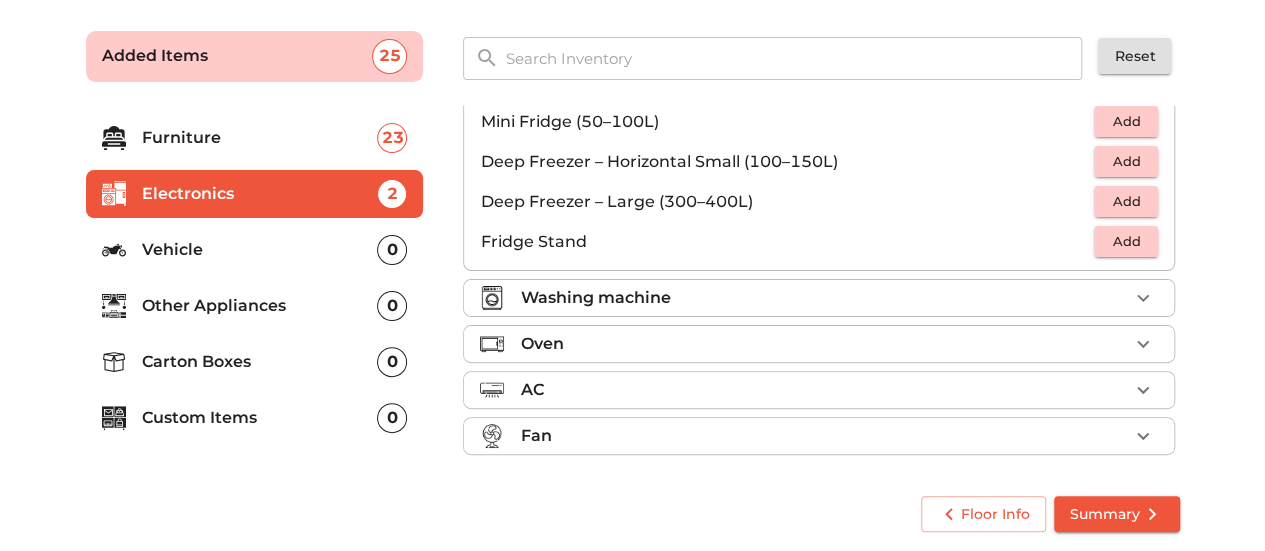 click on "Washing machine" at bounding box center [824, 298] 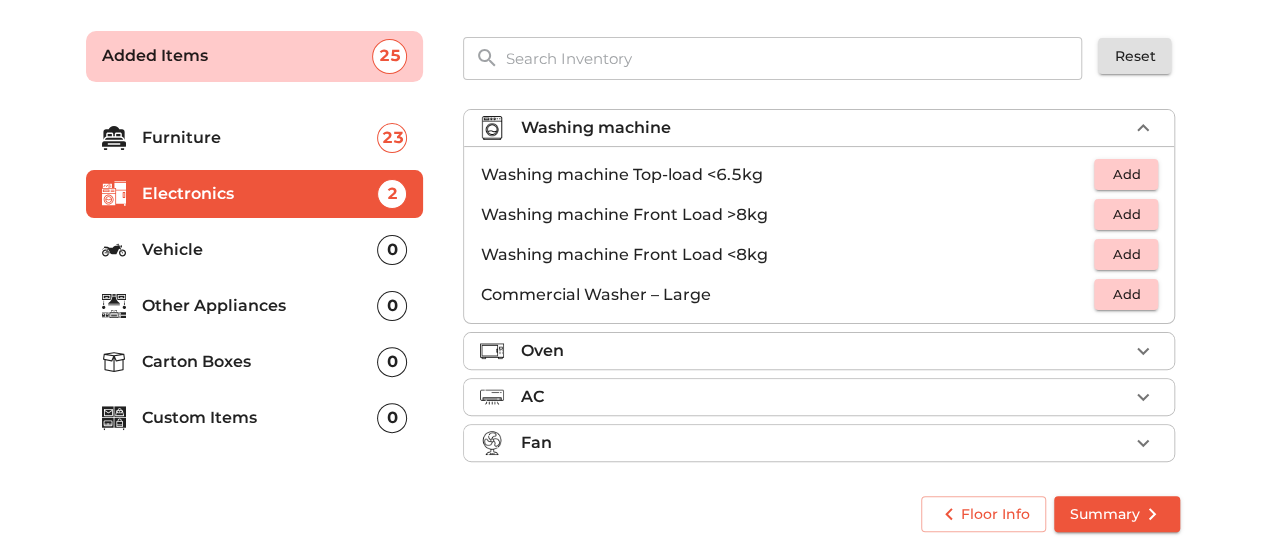 scroll, scrollTop: 91, scrollLeft: 0, axis: vertical 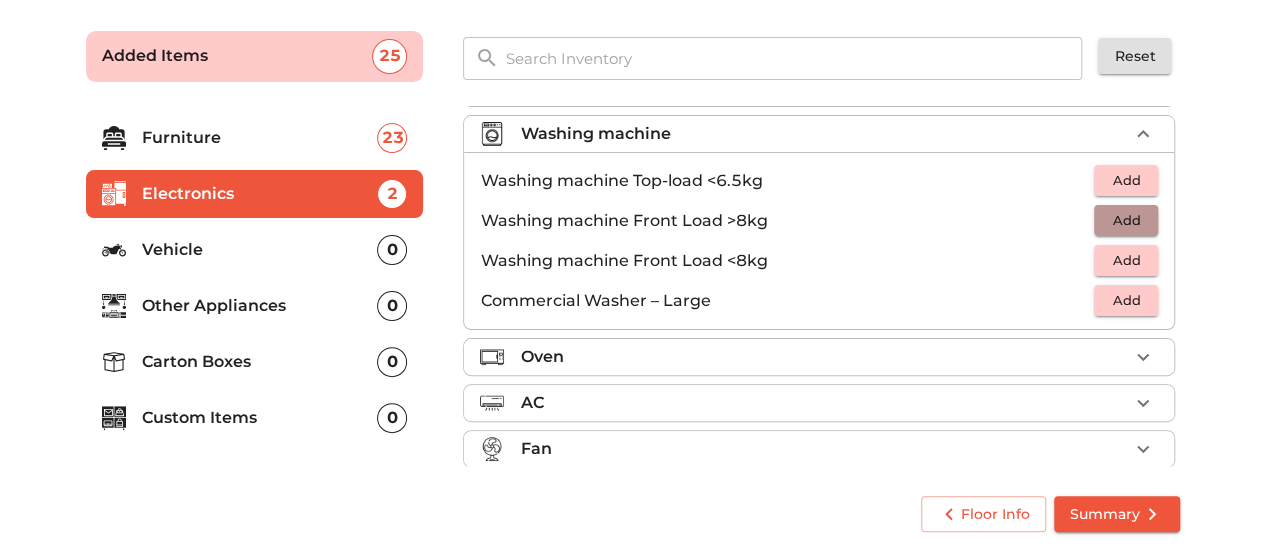 click on "Add" at bounding box center [1126, 220] 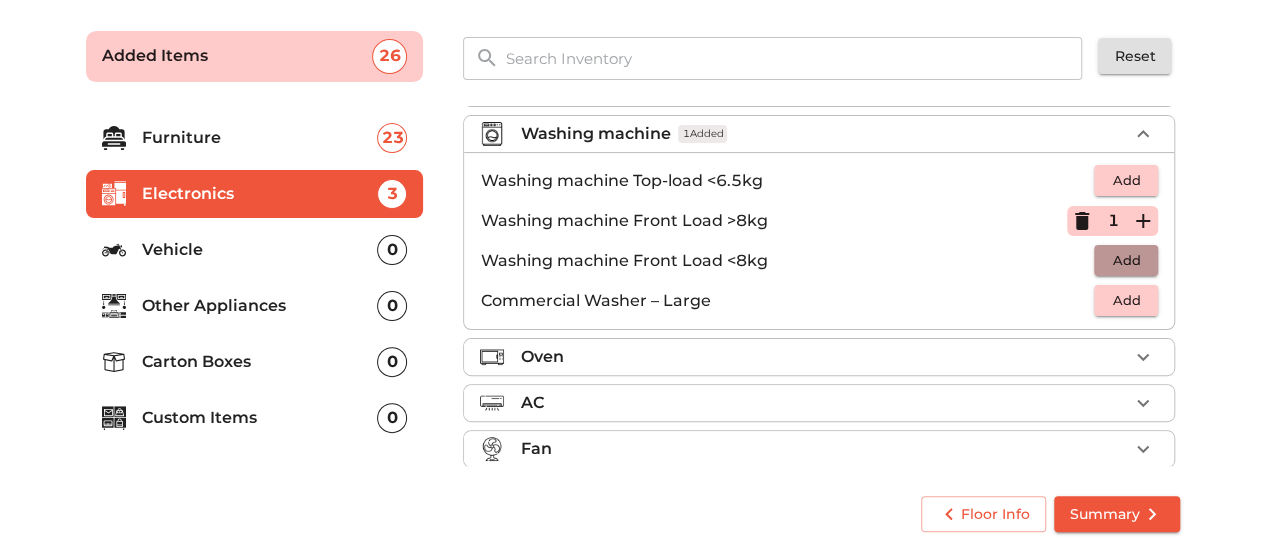 click on "Add" at bounding box center (1126, 260) 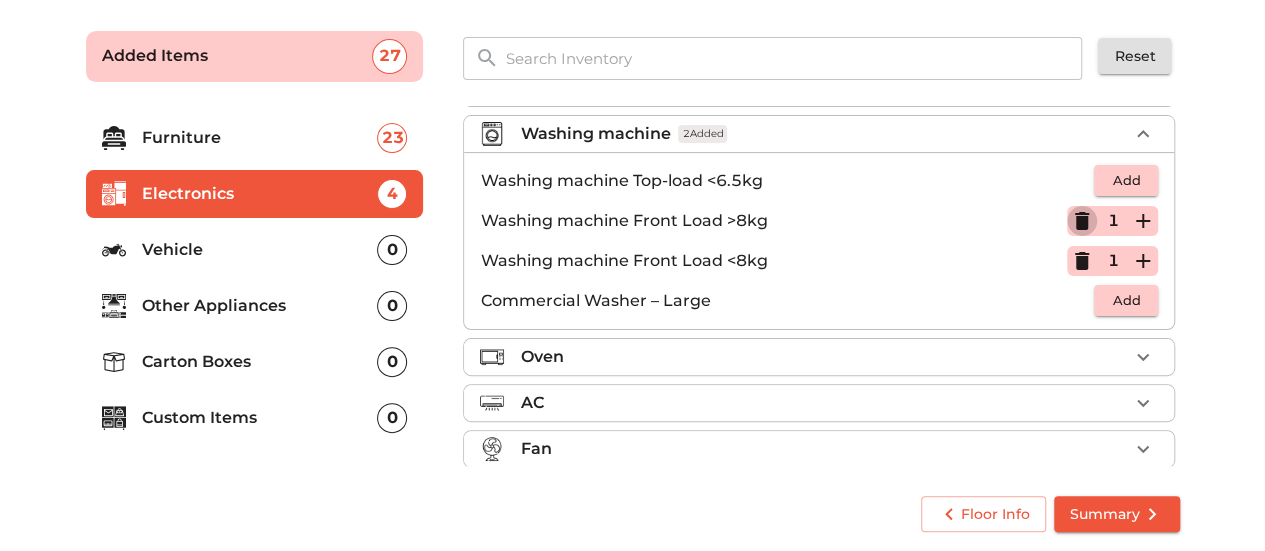 click 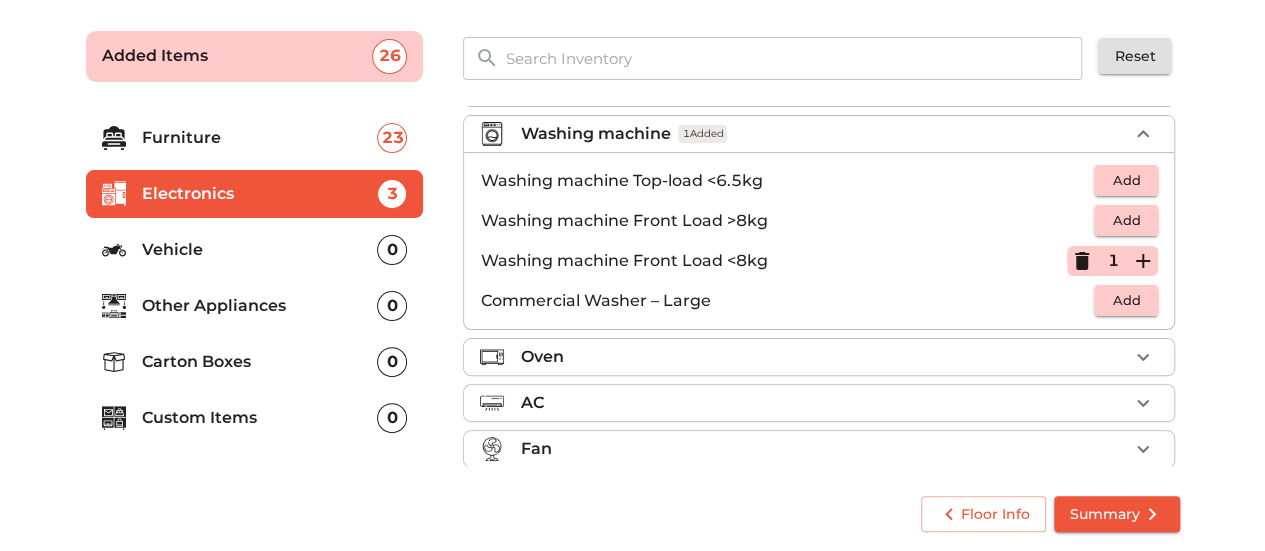 click on "Oven" at bounding box center [824, 357] 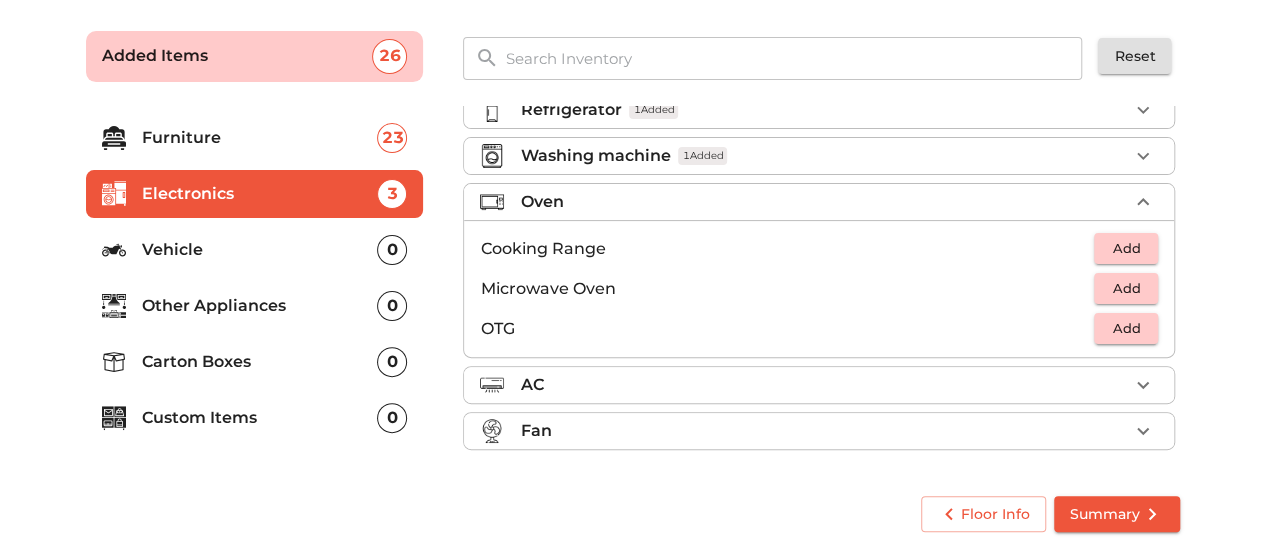 scroll, scrollTop: 64, scrollLeft: 0, axis: vertical 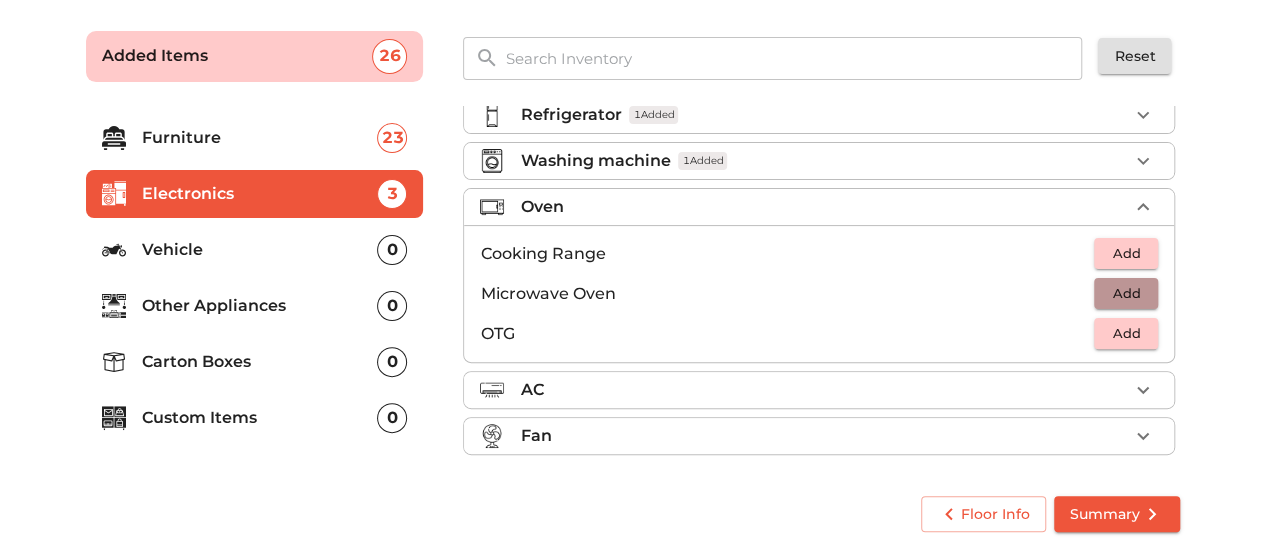 click on "Add" at bounding box center (1126, 293) 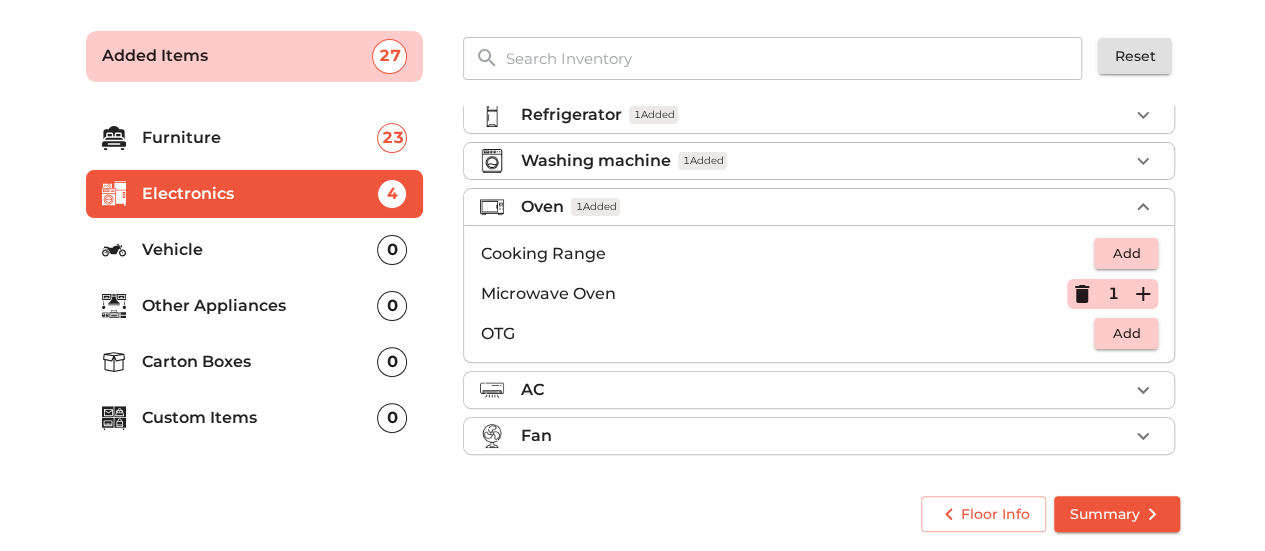 click on "Television 1  Added Refrigerator 1  Added Washing machine 1  Added Oven 1  Added Cooking Range Add Microwave Oven 1 OTG Add AC Fan" at bounding box center (819, 256) 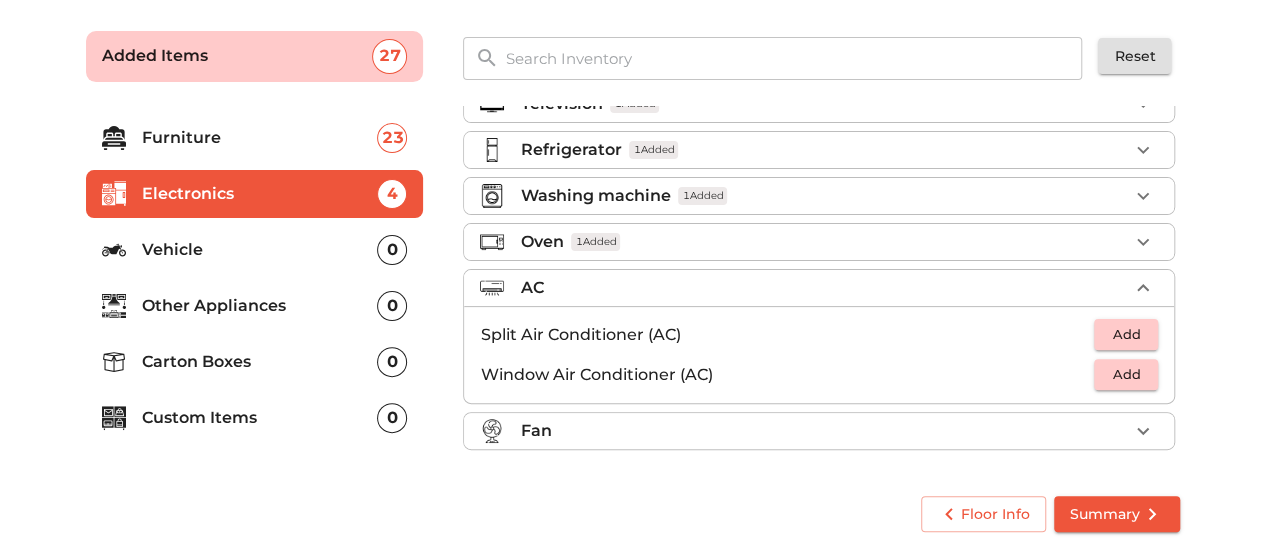 scroll, scrollTop: 24, scrollLeft: 0, axis: vertical 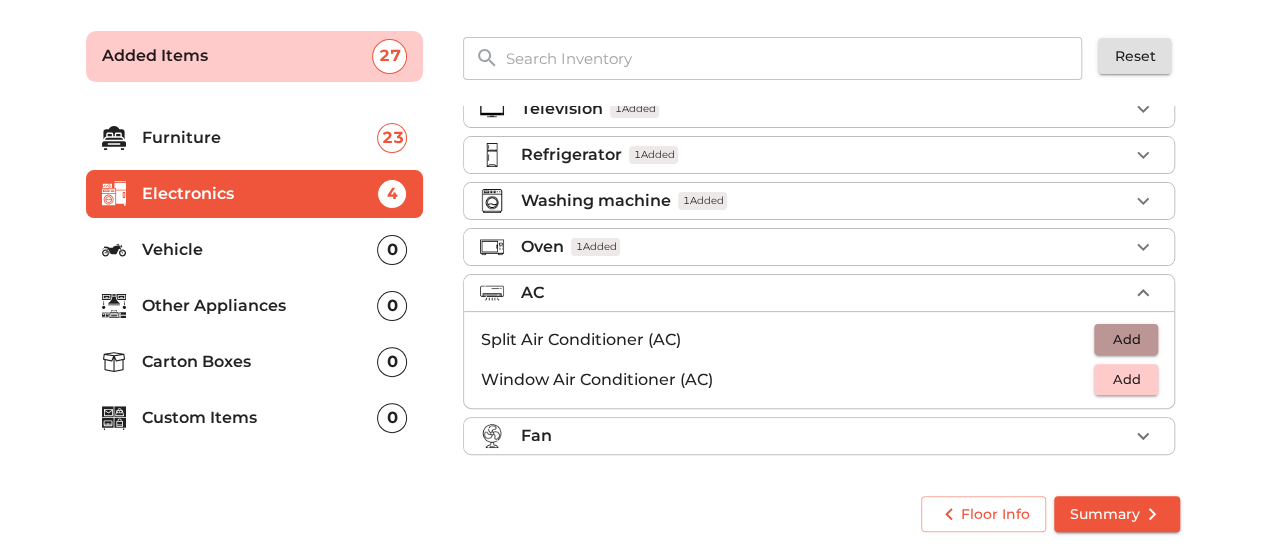 click on "Add" at bounding box center (1126, 339) 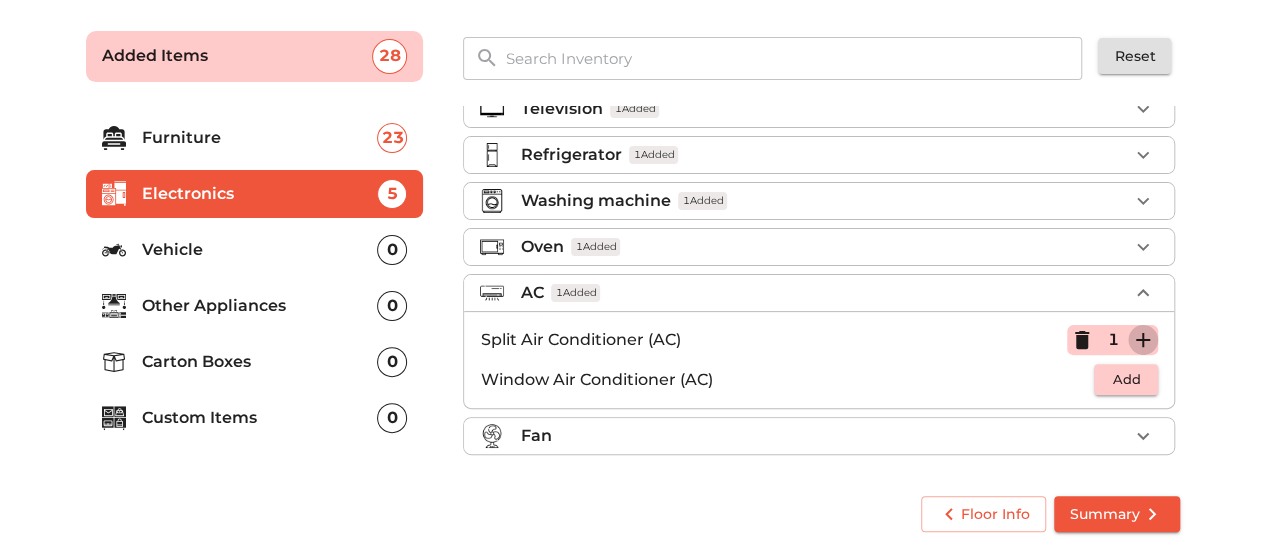 click 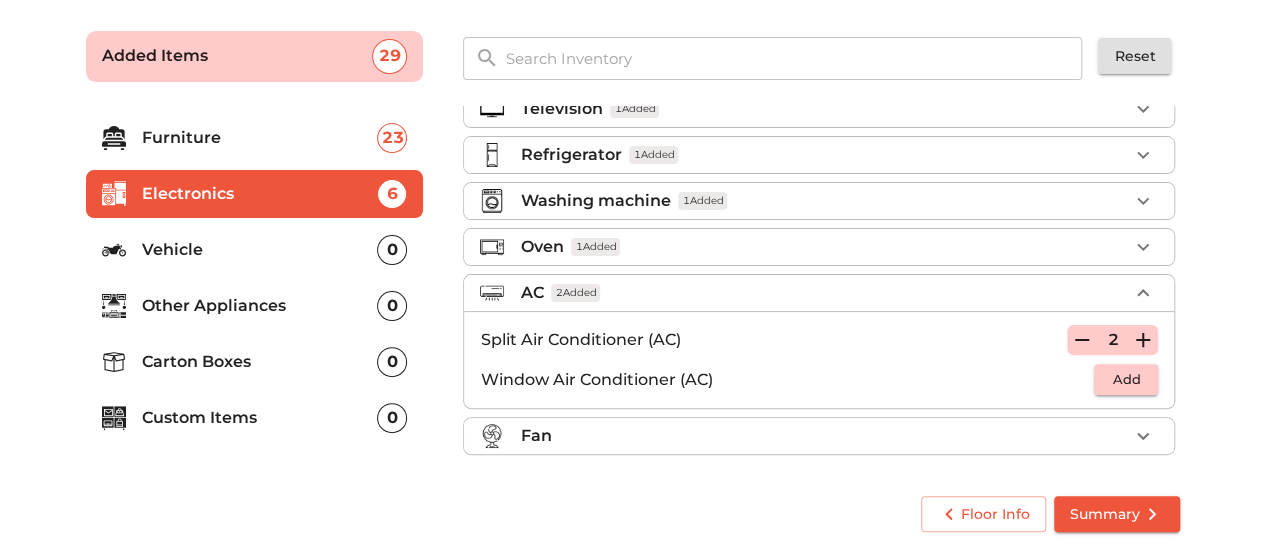 click on "Vehicle 0" at bounding box center (255, 250) 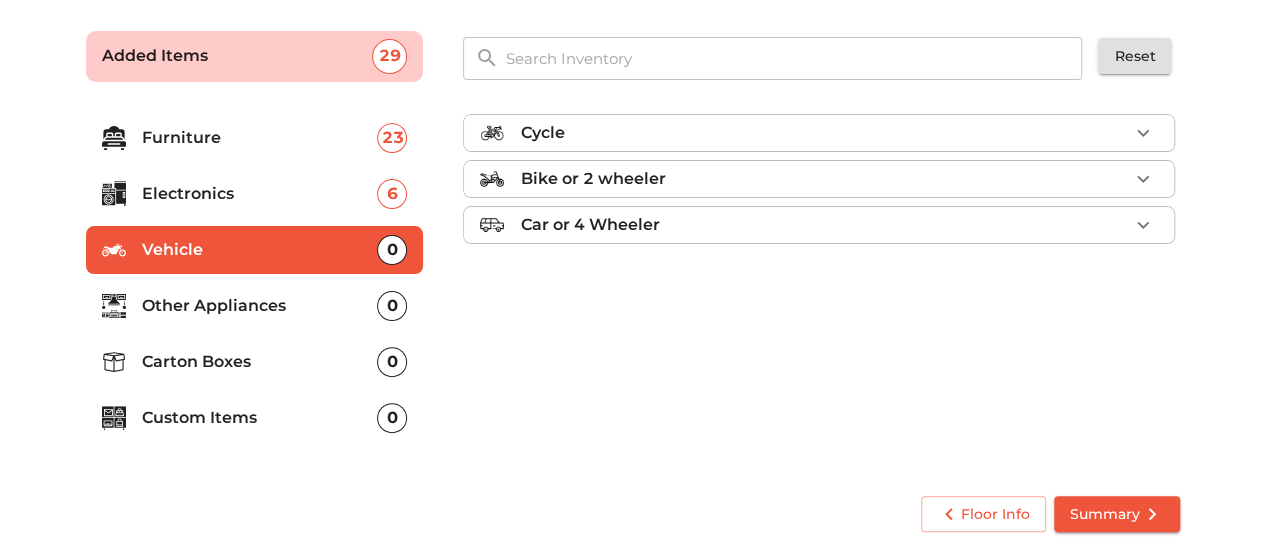 scroll, scrollTop: 0, scrollLeft: 0, axis: both 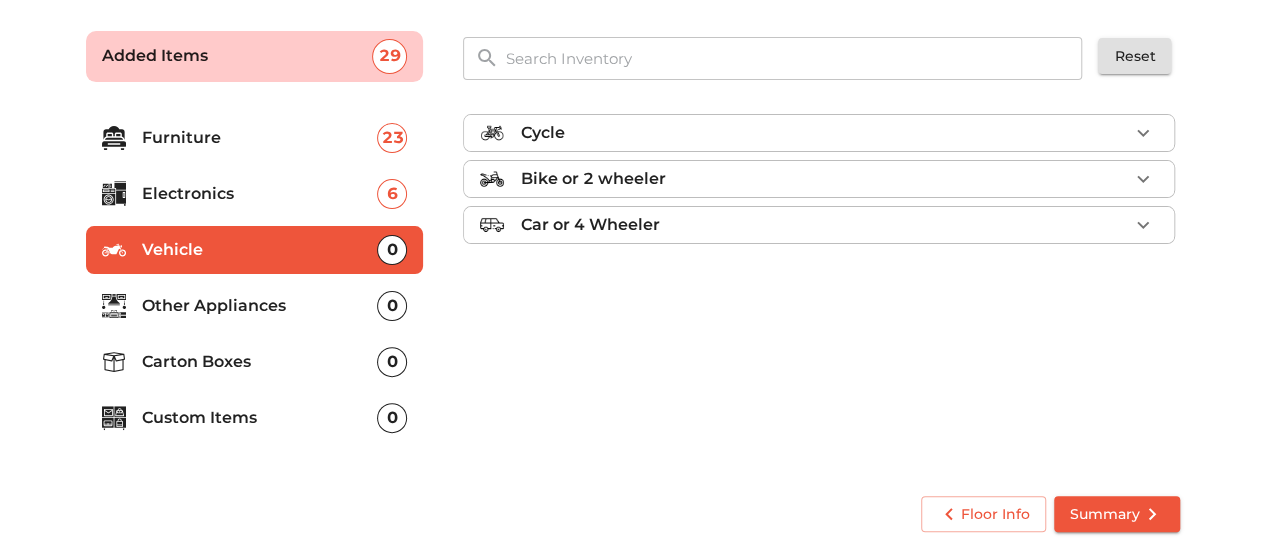 click on "Car or 4 Wheeler" at bounding box center (589, 225) 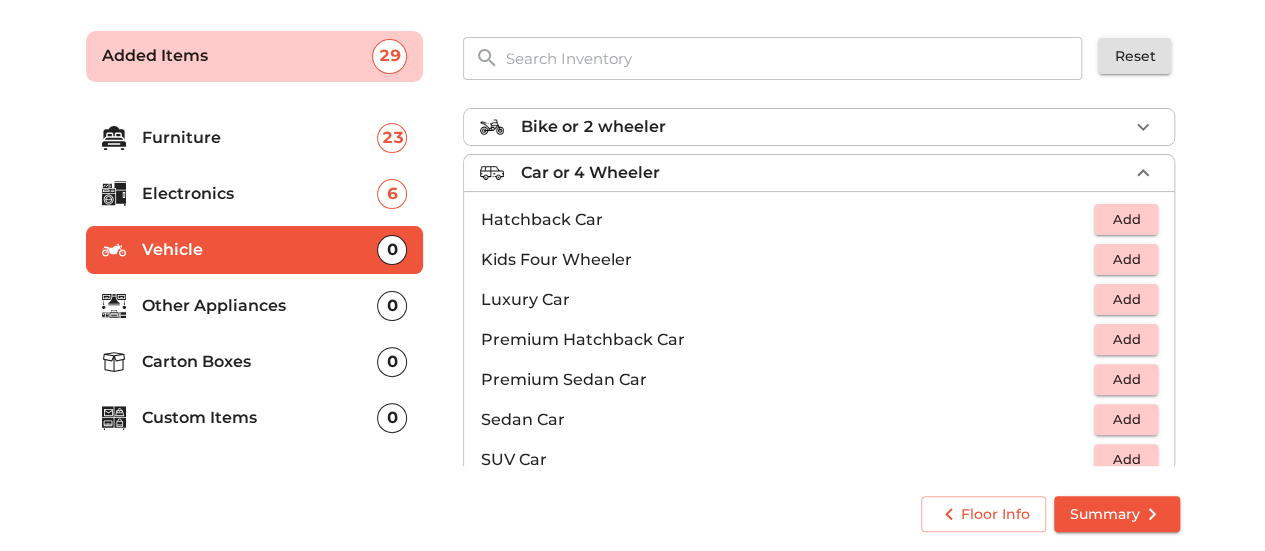 scroll, scrollTop: 88, scrollLeft: 0, axis: vertical 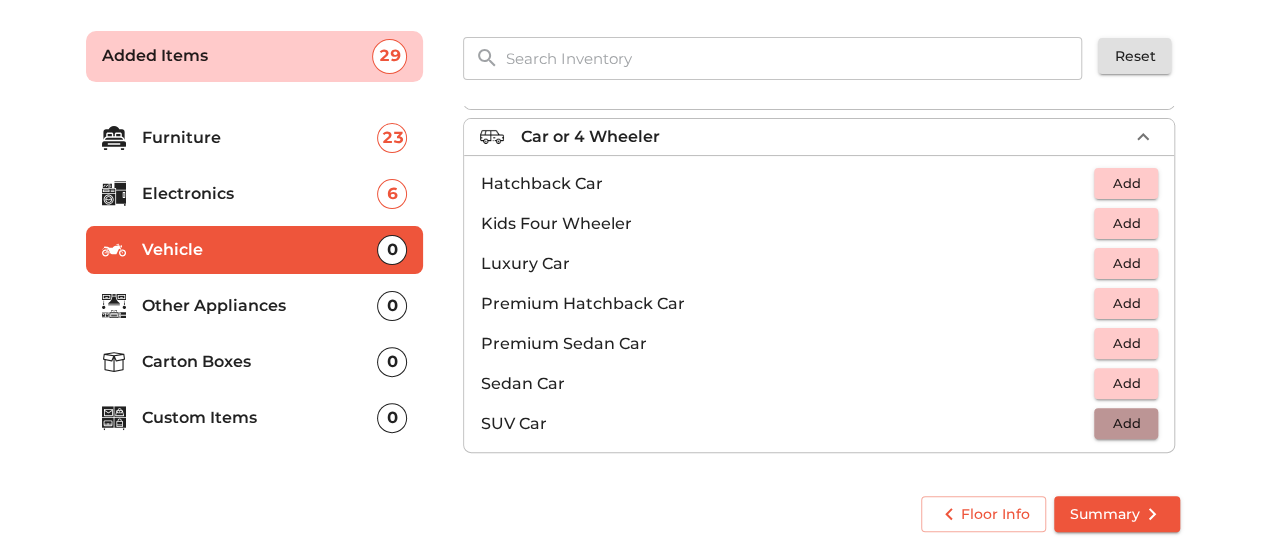 click on "Add" at bounding box center (1126, 423) 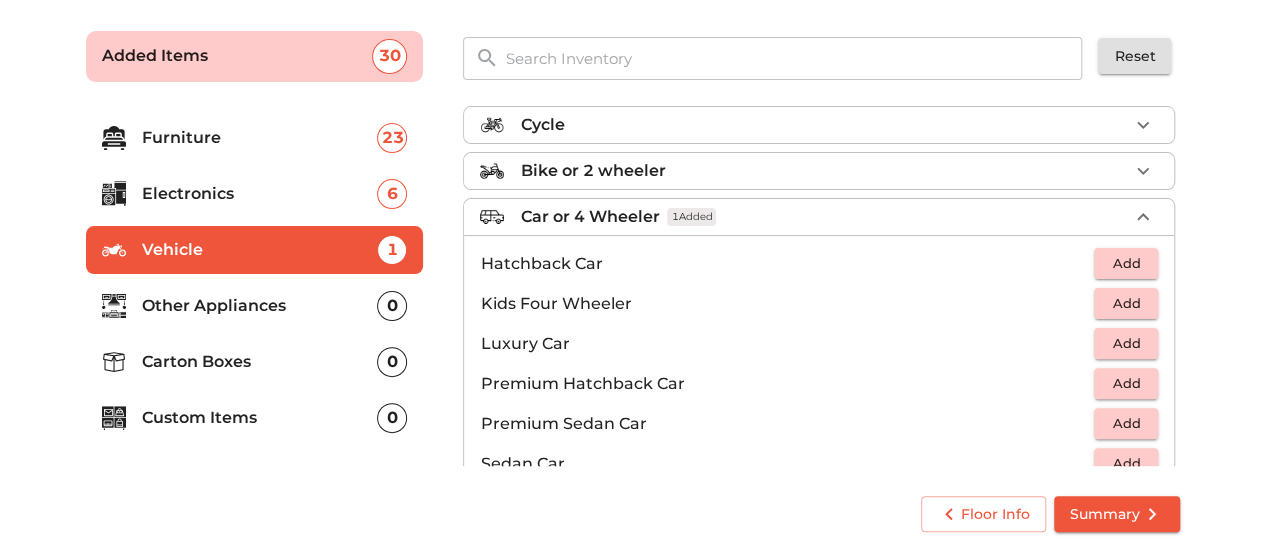 scroll, scrollTop: 0, scrollLeft: 0, axis: both 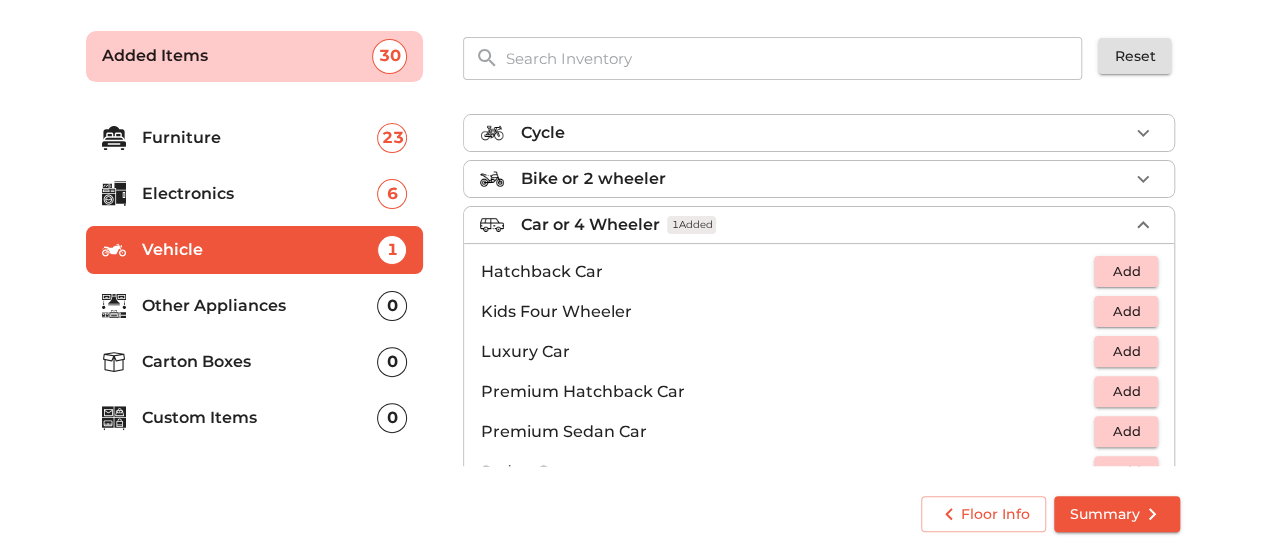 click on "Bike or 2 wheeler" at bounding box center [592, 179] 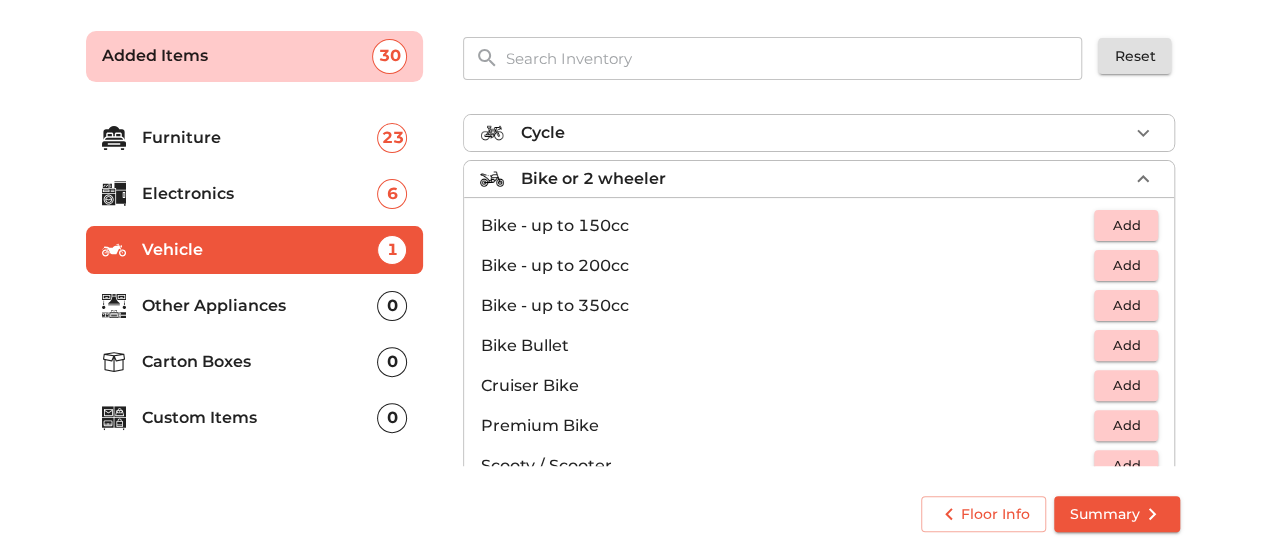 scroll, scrollTop: 128, scrollLeft: 0, axis: vertical 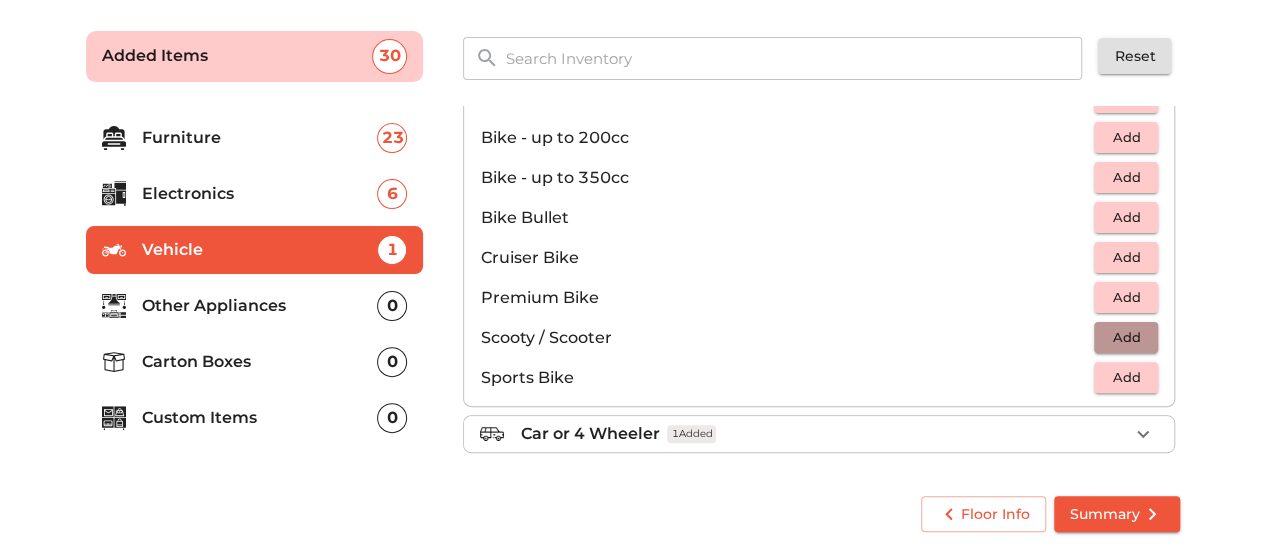 click on "Add" at bounding box center [1126, 337] 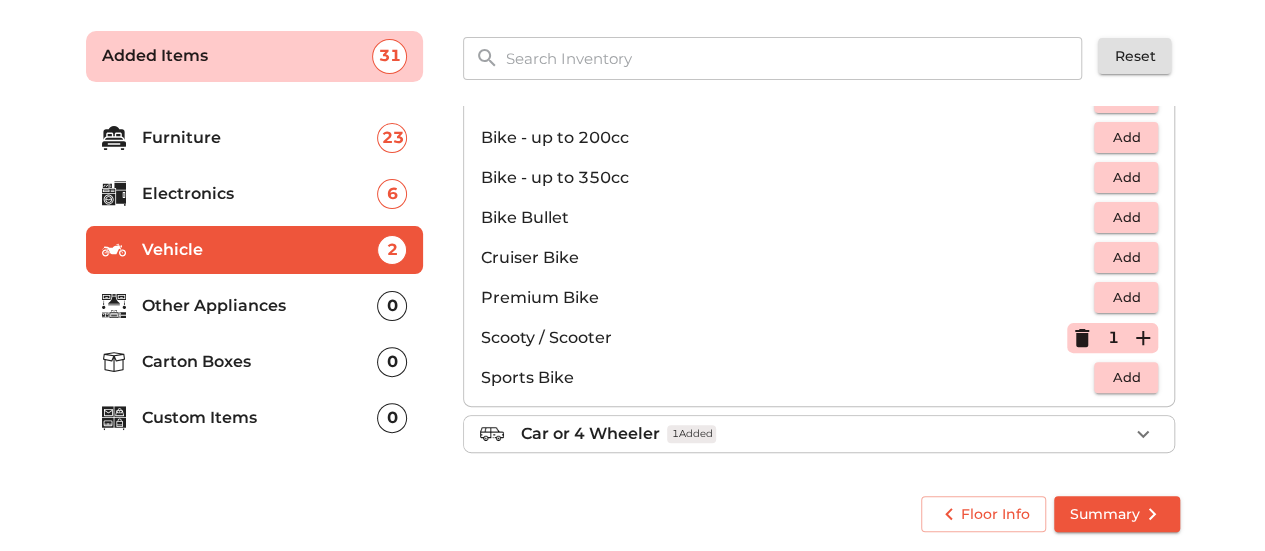 click on "Other Appliances" at bounding box center (260, 306) 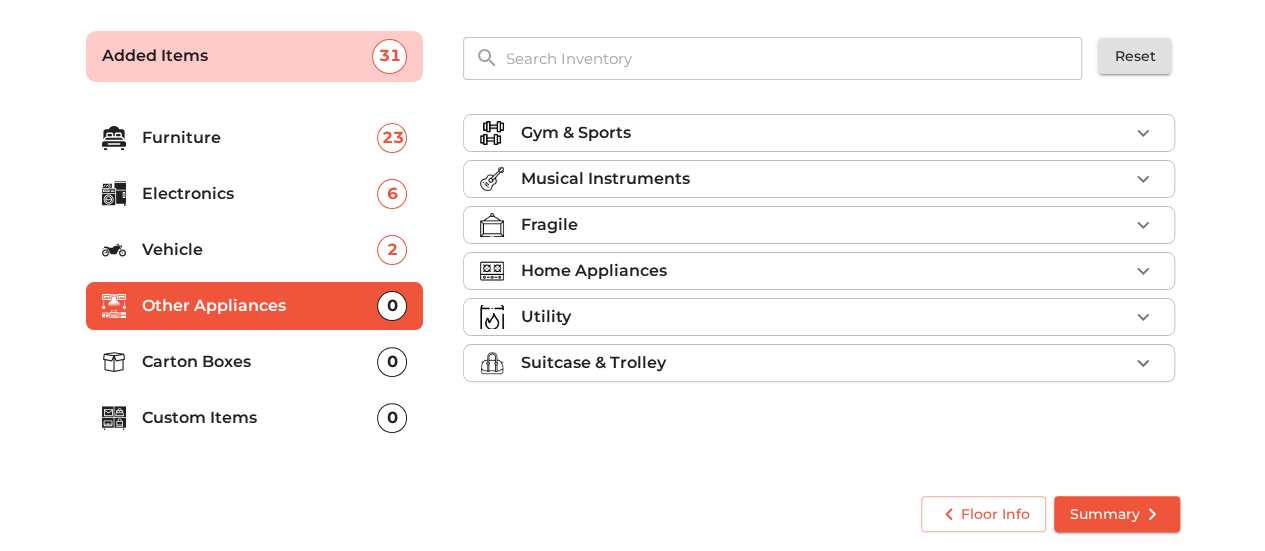 scroll, scrollTop: 0, scrollLeft: 0, axis: both 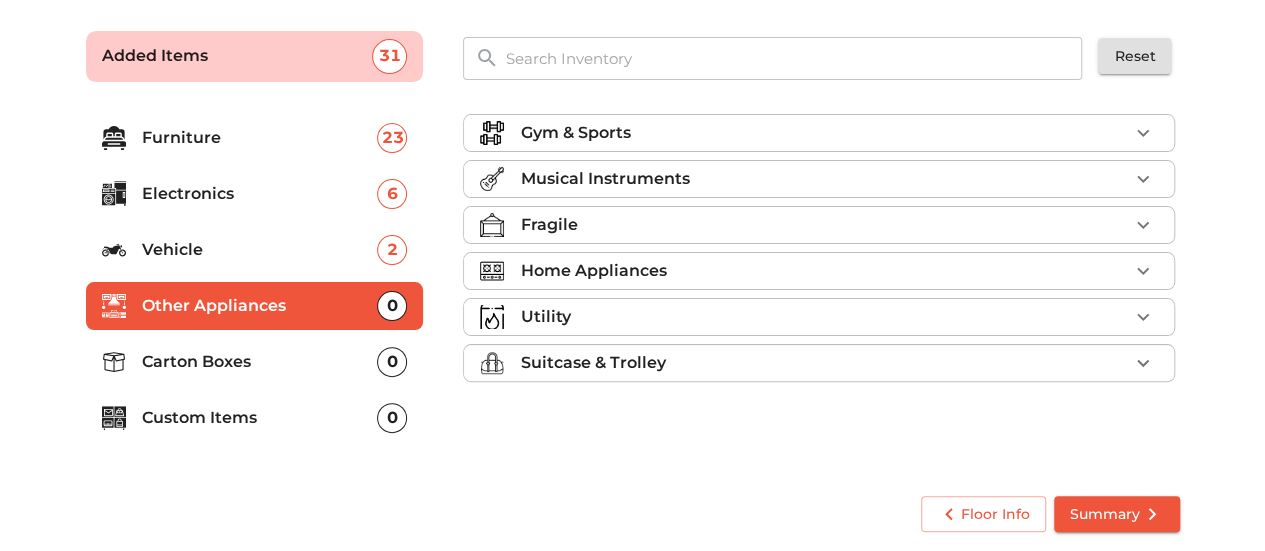 click on "Fragile" at bounding box center (824, 225) 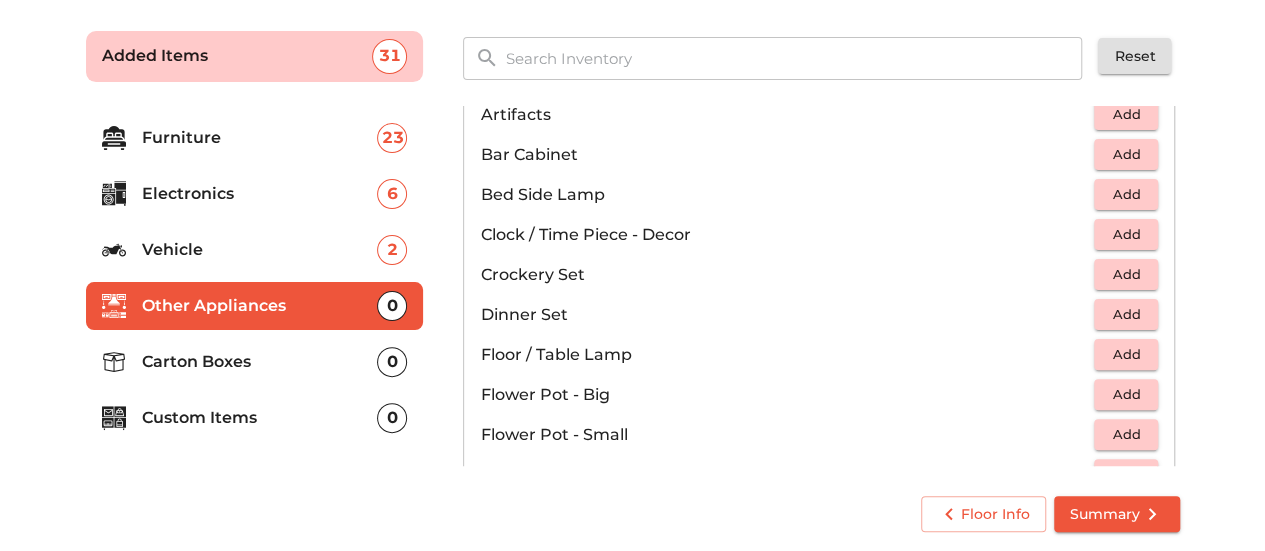 scroll, scrollTop: 318, scrollLeft: 0, axis: vertical 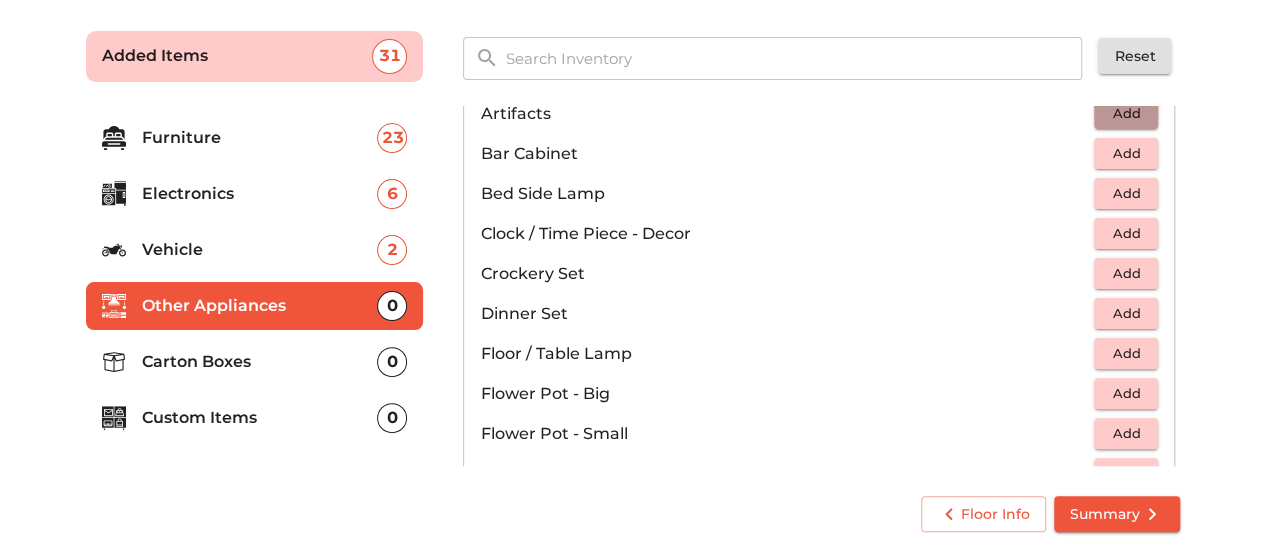 click on "Add" at bounding box center [1126, 113] 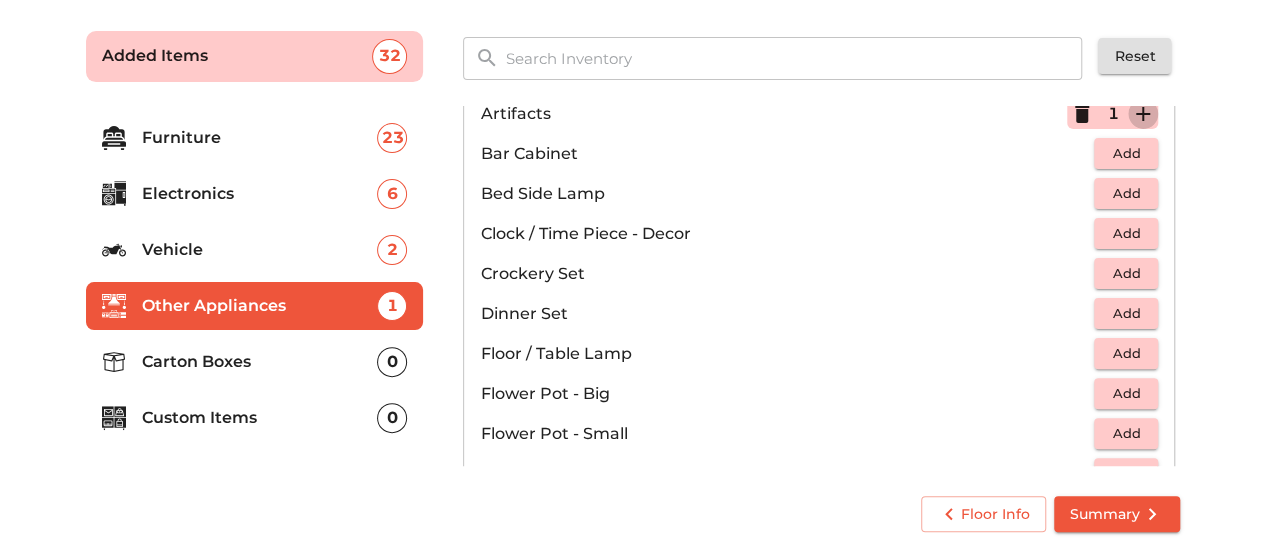 click 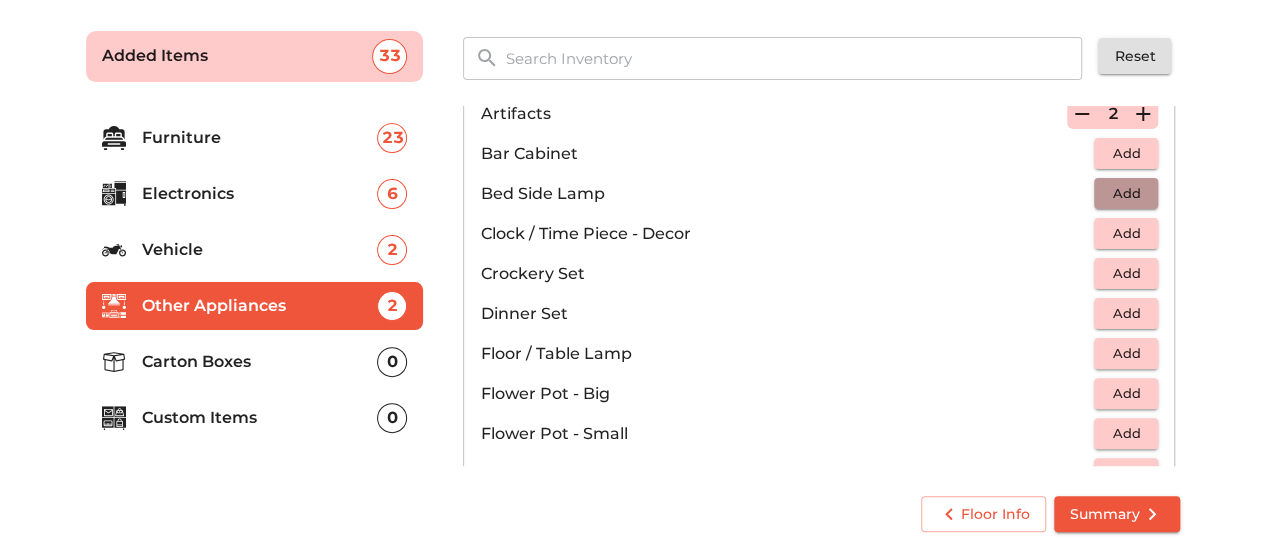 click on "Add" at bounding box center [1126, 193] 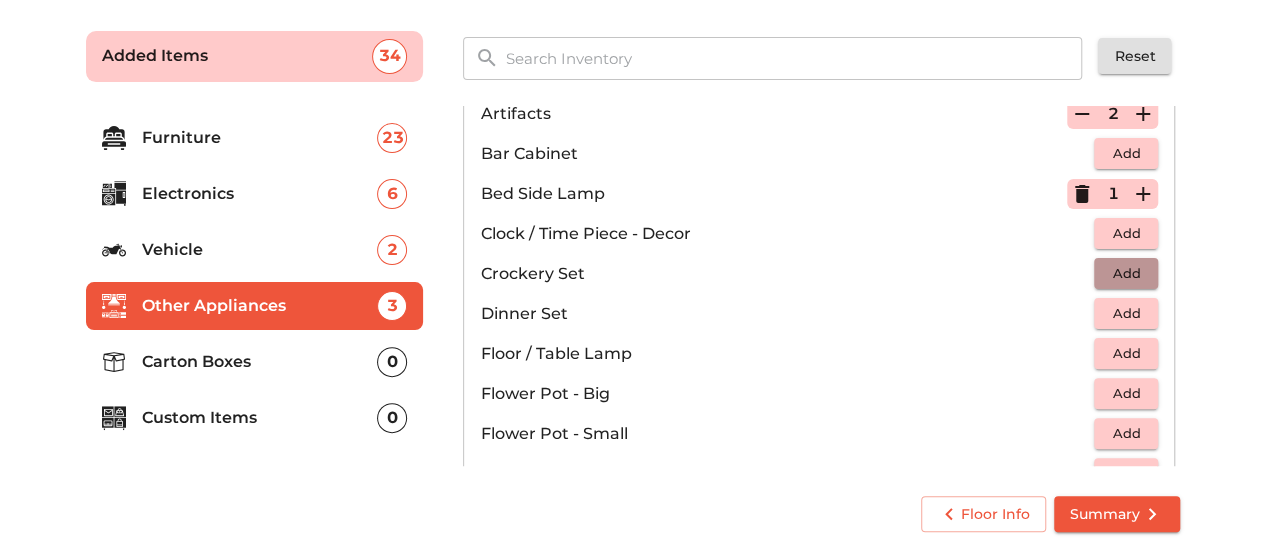 click on "Add" at bounding box center (1126, 273) 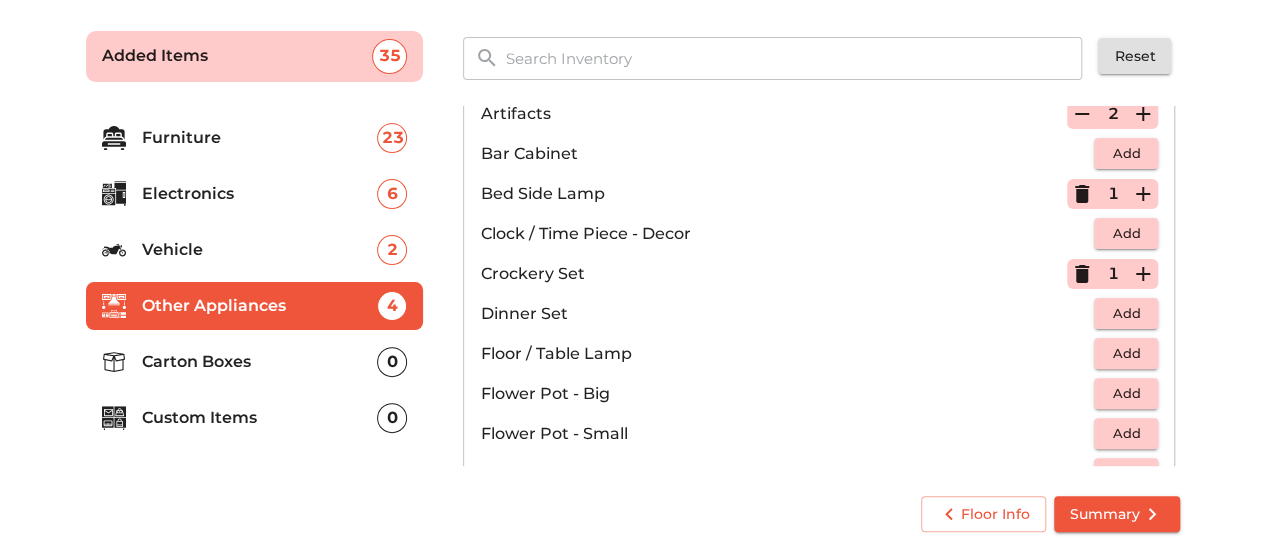 click on "Add" at bounding box center [1126, 313] 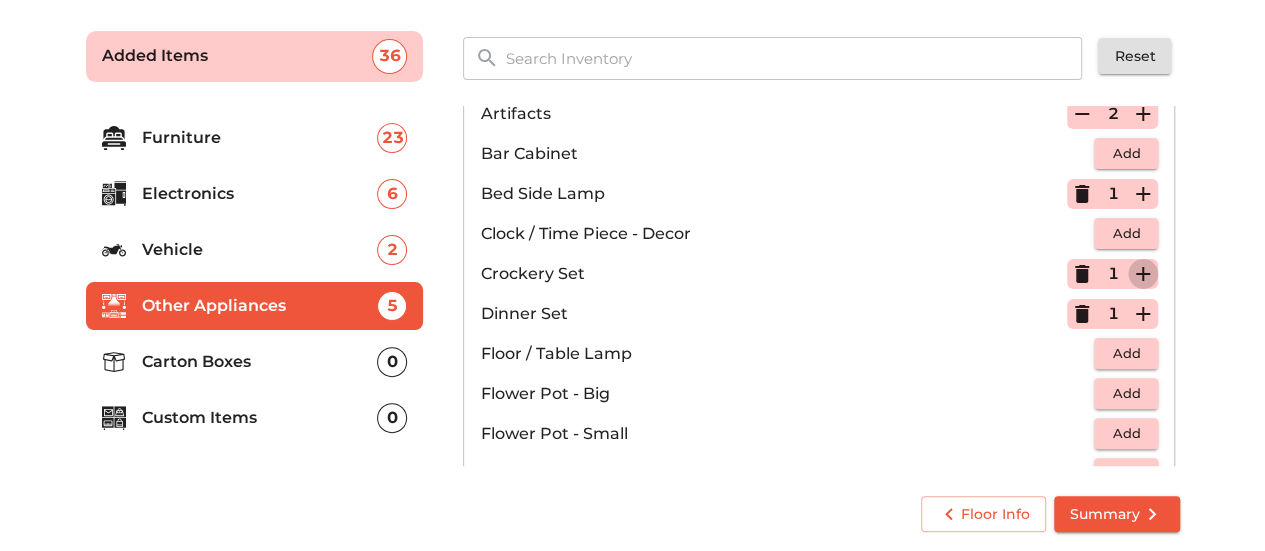 click 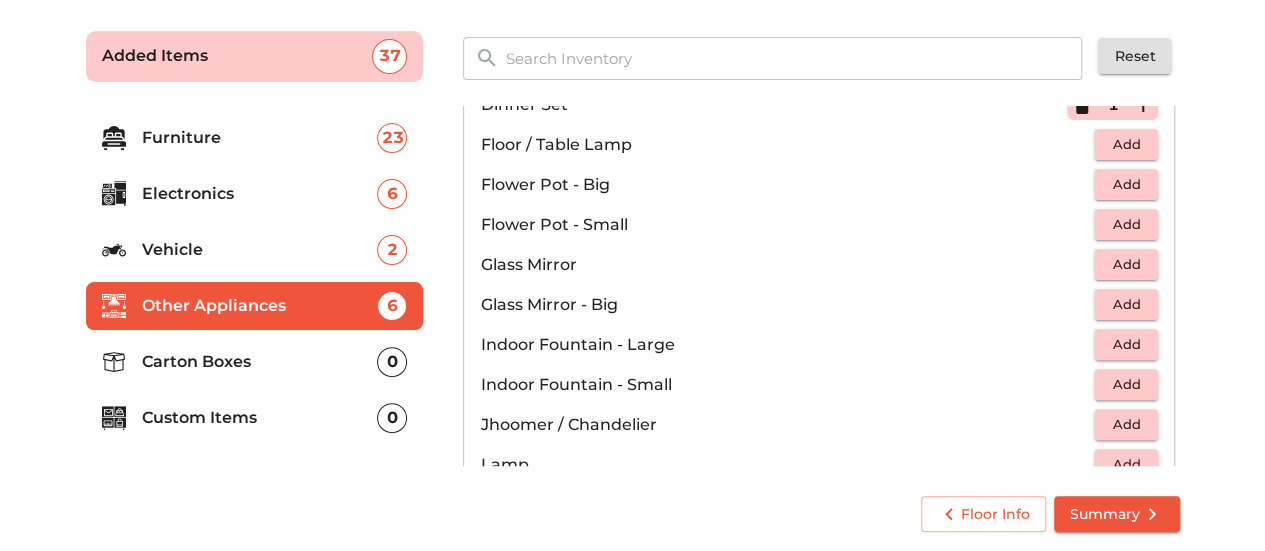 scroll, scrollTop: 600, scrollLeft: 0, axis: vertical 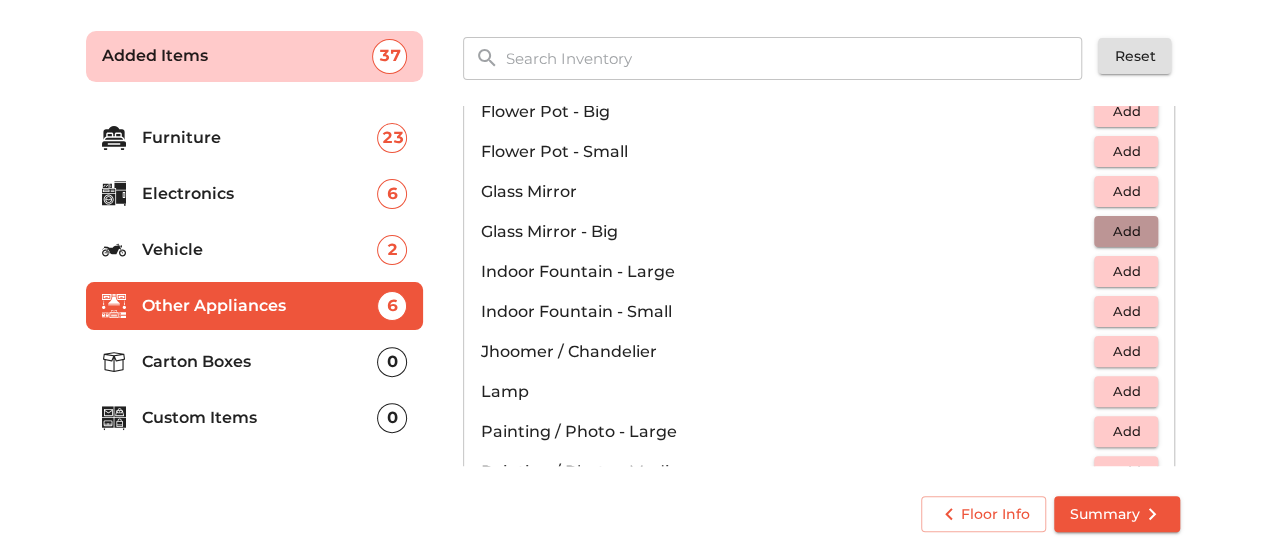 click on "Add" at bounding box center (1126, 231) 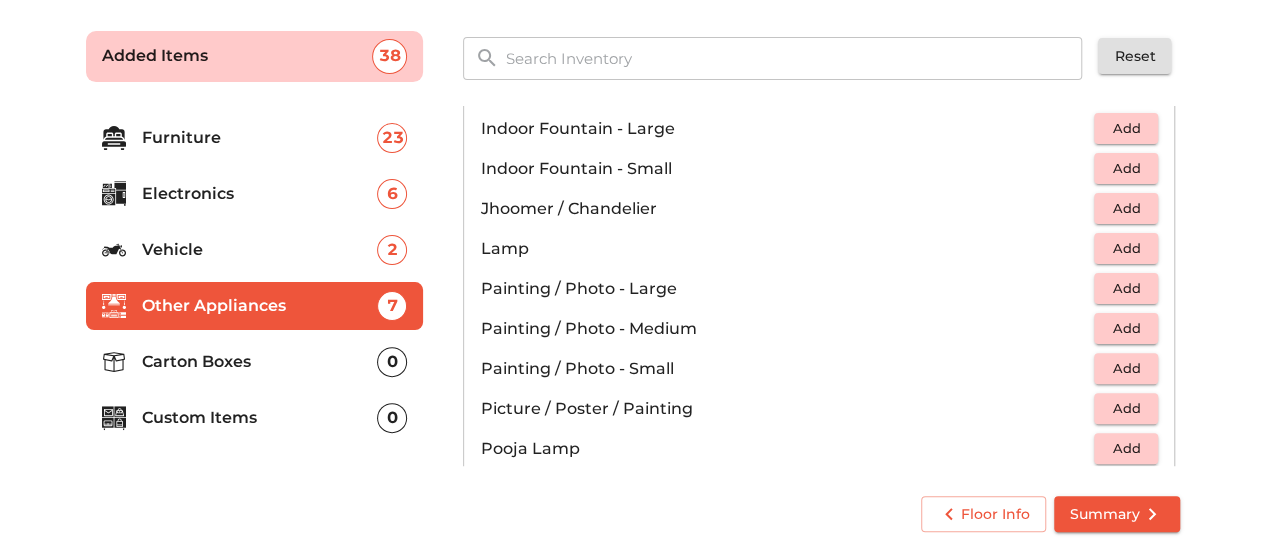 scroll, scrollTop: 847, scrollLeft: 0, axis: vertical 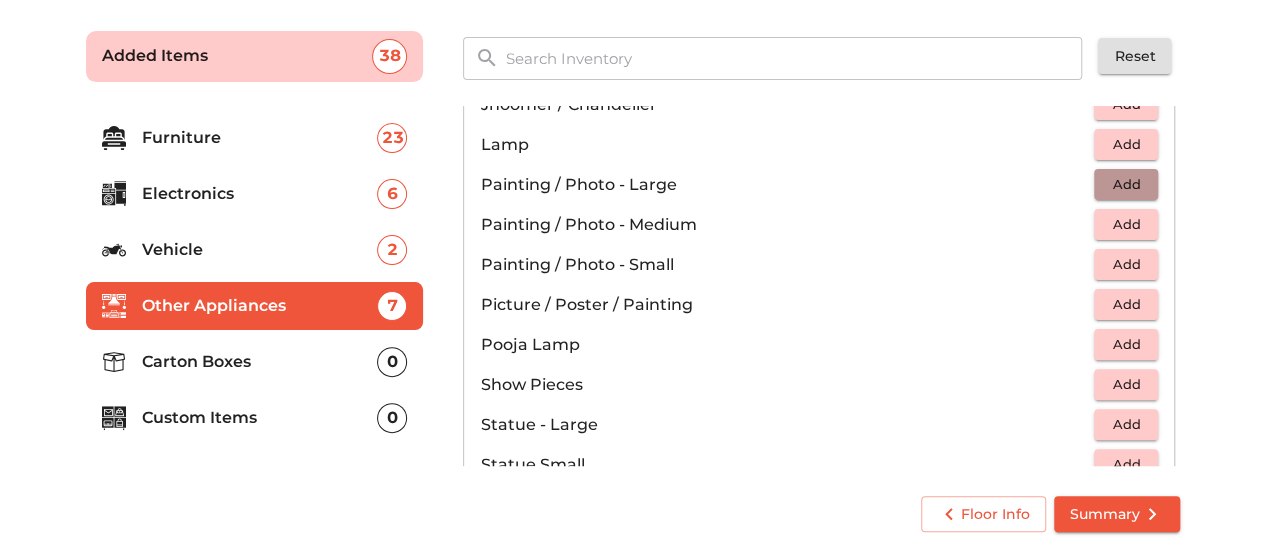 click on "Add" at bounding box center (1126, 184) 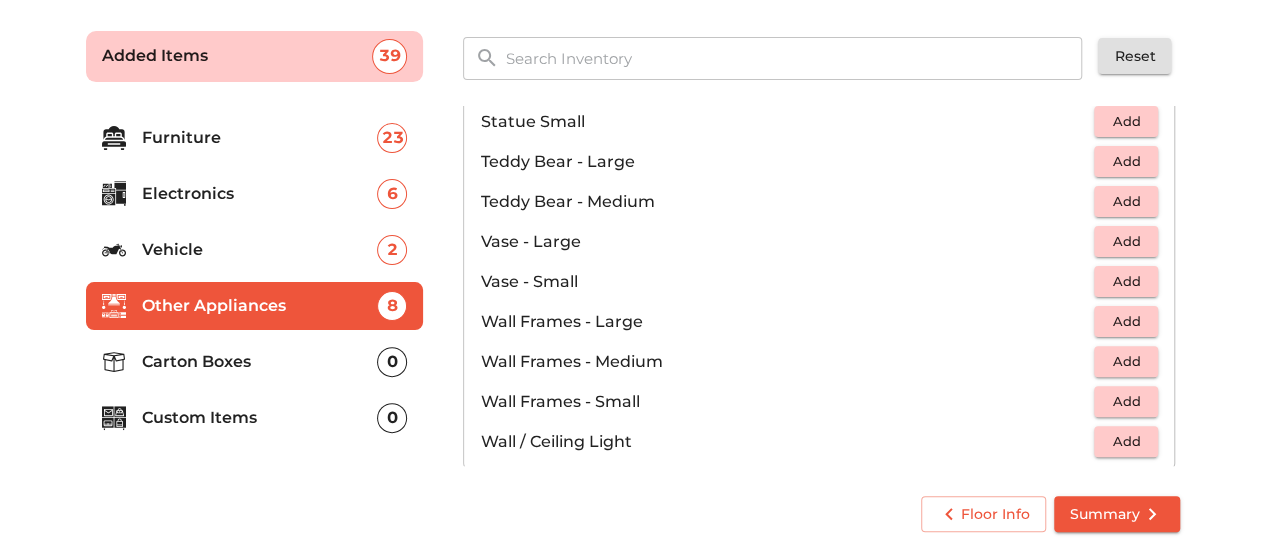 scroll, scrollTop: 1292, scrollLeft: 0, axis: vertical 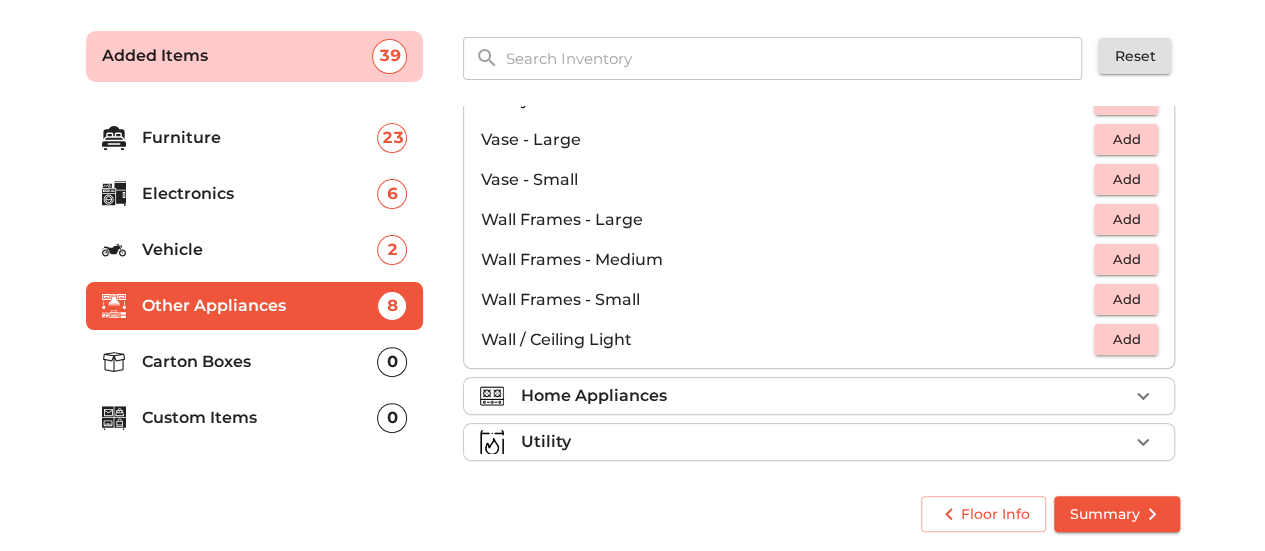 click on "Home Appliances" at bounding box center [824, 396] 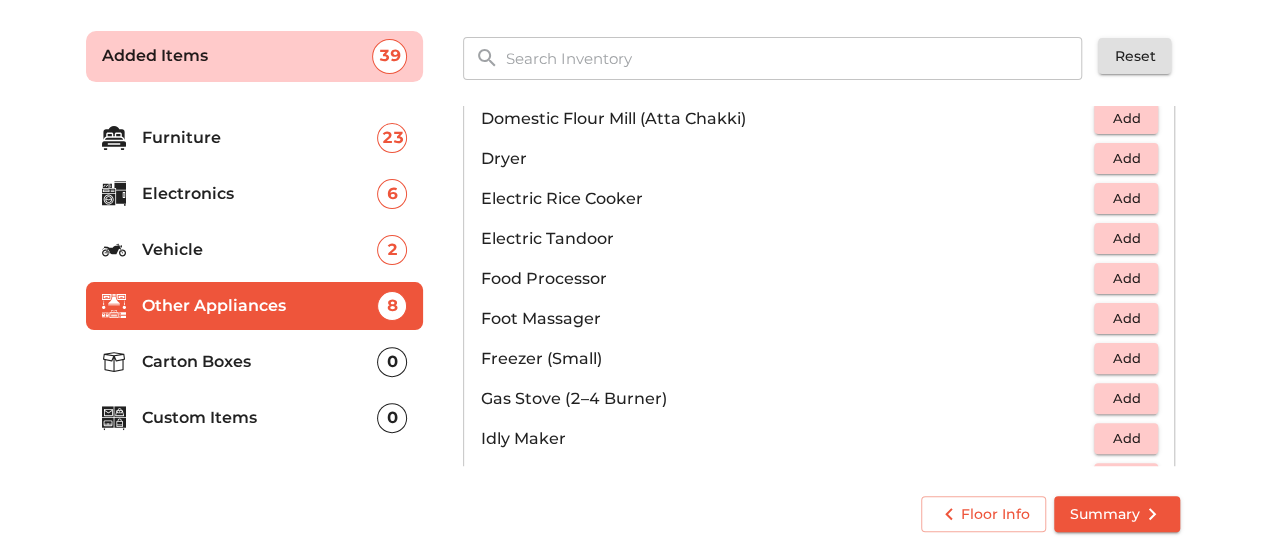 scroll, scrollTop: 597, scrollLeft: 0, axis: vertical 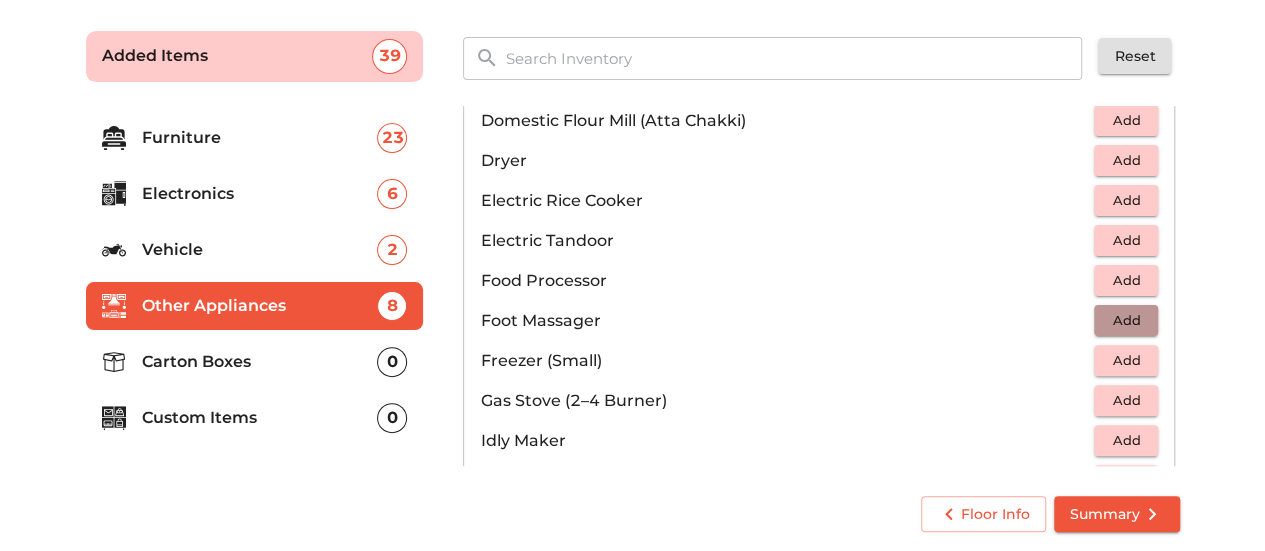 click on "Add" at bounding box center (1126, 320) 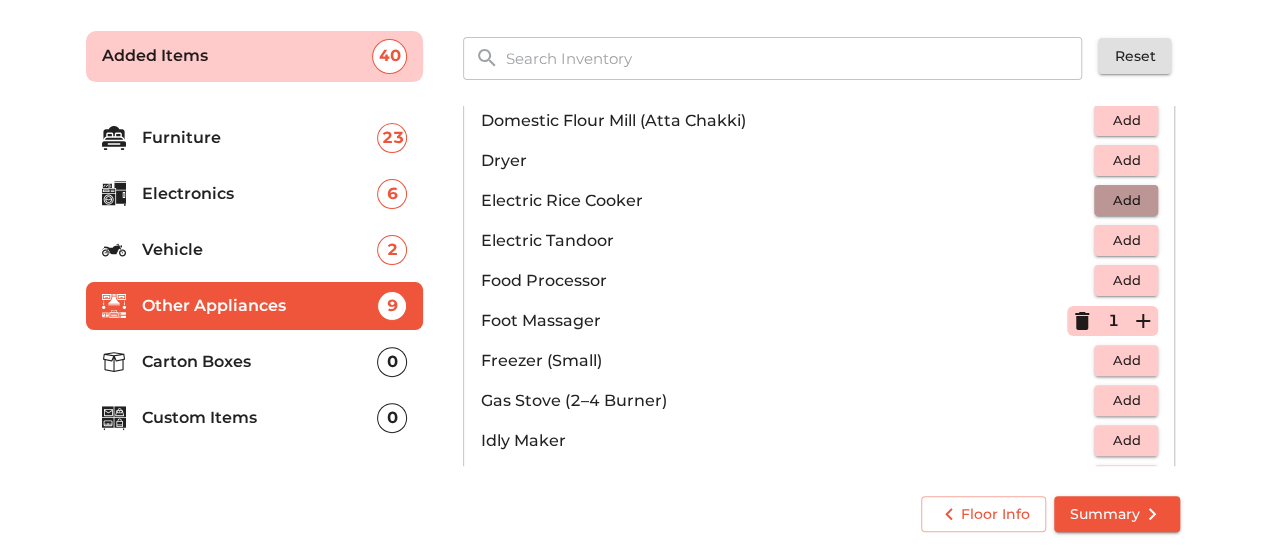 click on "Add" at bounding box center [1126, 200] 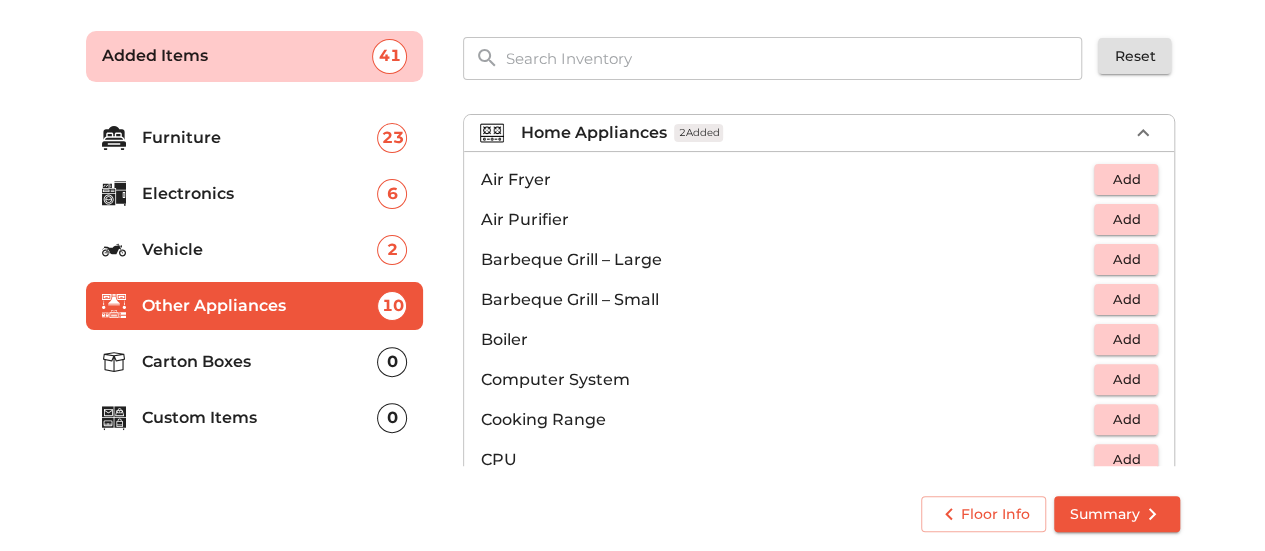 scroll, scrollTop: 137, scrollLeft: 0, axis: vertical 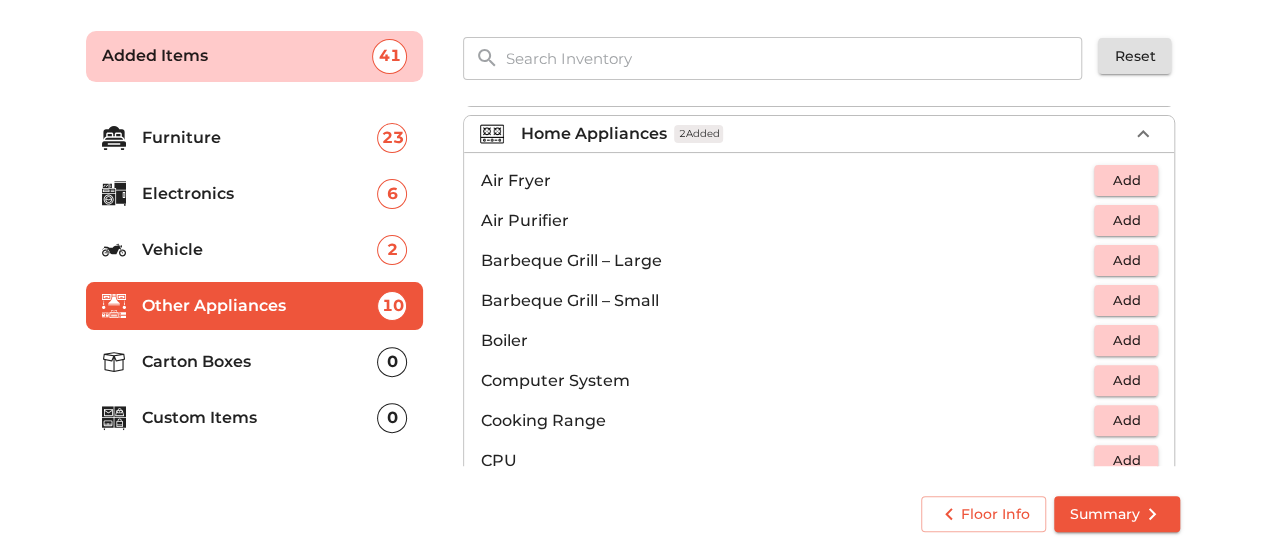 click on "Add" at bounding box center (1126, 220) 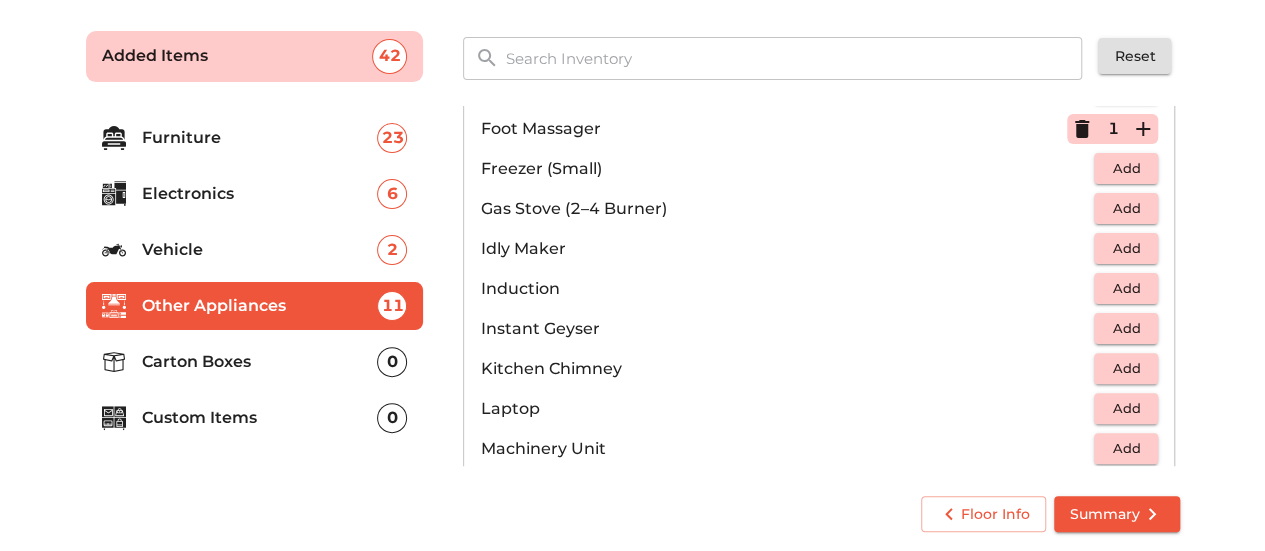 scroll, scrollTop: 790, scrollLeft: 0, axis: vertical 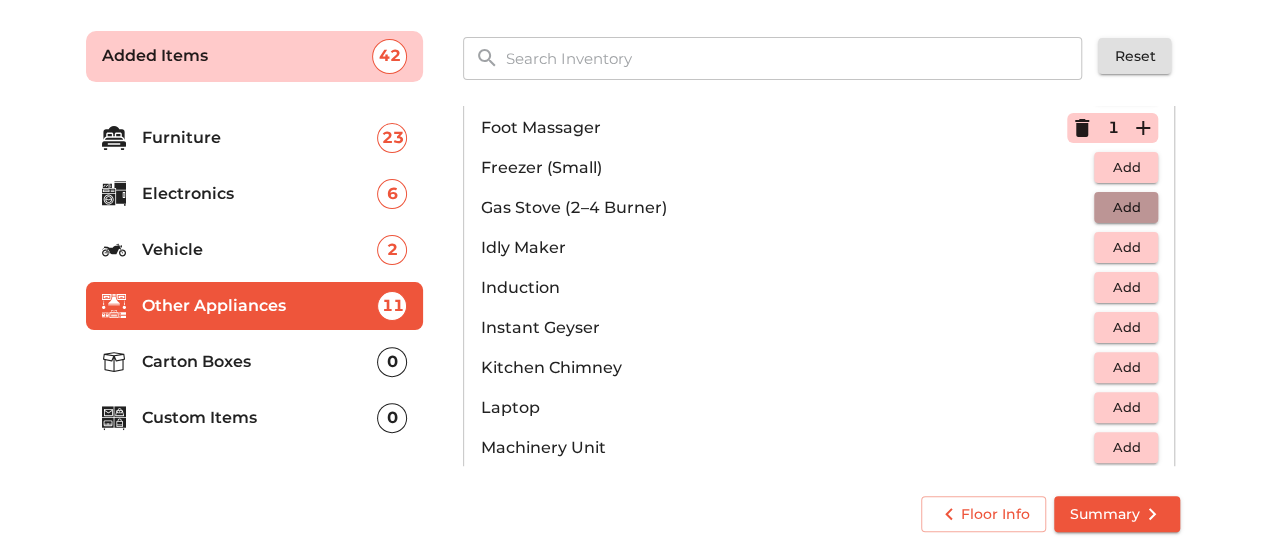click on "Add" at bounding box center (1126, 207) 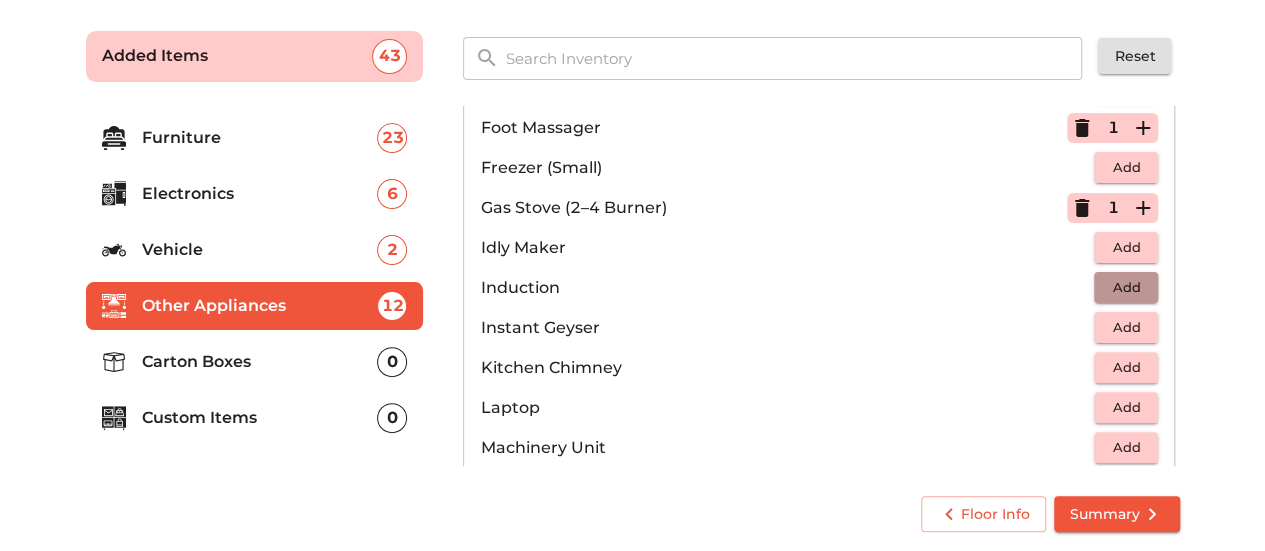 click on "Add" at bounding box center (1126, 287) 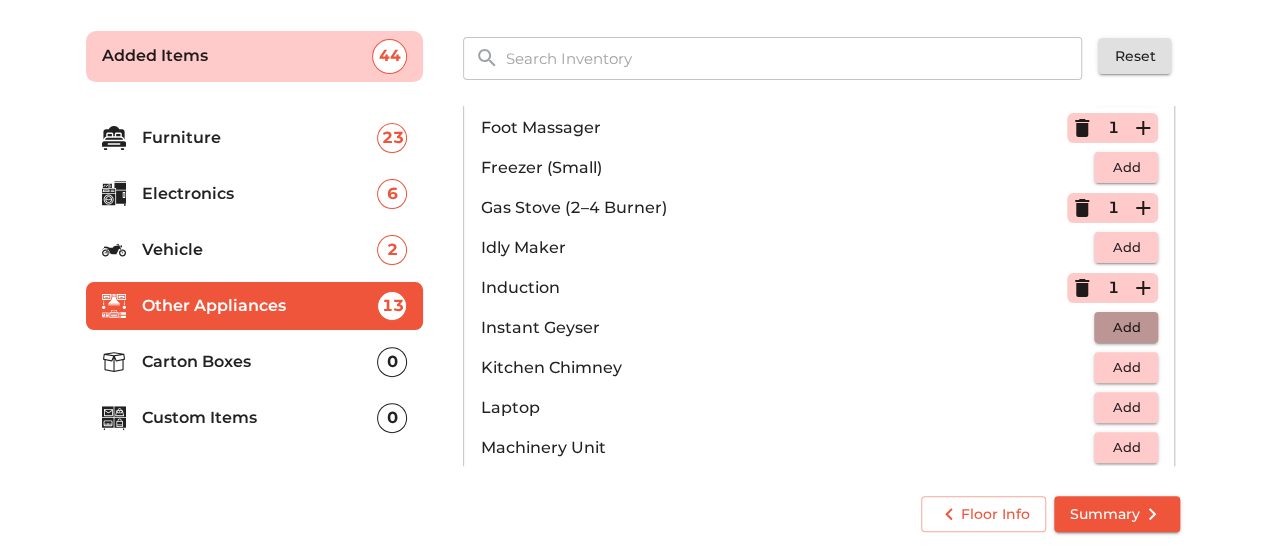click on "Add" at bounding box center (1126, 327) 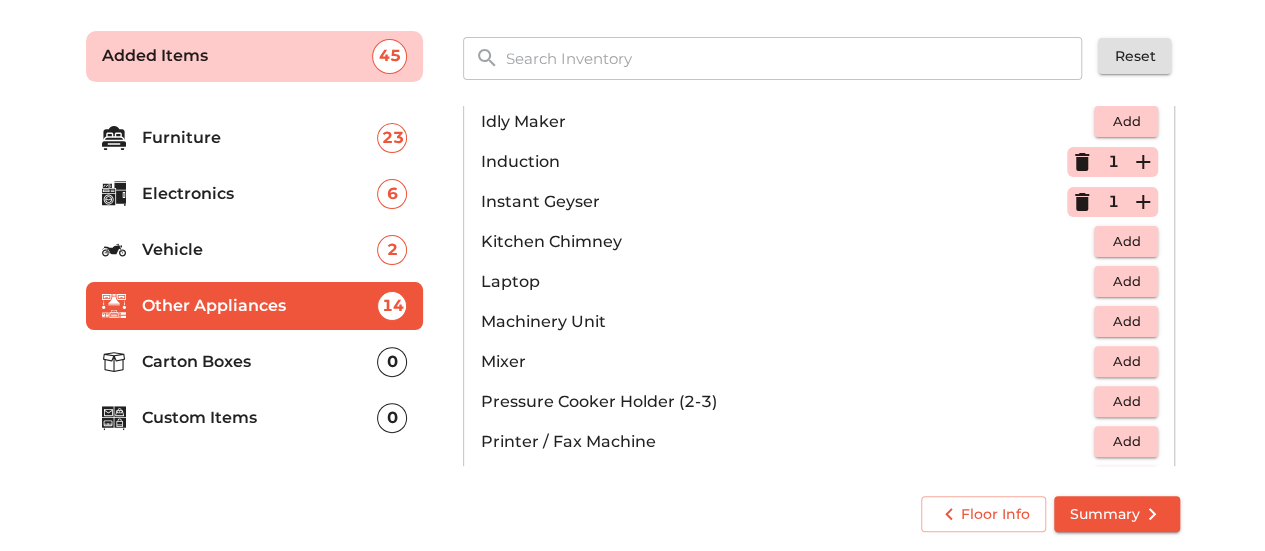 scroll, scrollTop: 1054, scrollLeft: 0, axis: vertical 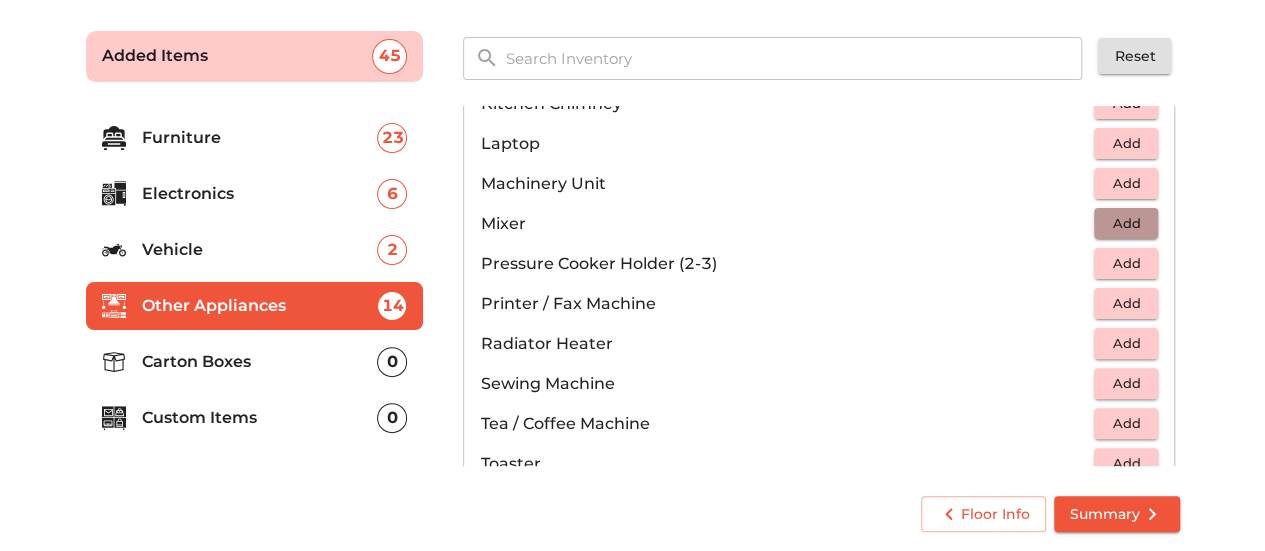 click on "Add" at bounding box center (1126, 223) 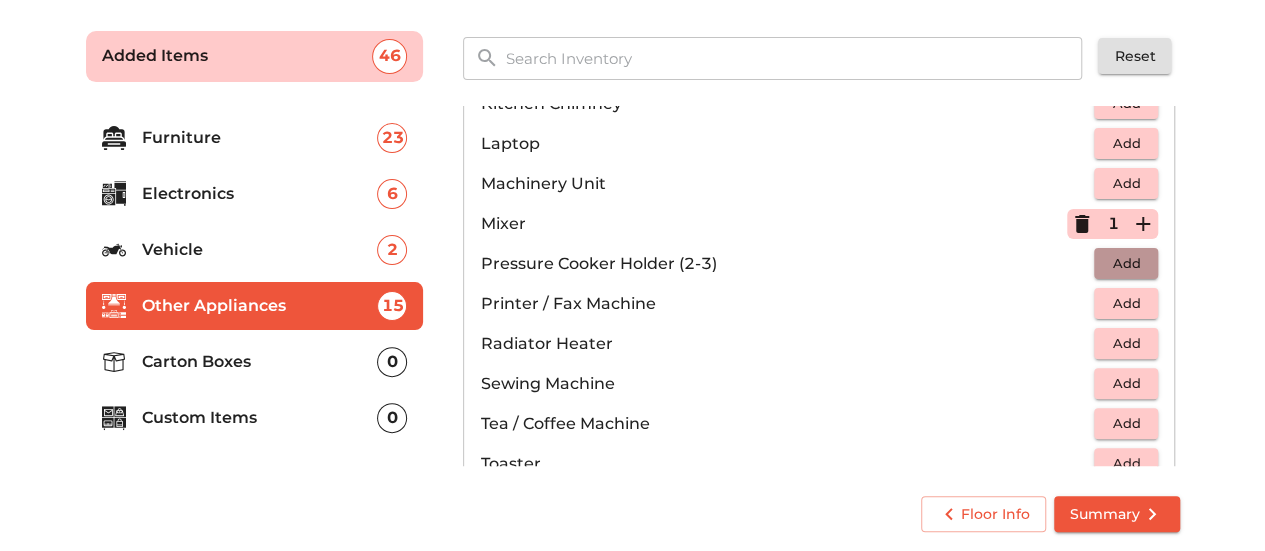 click on "Add" at bounding box center [1126, 263] 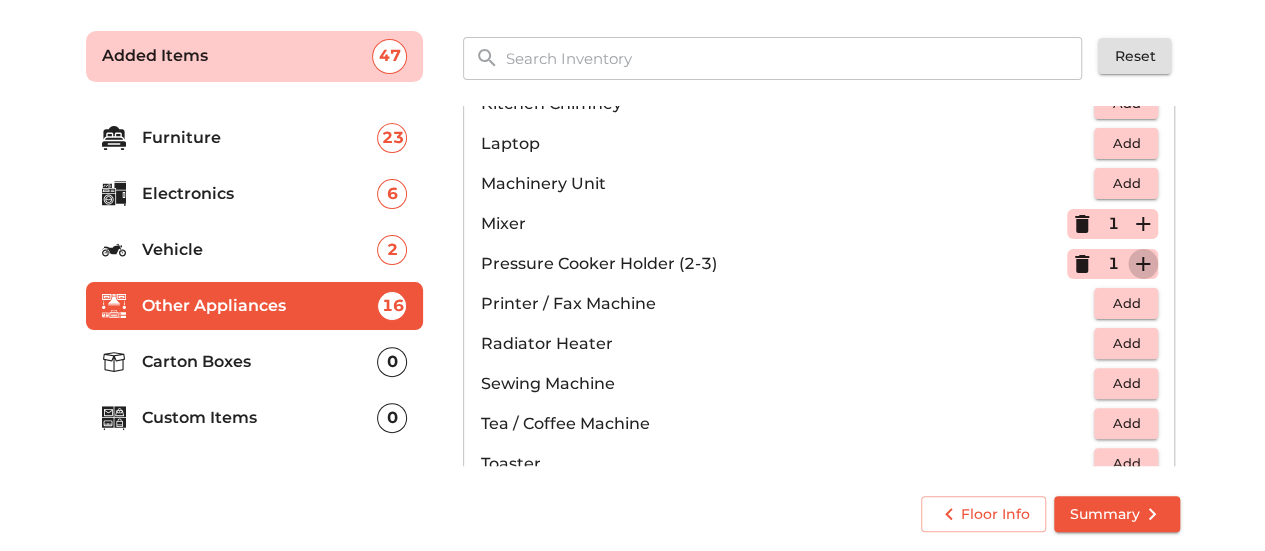 click 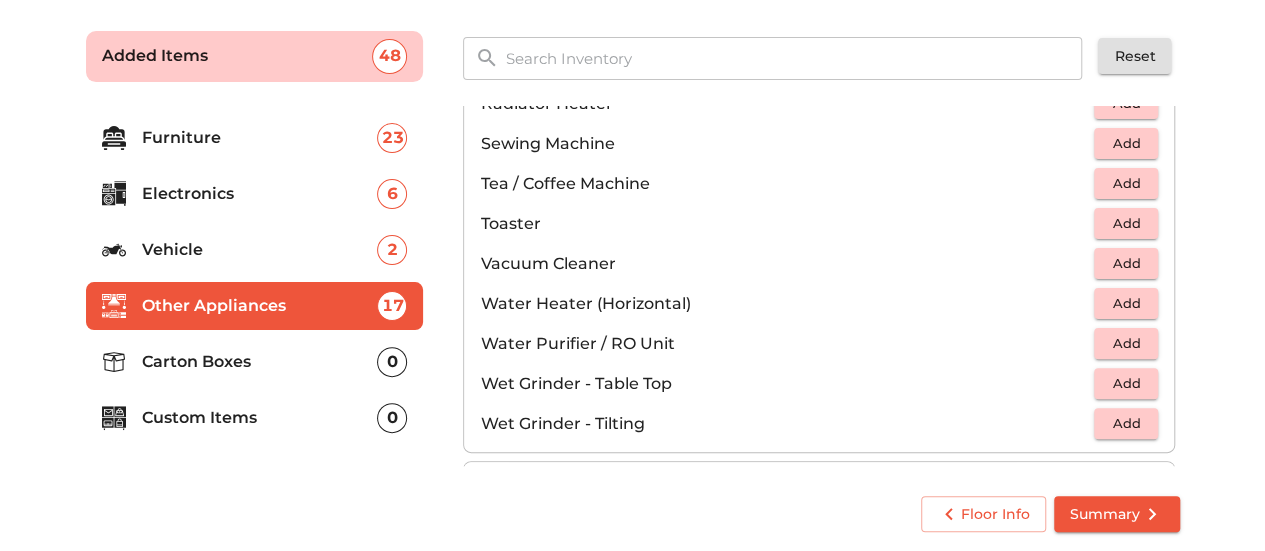 scroll, scrollTop: 1295, scrollLeft: 0, axis: vertical 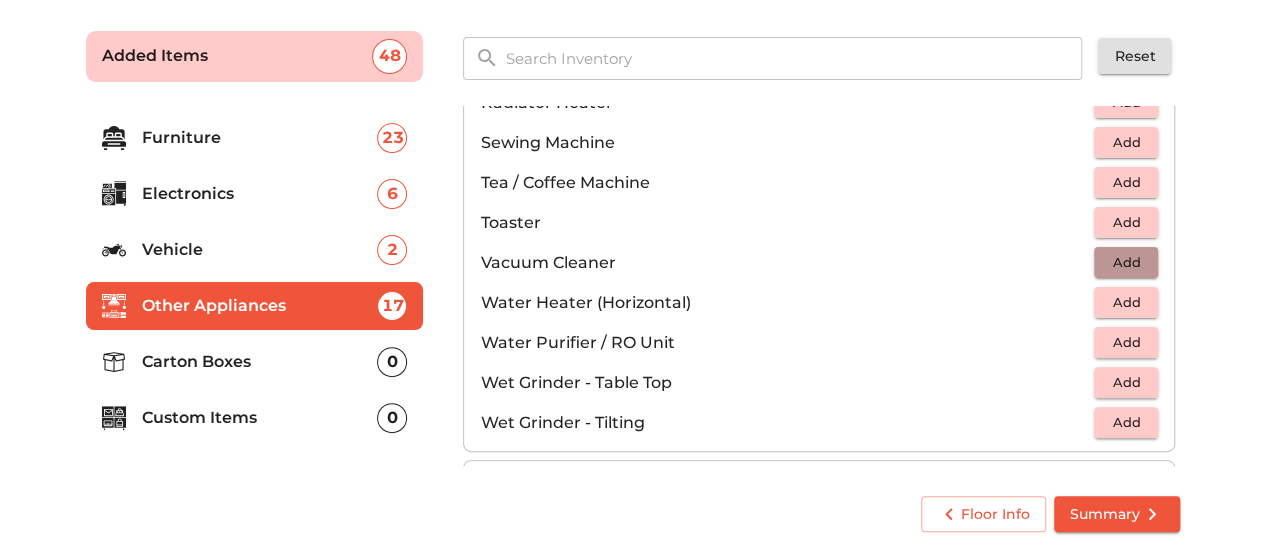 click on "Add" at bounding box center (1126, 262) 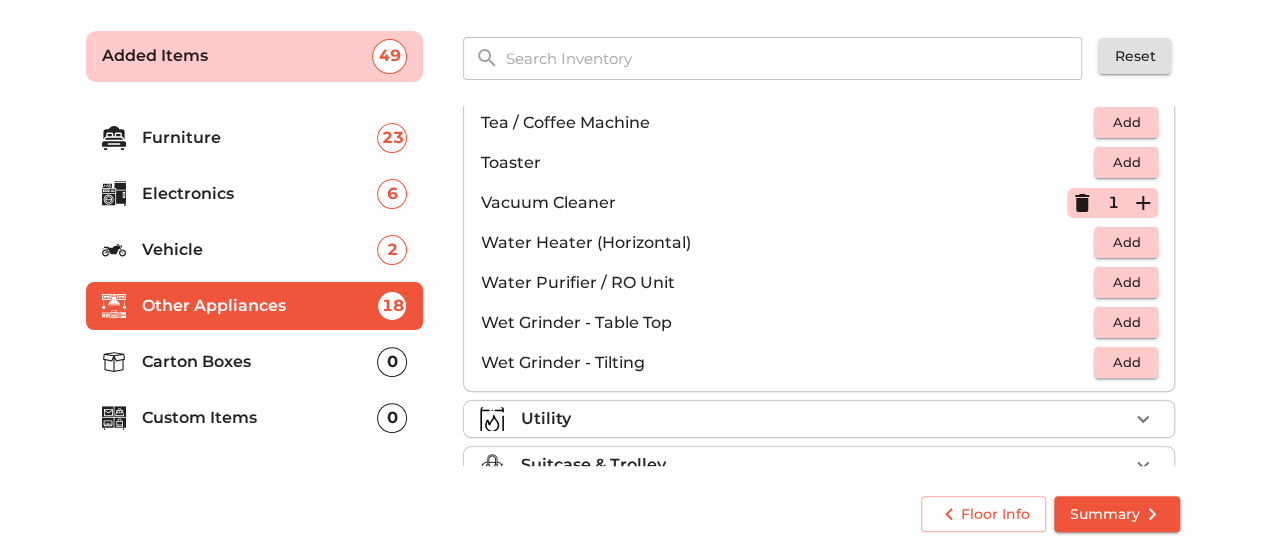 scroll, scrollTop: 1357, scrollLeft: 0, axis: vertical 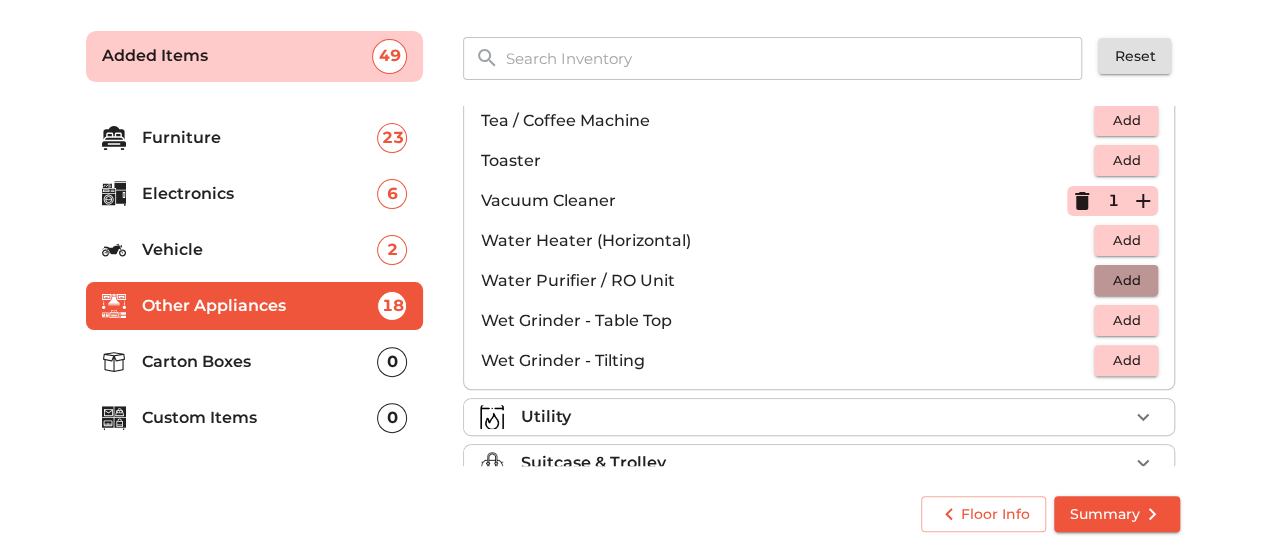click on "Add" at bounding box center (1126, 280) 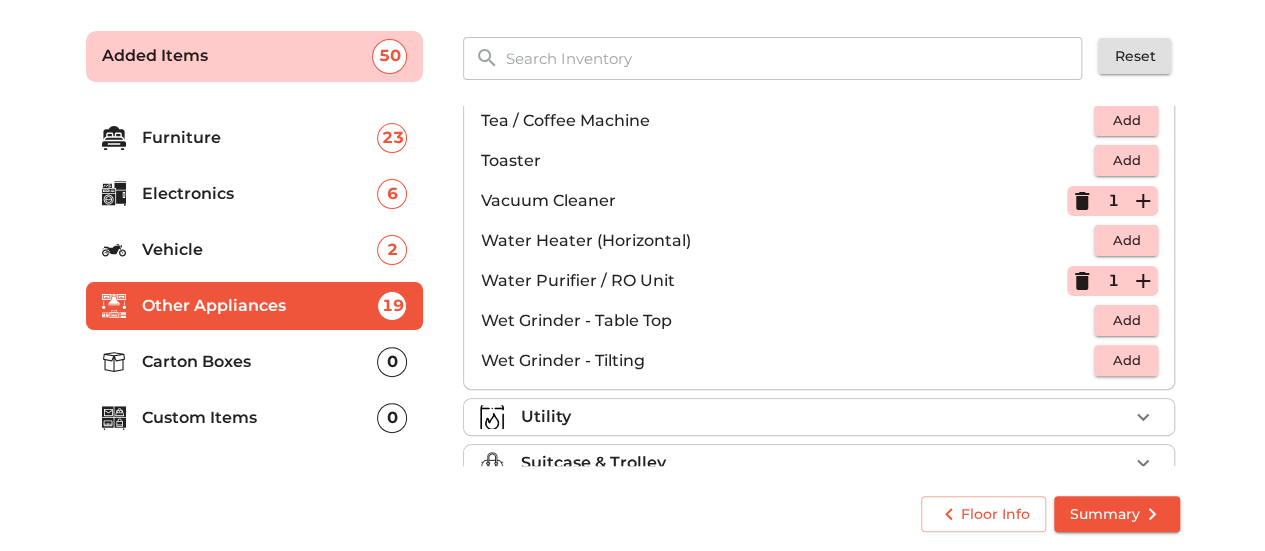 scroll, scrollTop: 1384, scrollLeft: 0, axis: vertical 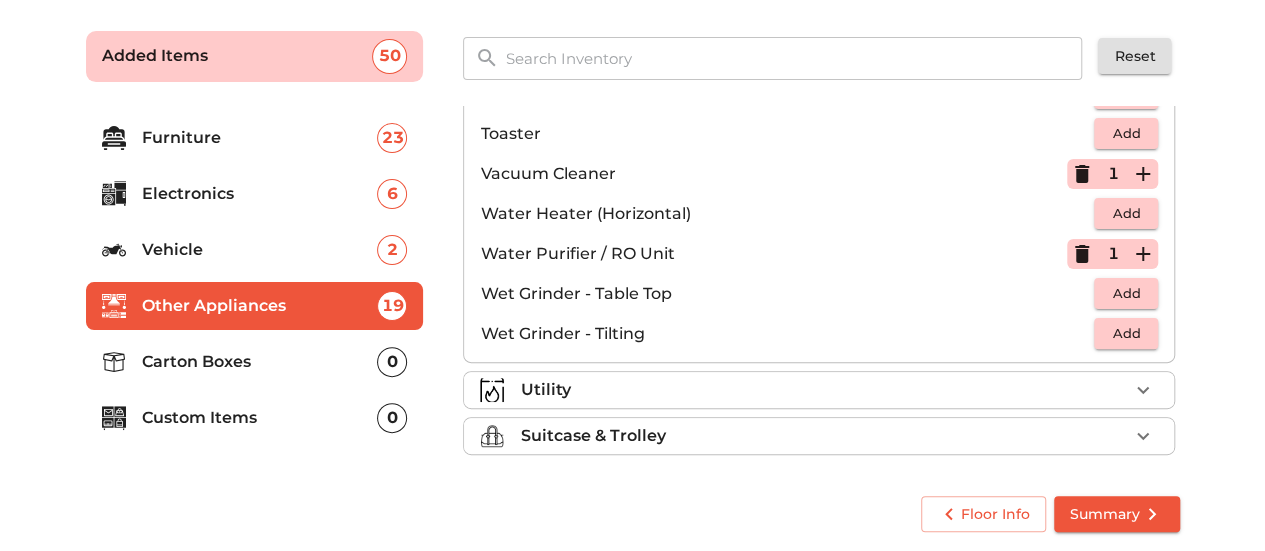 click on "Utility" at bounding box center [819, 390] 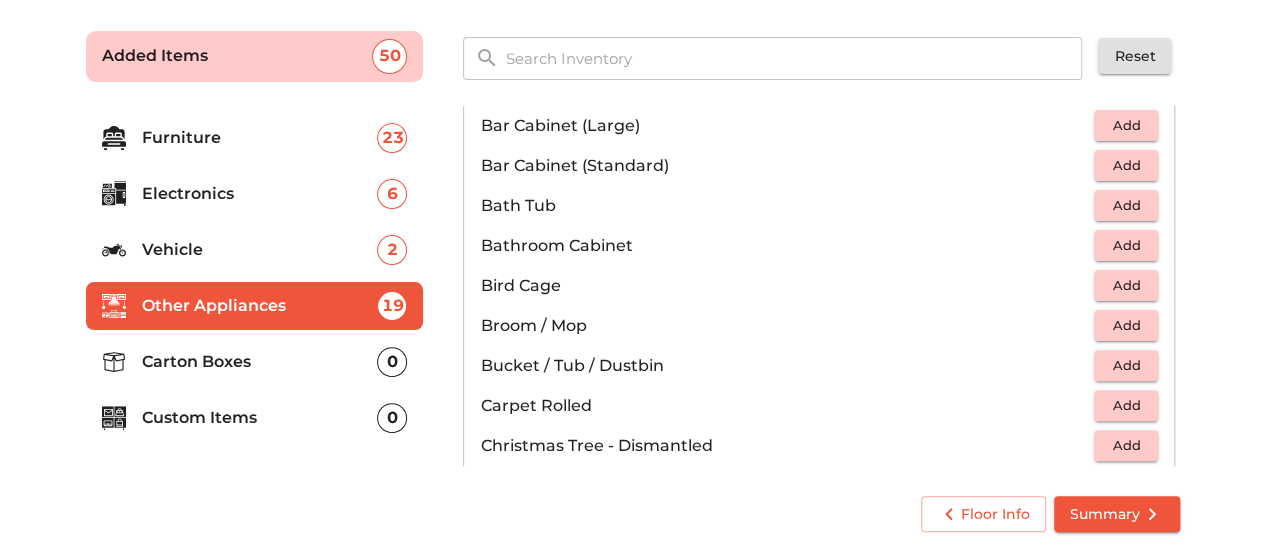 scroll, scrollTop: 239, scrollLeft: 0, axis: vertical 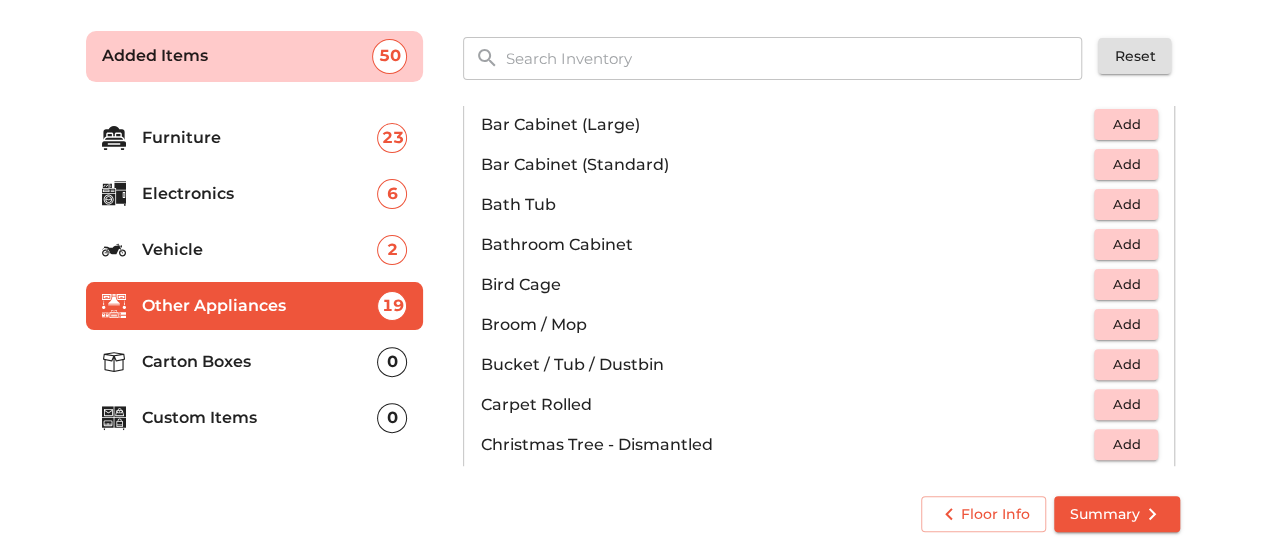 click on "Add" at bounding box center [1126, 244] 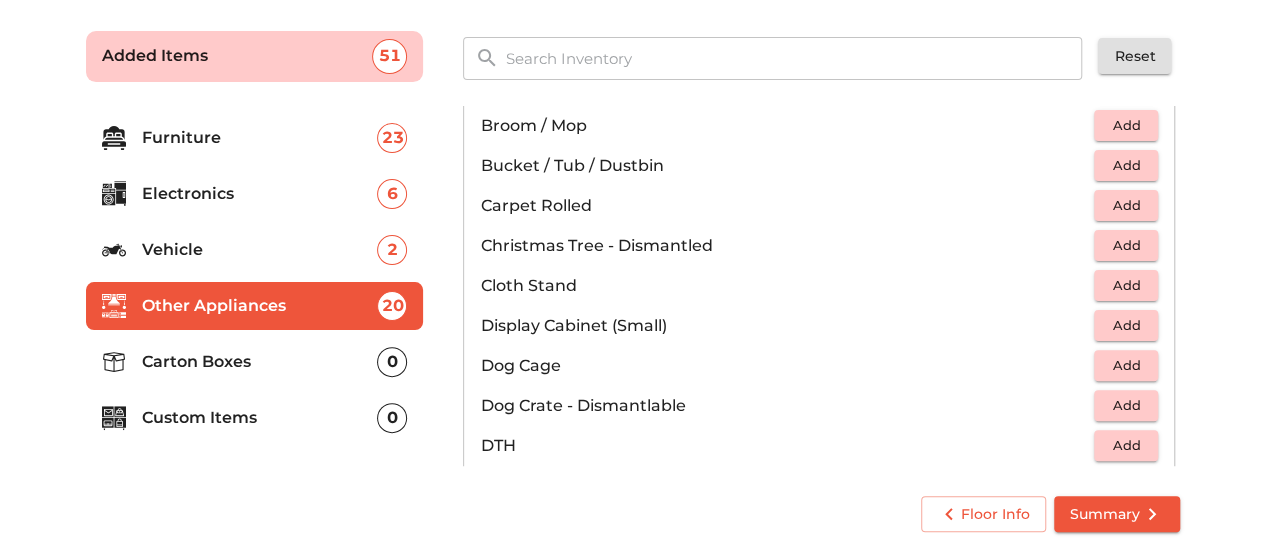 scroll, scrollTop: 439, scrollLeft: 0, axis: vertical 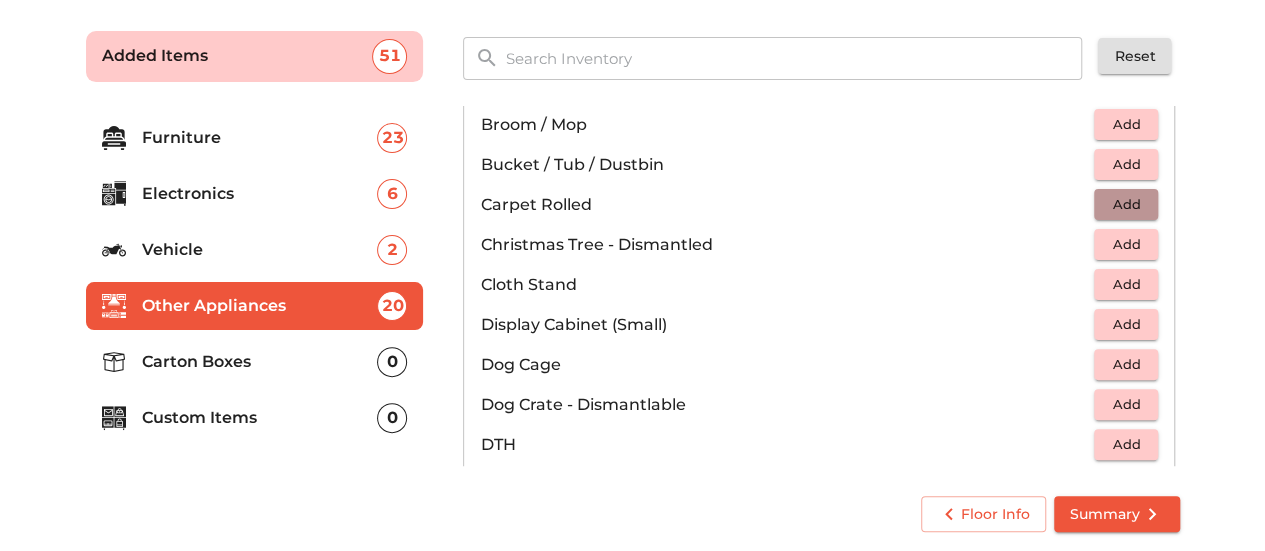 click on "Add" at bounding box center [1126, 204] 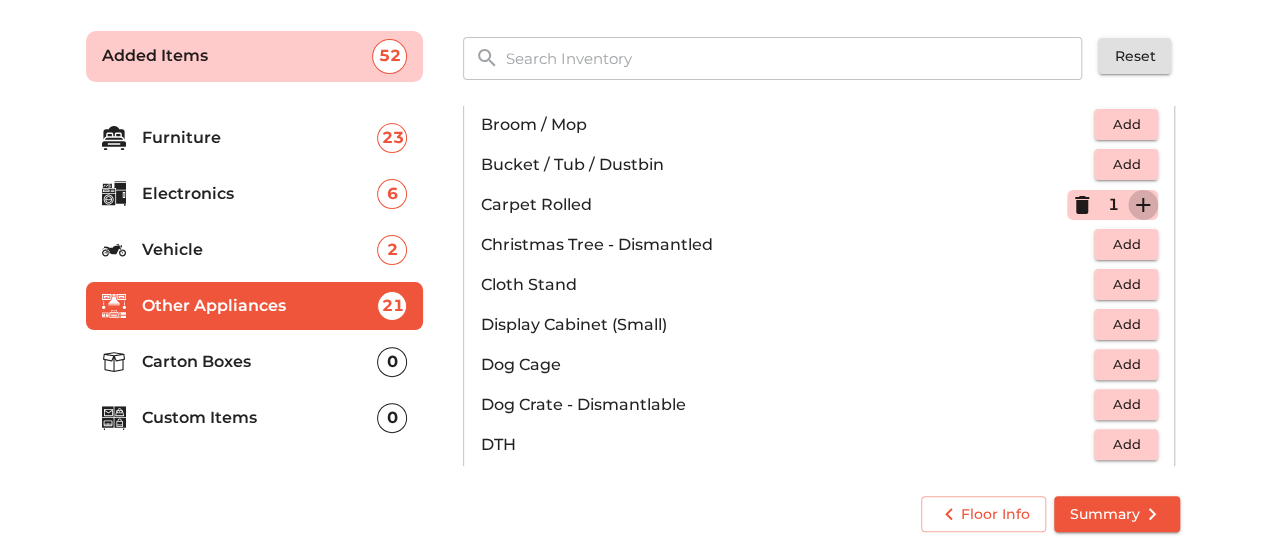 click 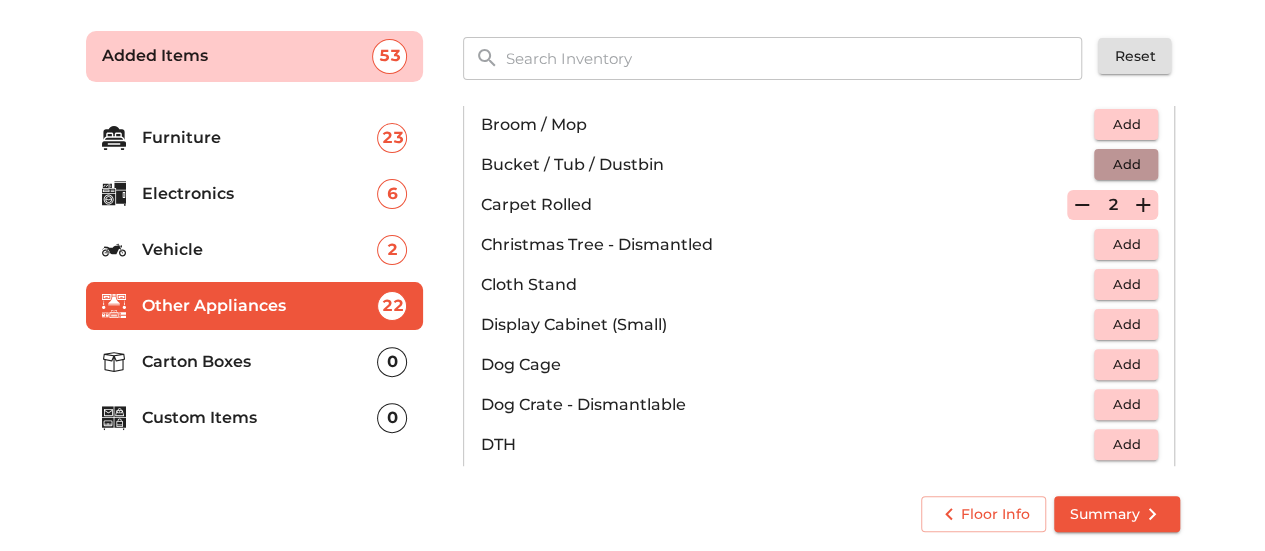 click on "Add" at bounding box center (1126, 164) 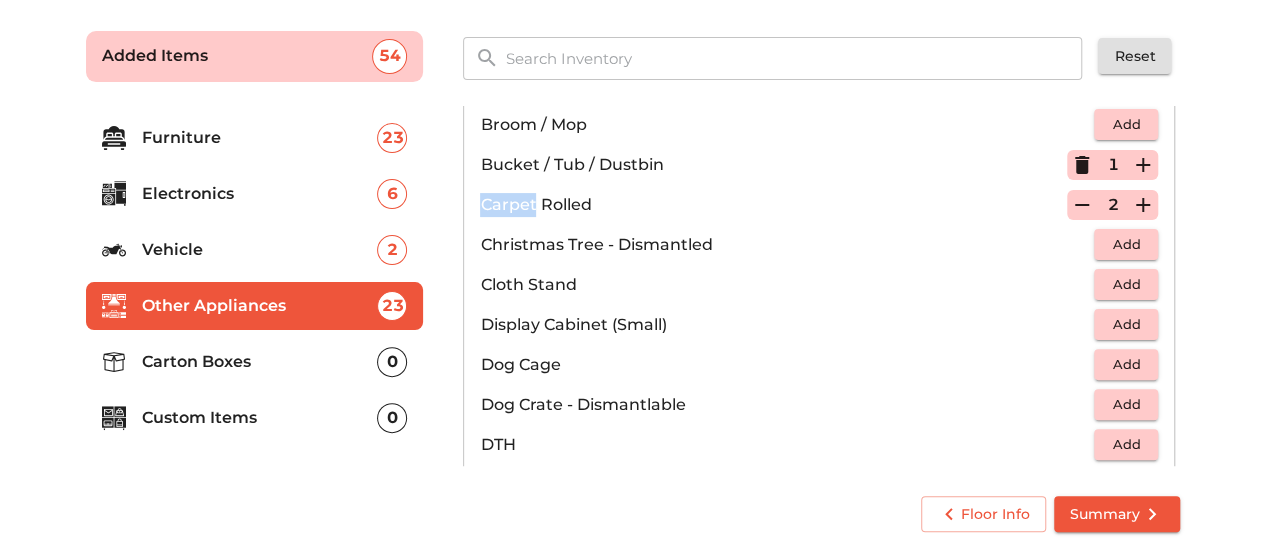 click on "1" at bounding box center (1112, 165) 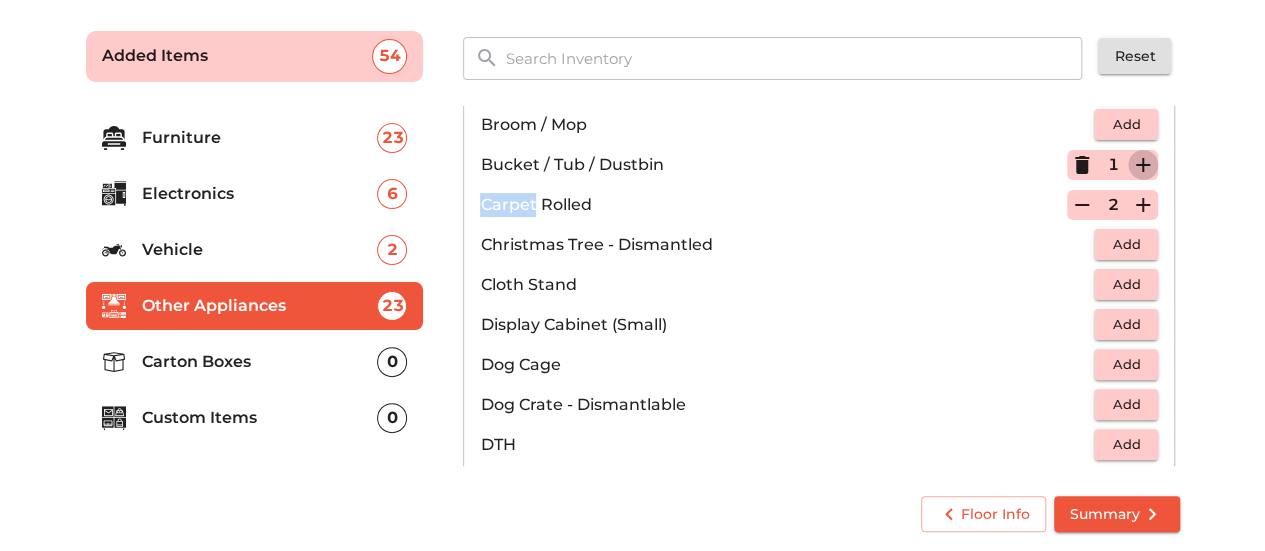 click 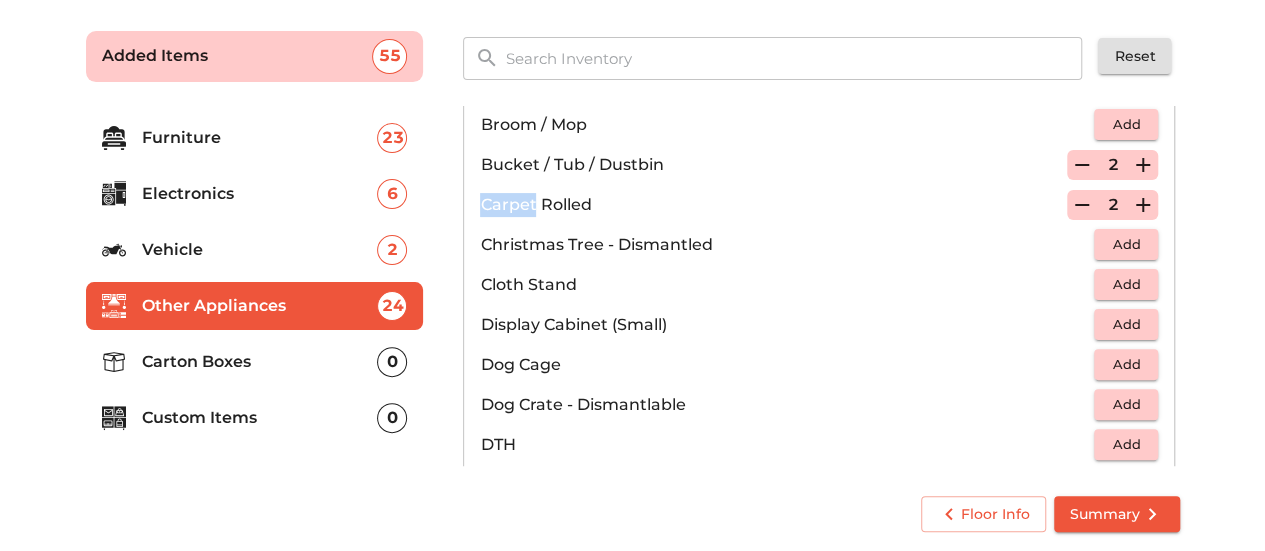 click on "Add" at bounding box center [1126, 124] 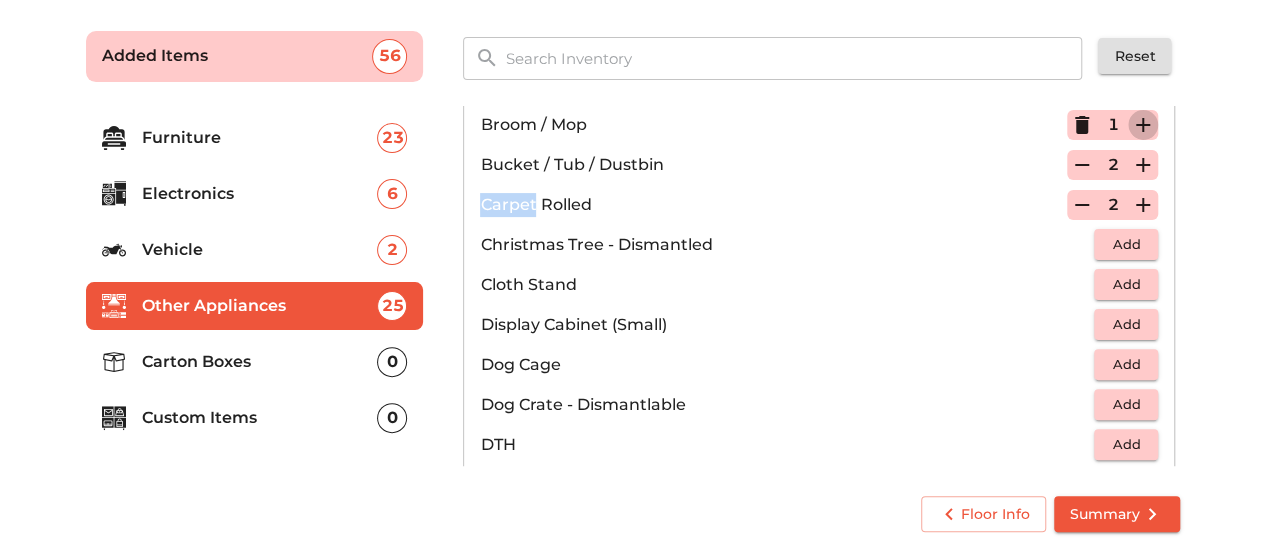 click 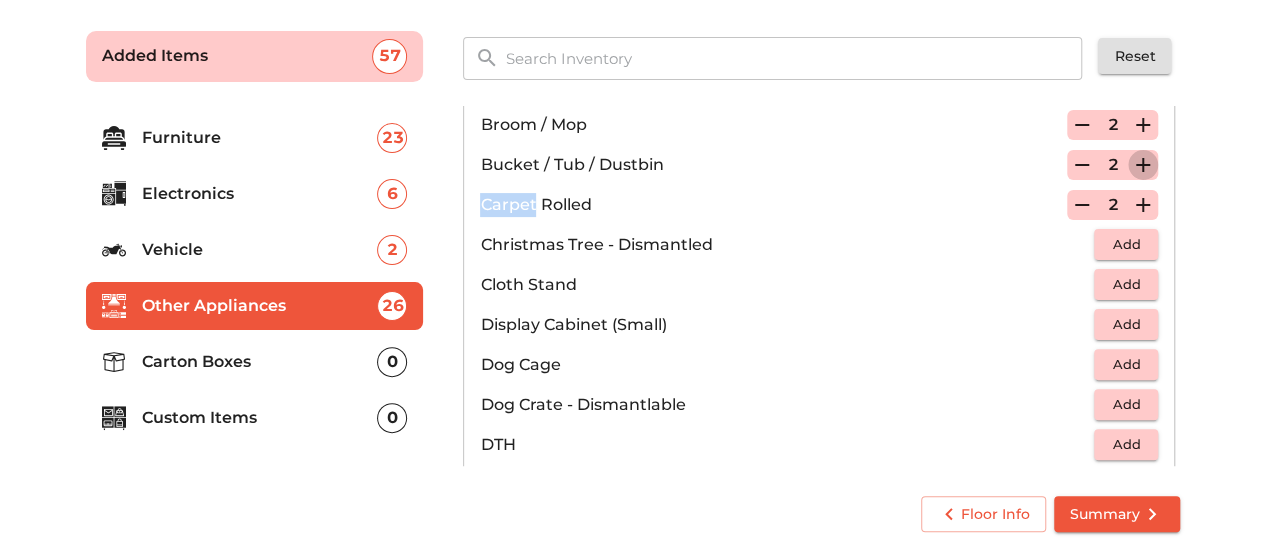 click 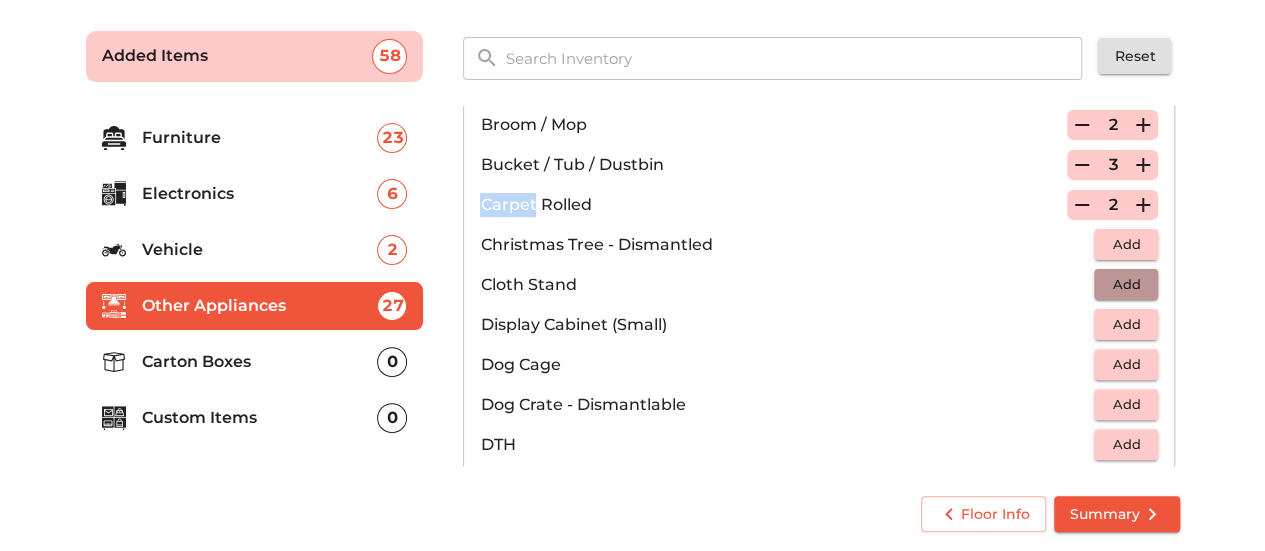 click on "Add" at bounding box center (1126, 284) 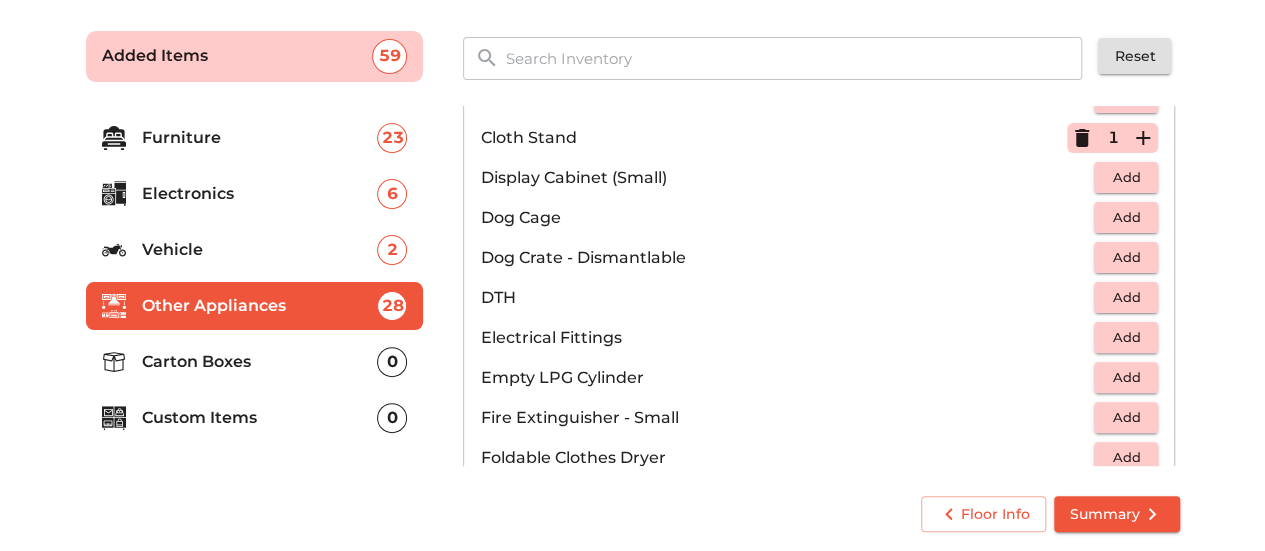 scroll, scrollTop: 587, scrollLeft: 0, axis: vertical 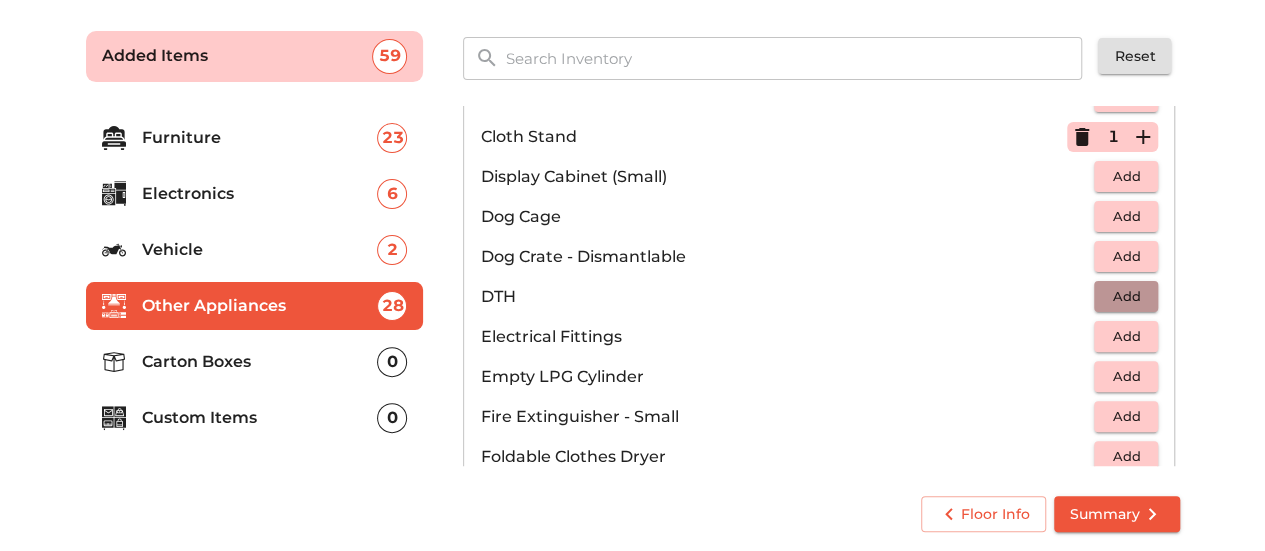click on "Add" at bounding box center (1126, 296) 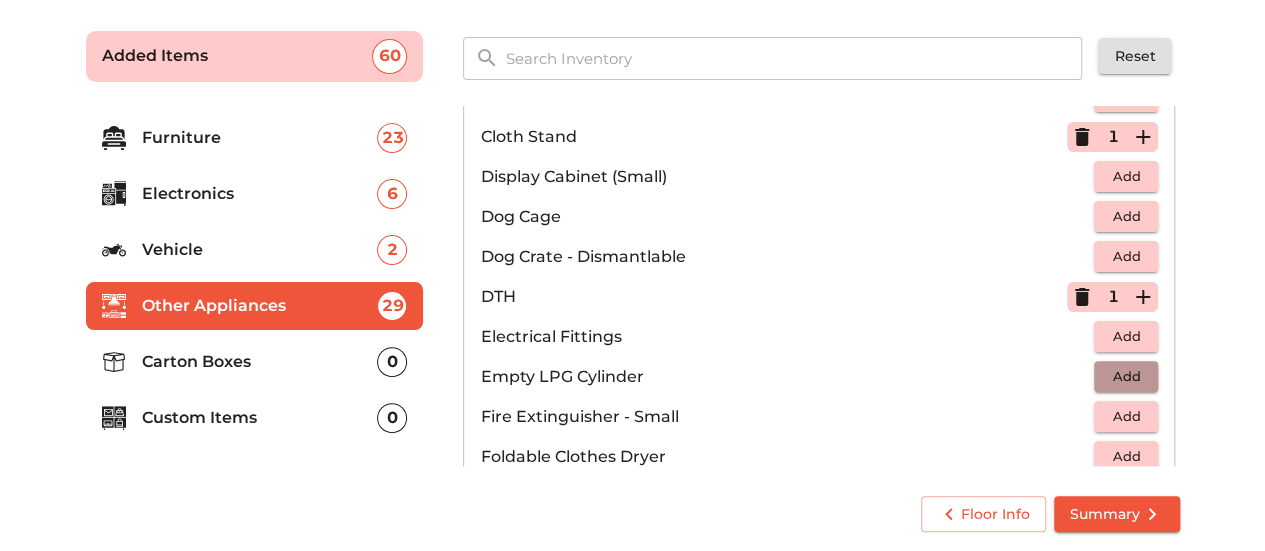 click on "Add" at bounding box center (1126, 376) 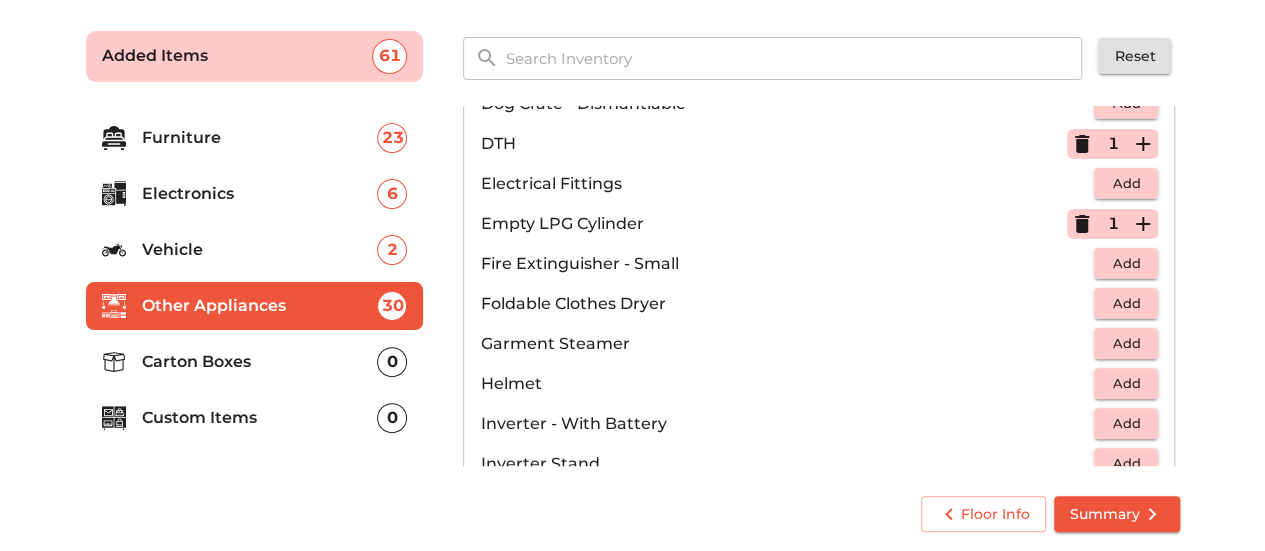 scroll, scrollTop: 741, scrollLeft: 0, axis: vertical 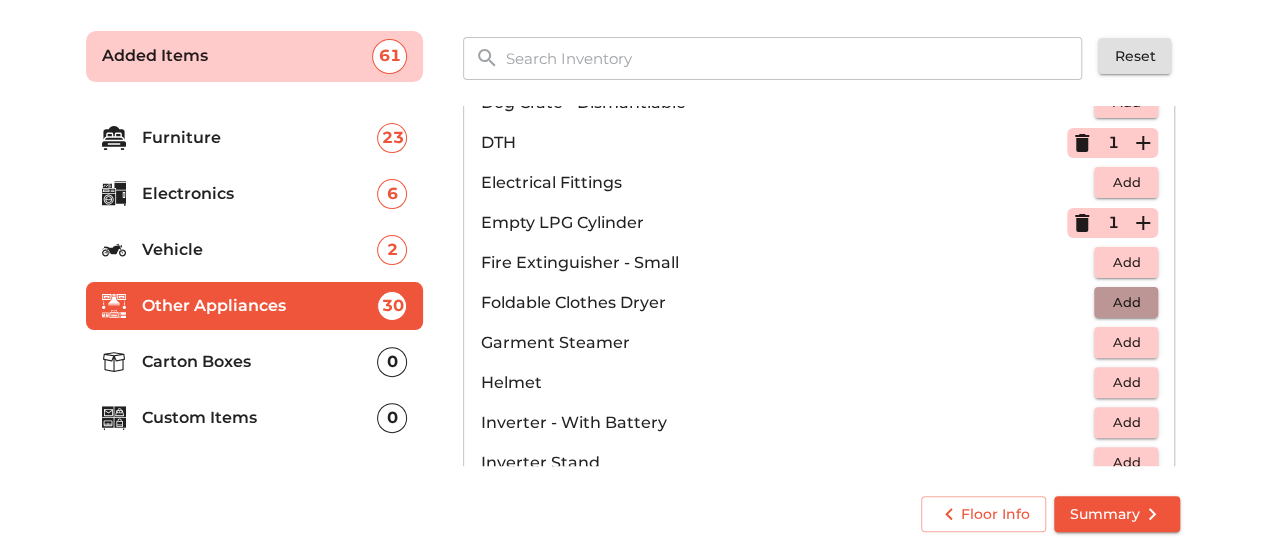 click on "Add" at bounding box center [1126, 302] 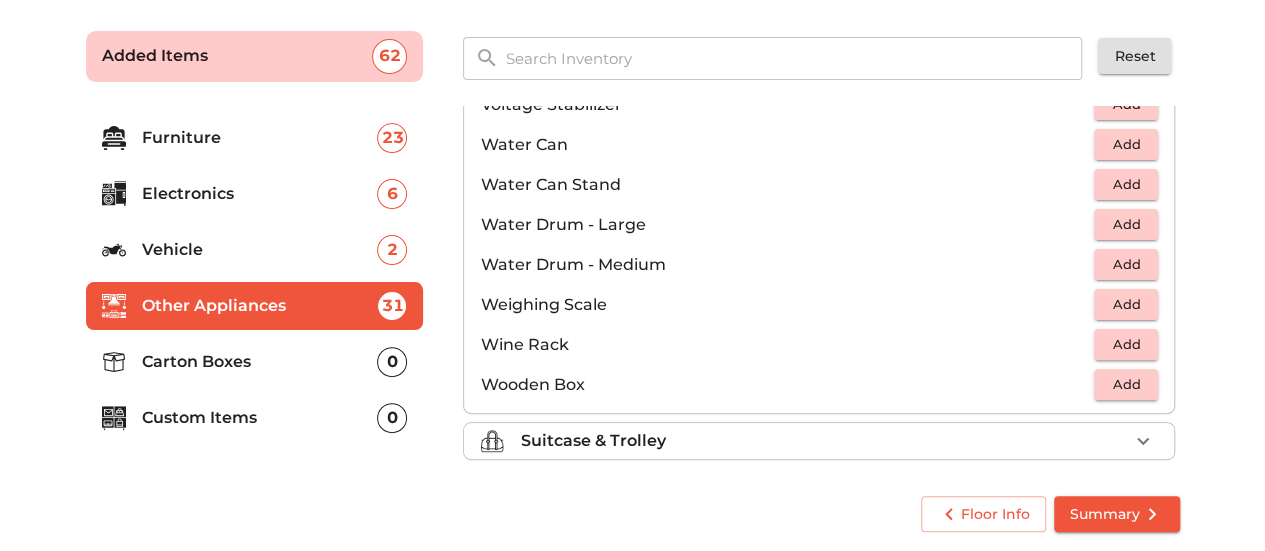 scroll, scrollTop: 1501, scrollLeft: 0, axis: vertical 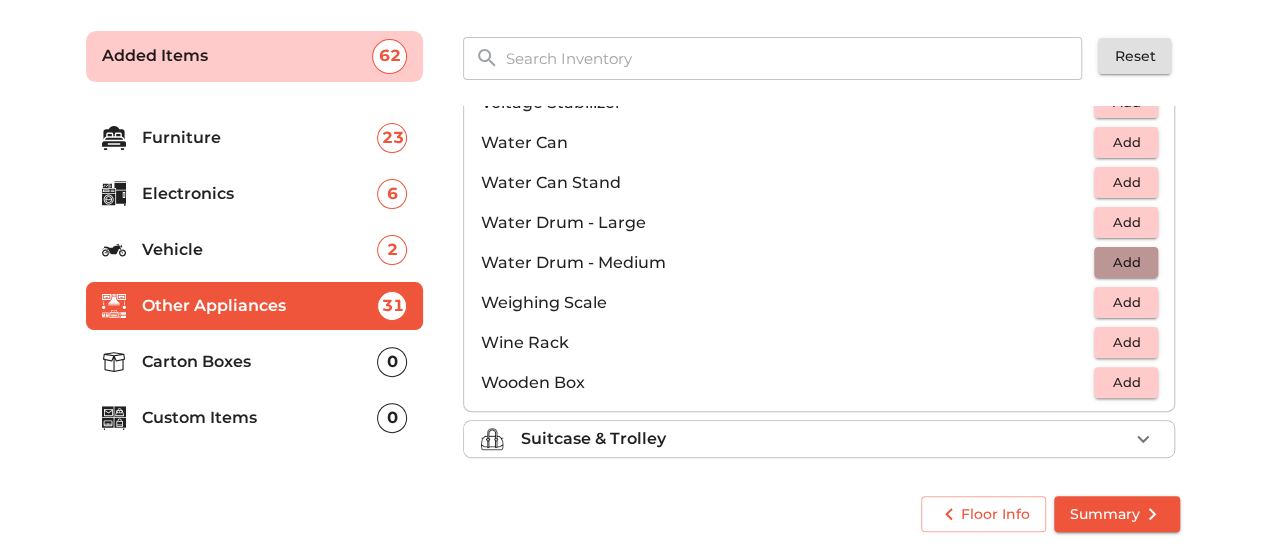 click on "Add" at bounding box center (1126, 262) 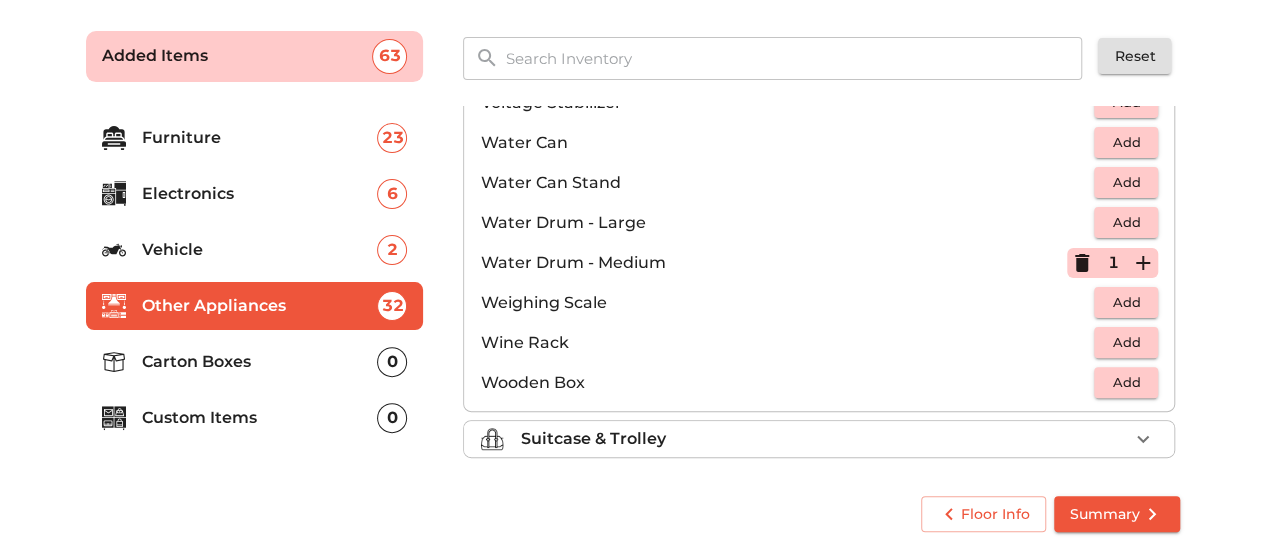 click on "Suitcase & Trolley" at bounding box center (824, 439) 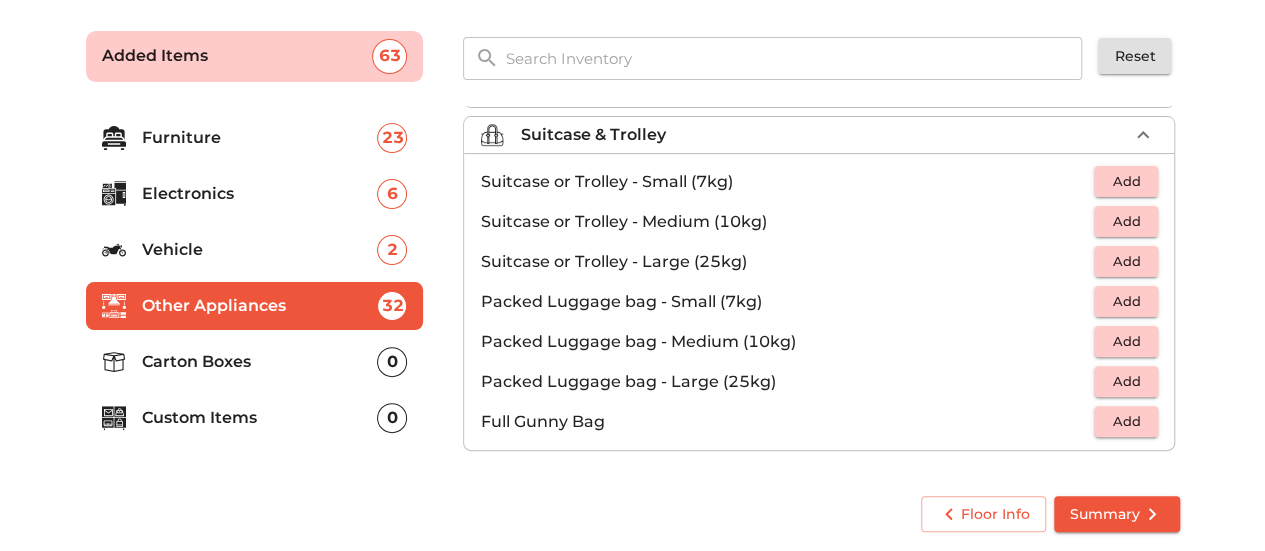 scroll, scrollTop: 224, scrollLeft: 0, axis: vertical 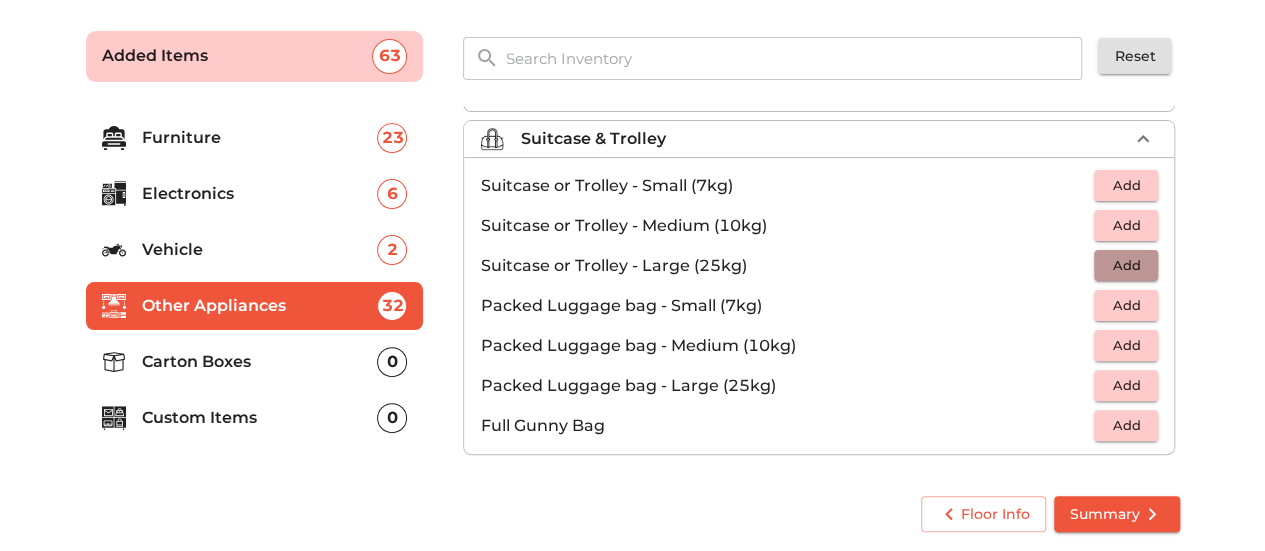 click on "Add" at bounding box center (1126, 265) 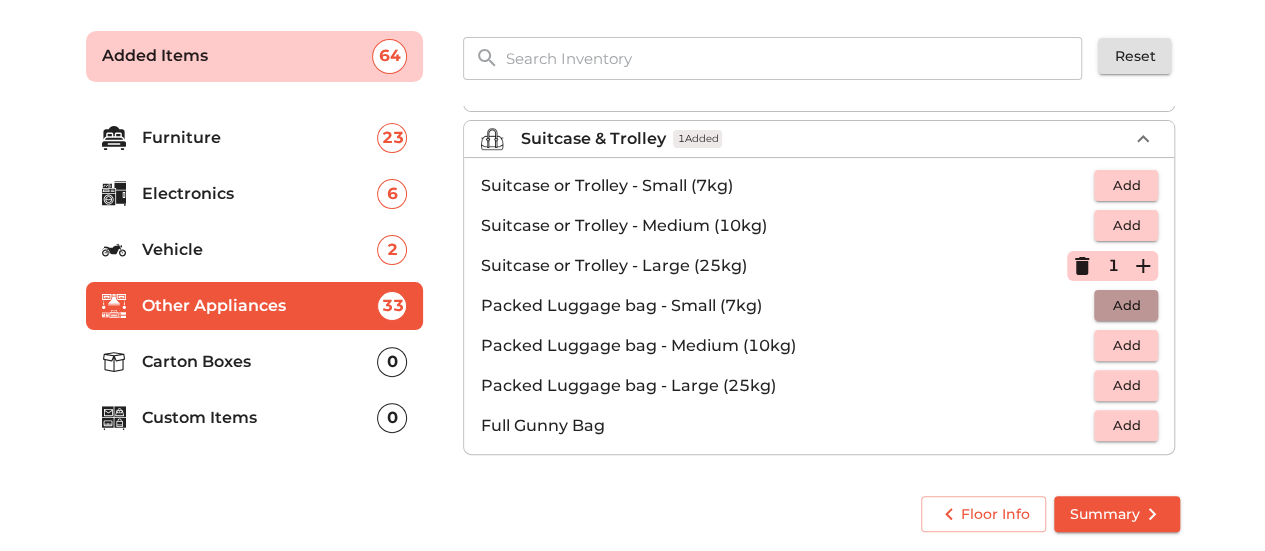 click on "Add" at bounding box center (1126, 305) 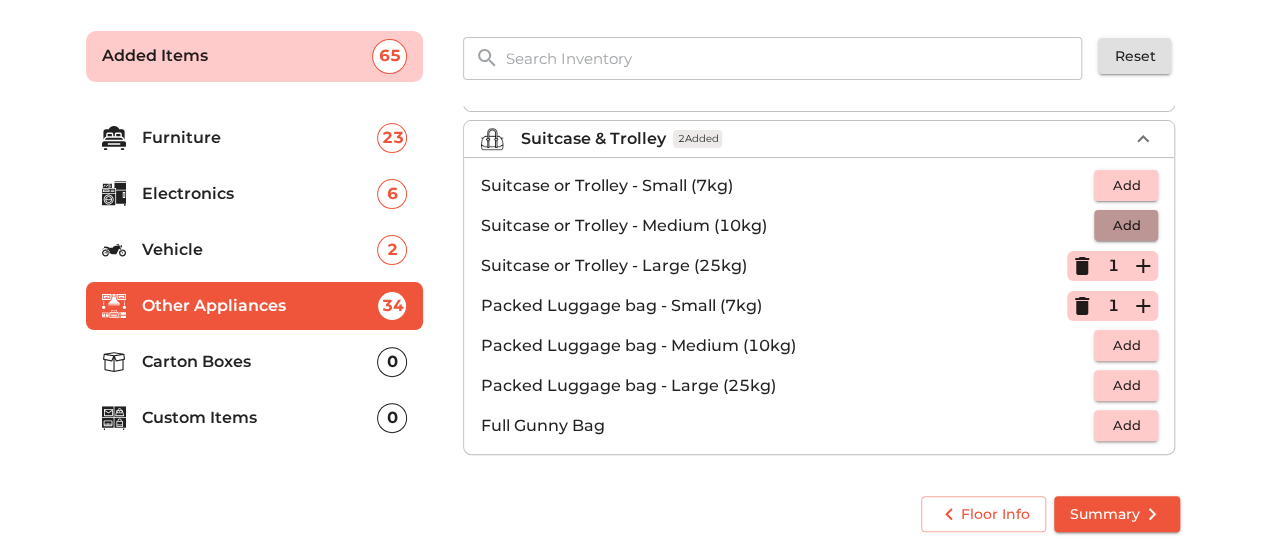 click on "Add" at bounding box center [1126, 225] 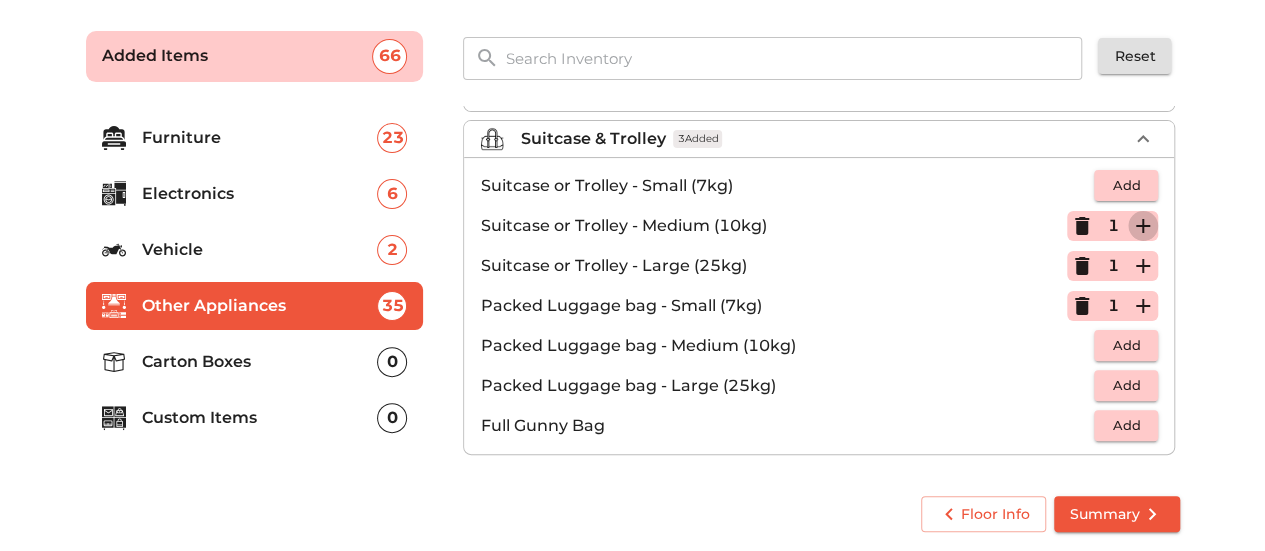 click 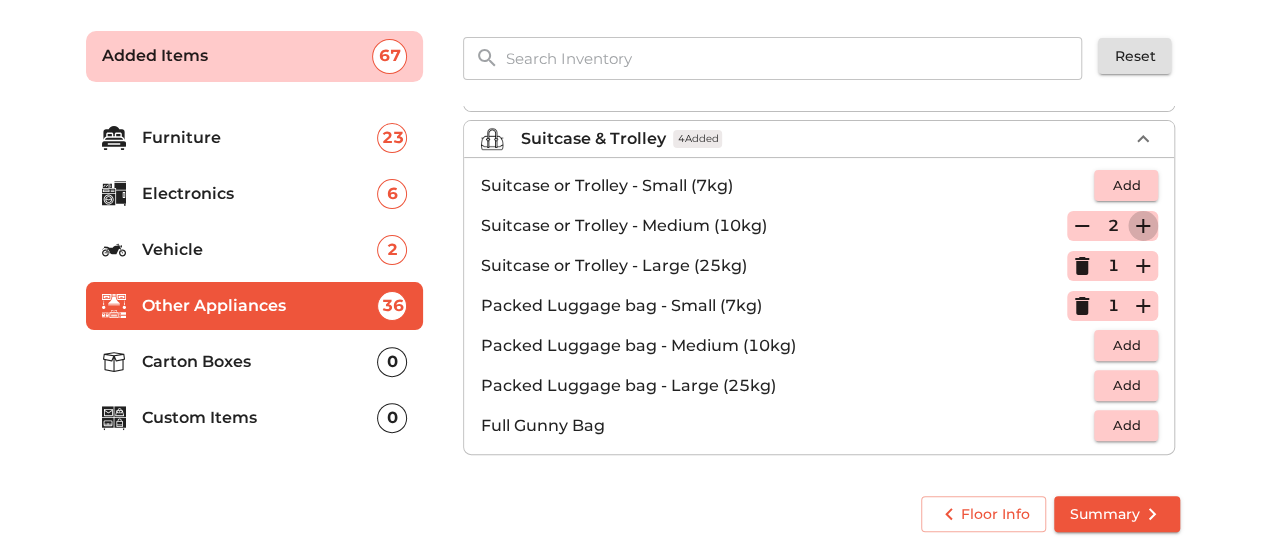 click 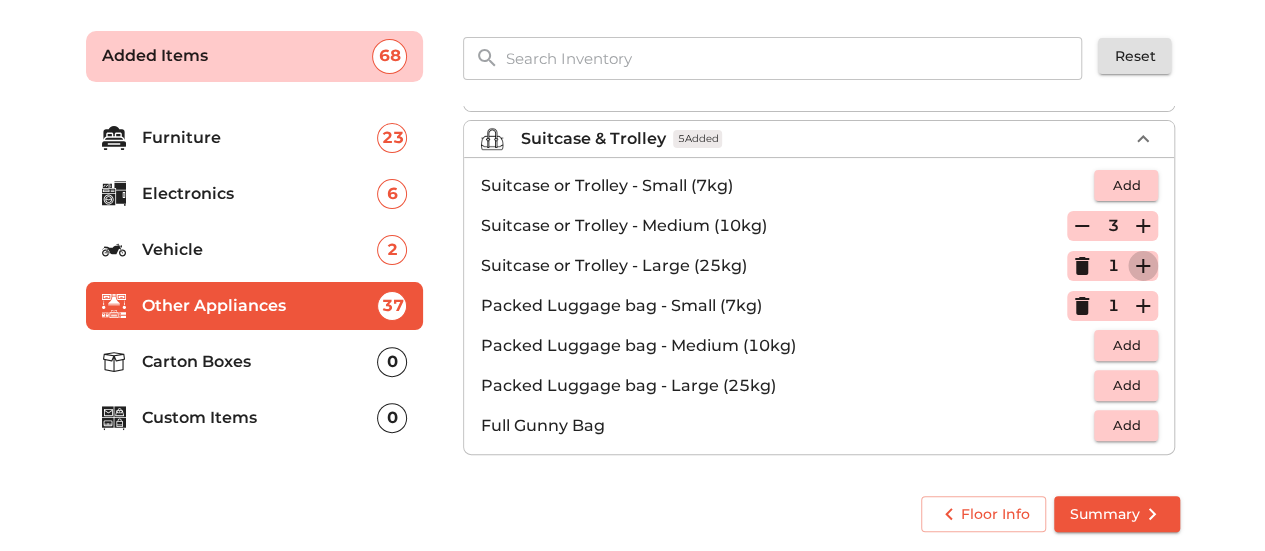 click 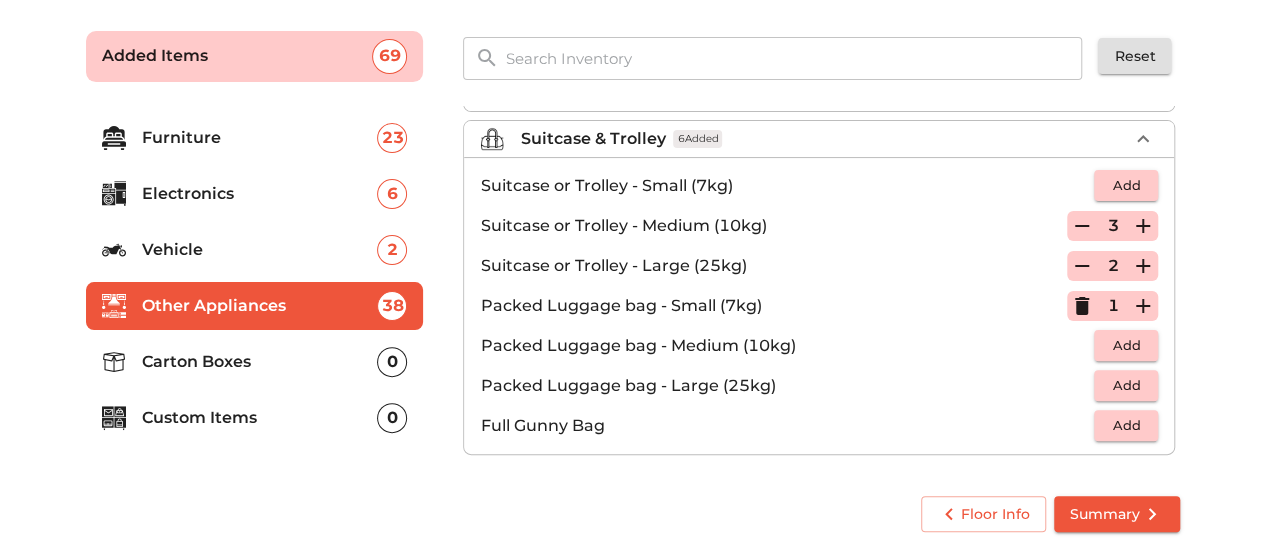 click on "Carton Boxes" at bounding box center (260, 362) 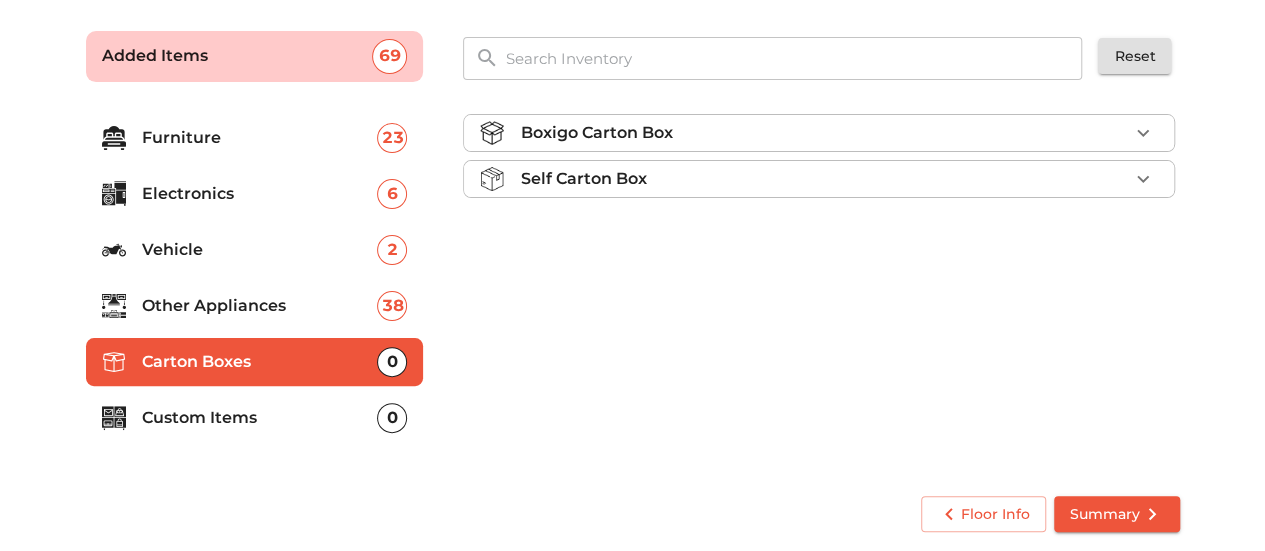 scroll, scrollTop: 0, scrollLeft: 0, axis: both 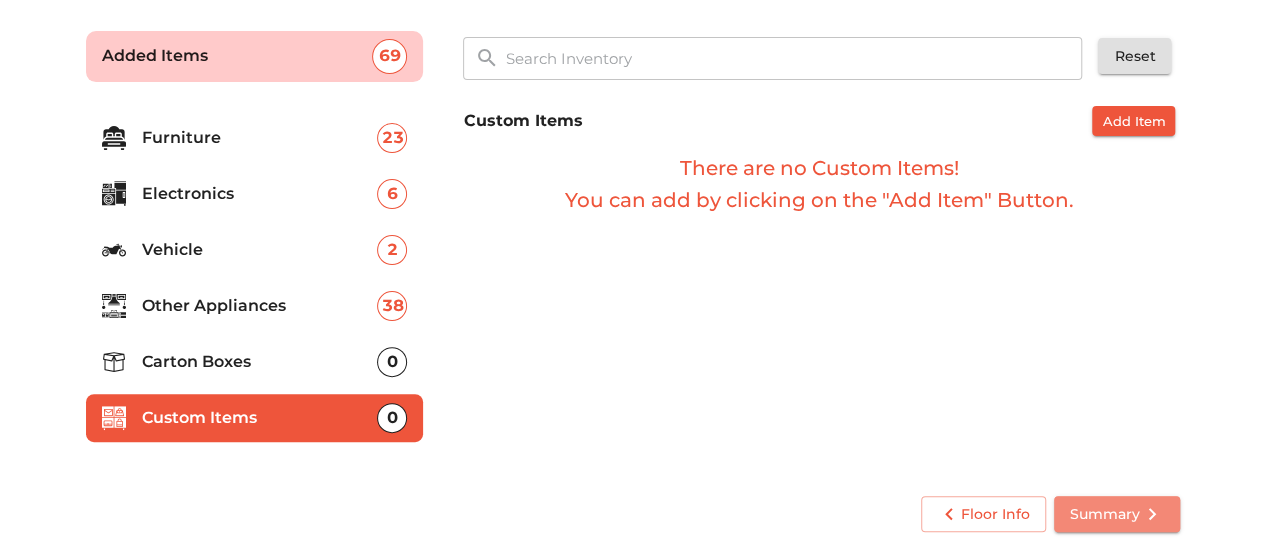 click on "Summary" at bounding box center [1117, 514] 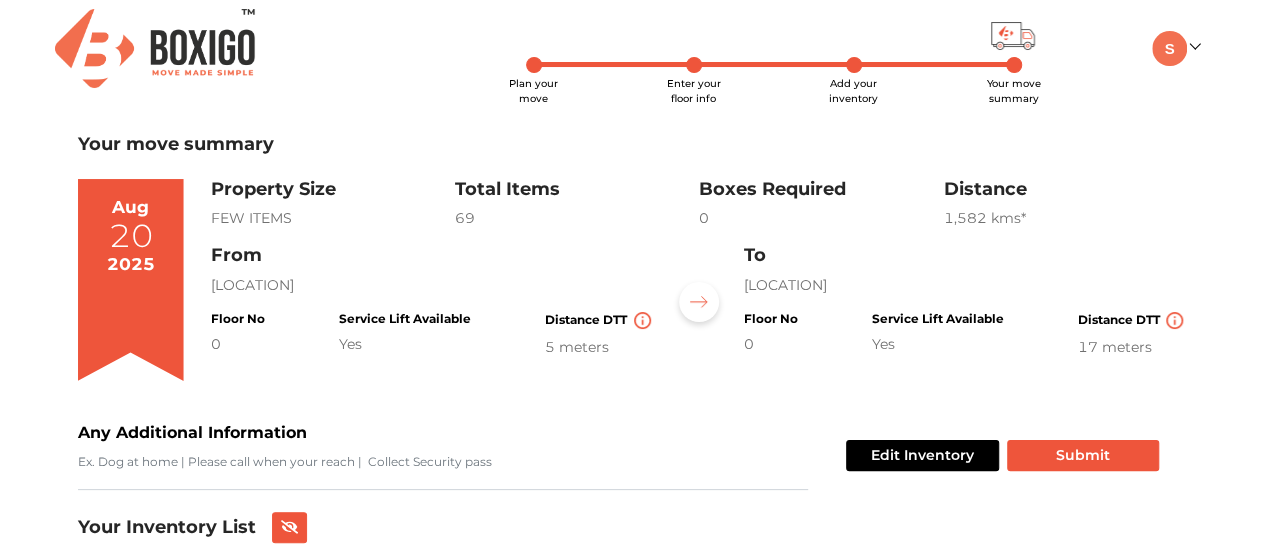 scroll, scrollTop: 2, scrollLeft: 0, axis: vertical 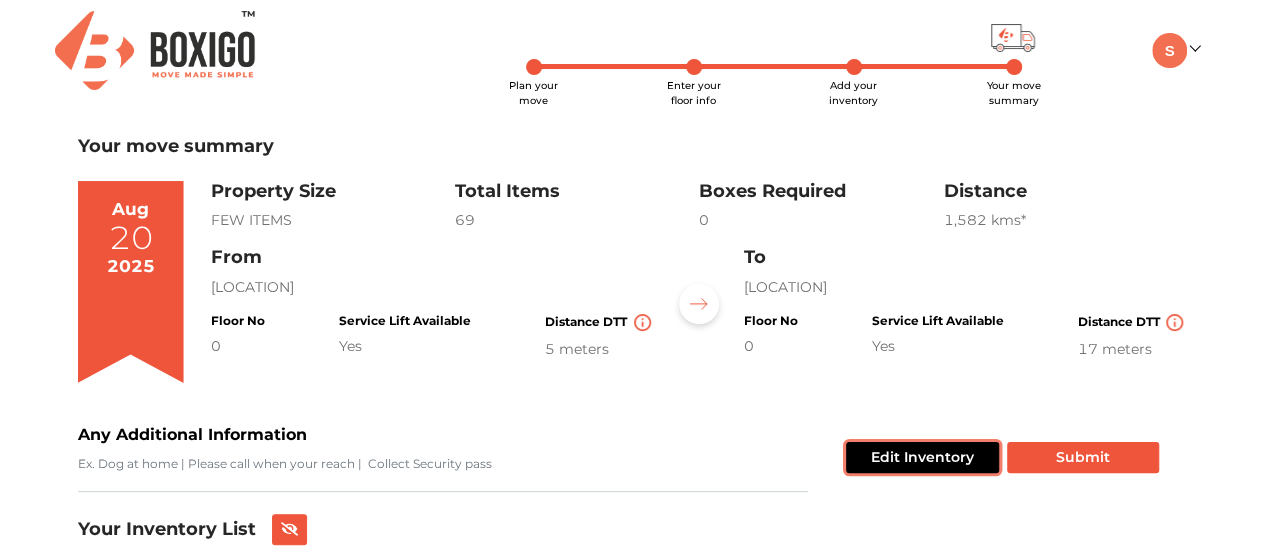 click on "Edit Inventory" at bounding box center [922, 457] 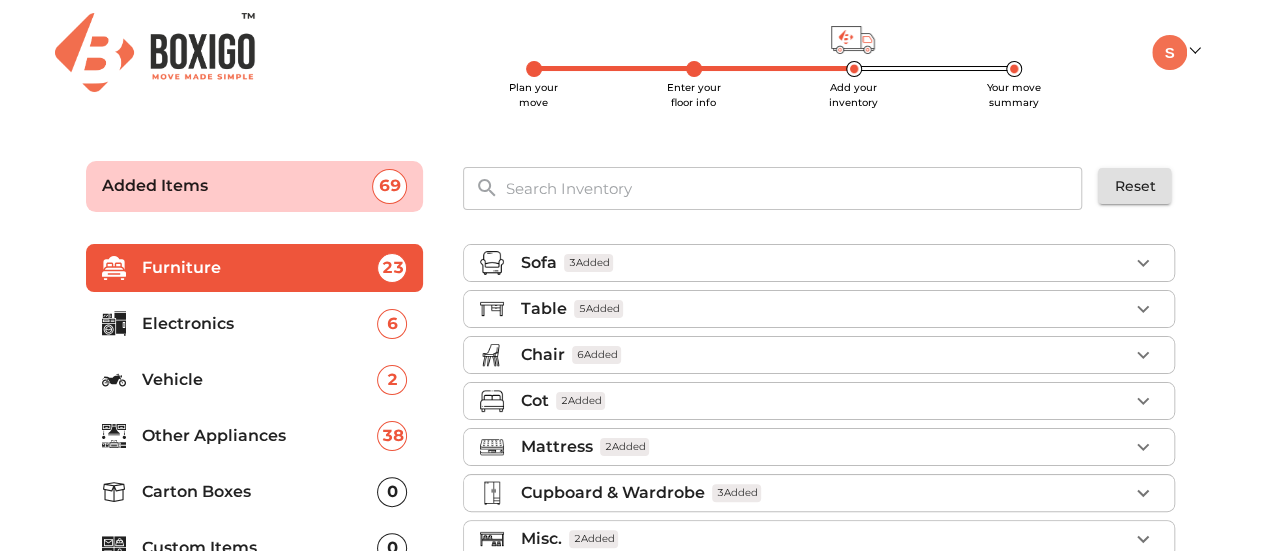 scroll, scrollTop: 130, scrollLeft: 0, axis: vertical 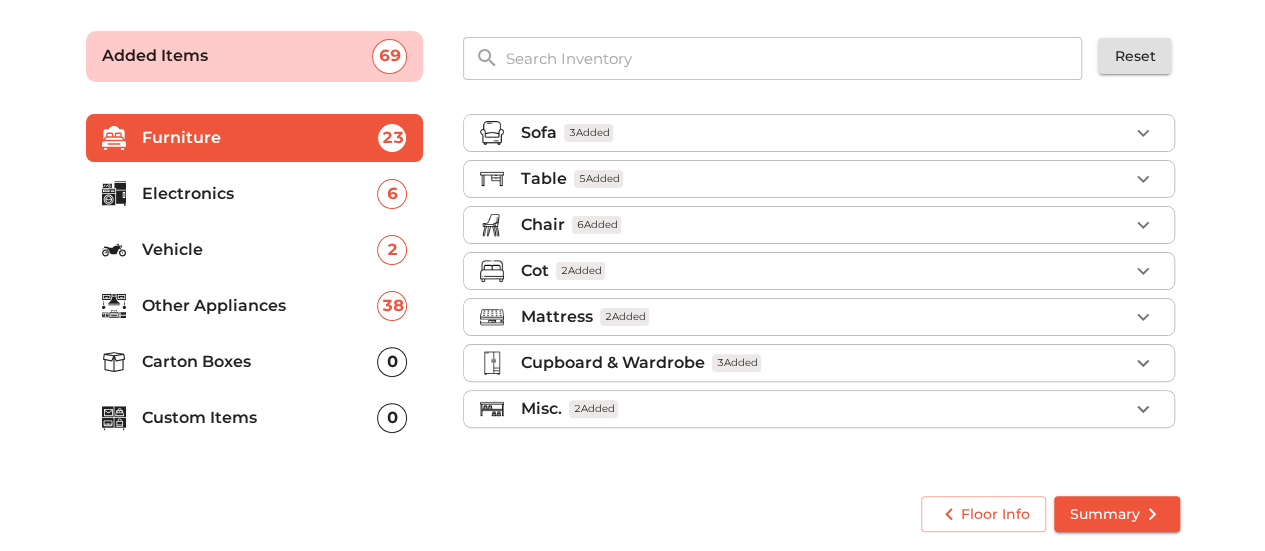 click on "Carton Boxes" at bounding box center [260, 362] 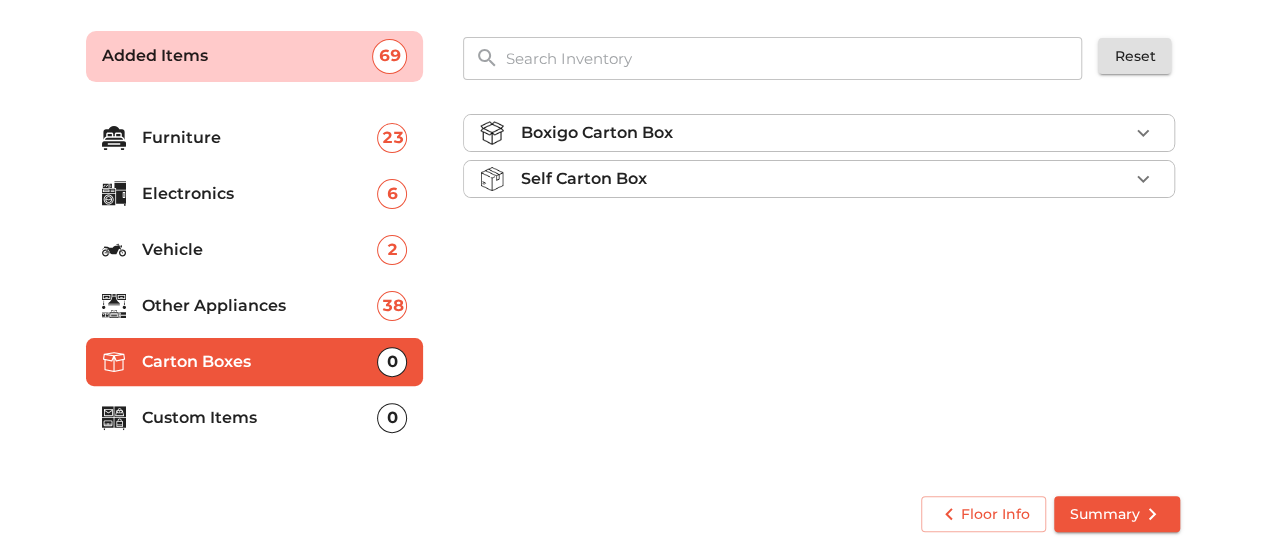 click on "Self Carton Box" at bounding box center [824, 179] 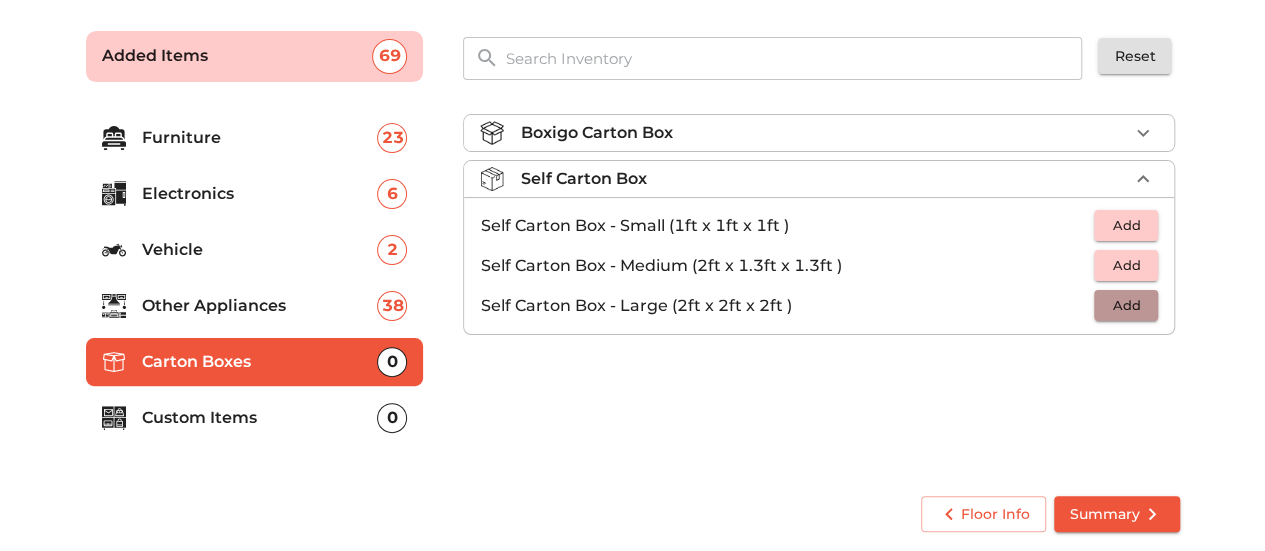 click on "Add" at bounding box center [1126, 305] 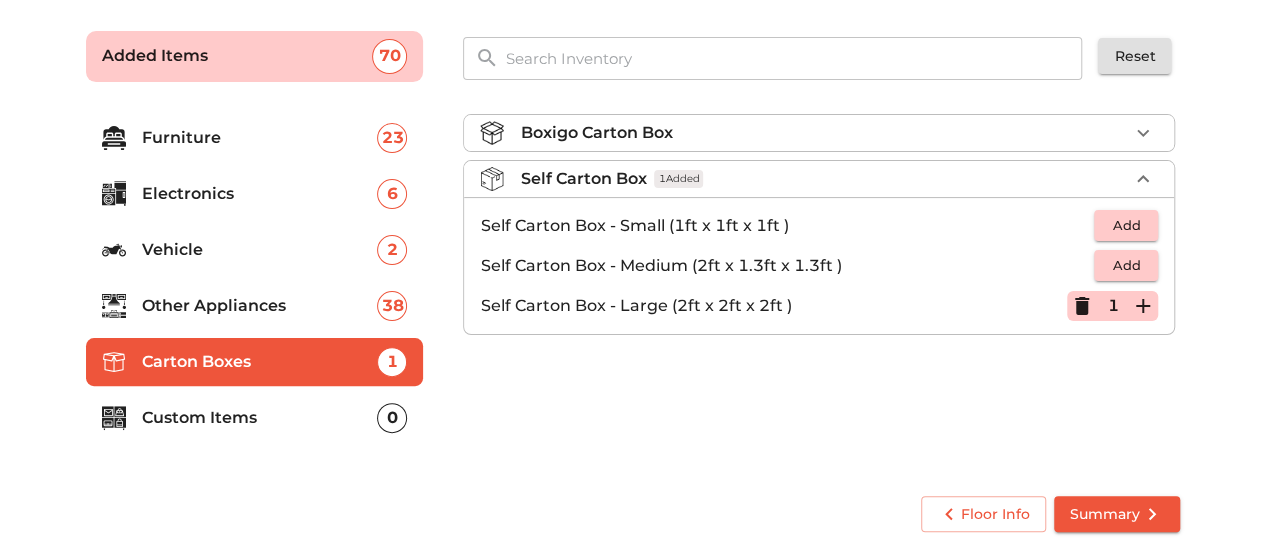 click on "1" at bounding box center (1112, 306) 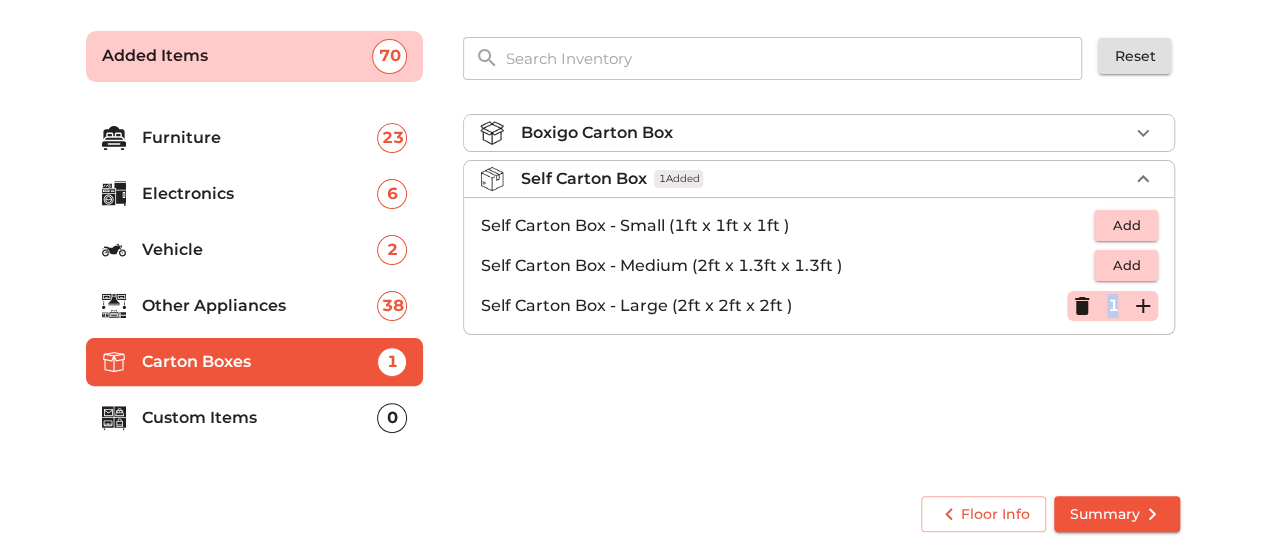 click on "1" at bounding box center (1112, 306) 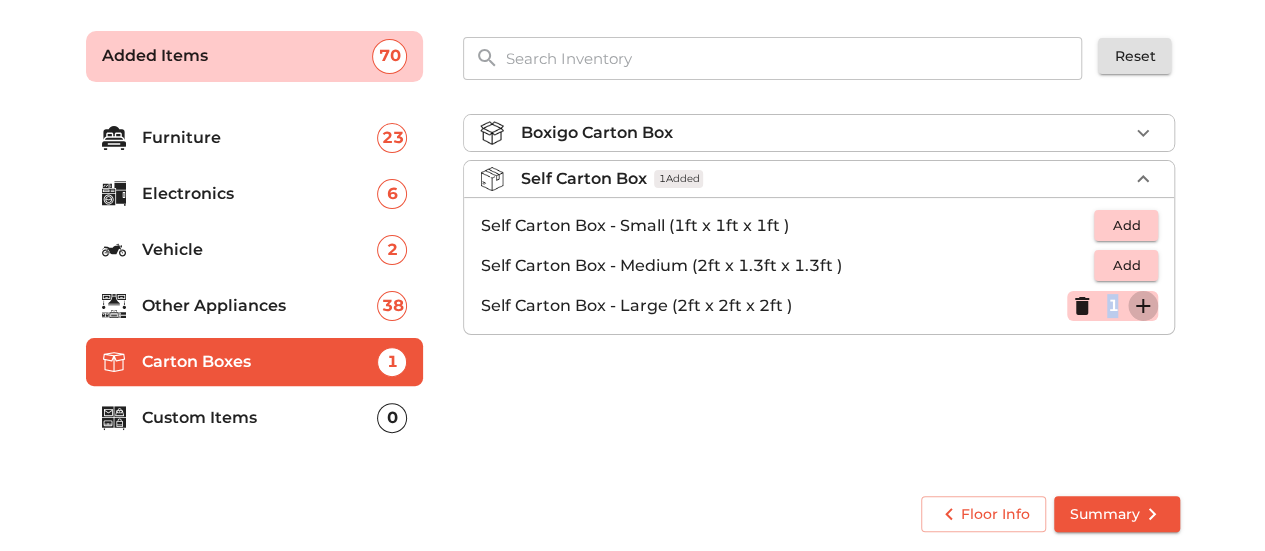 click 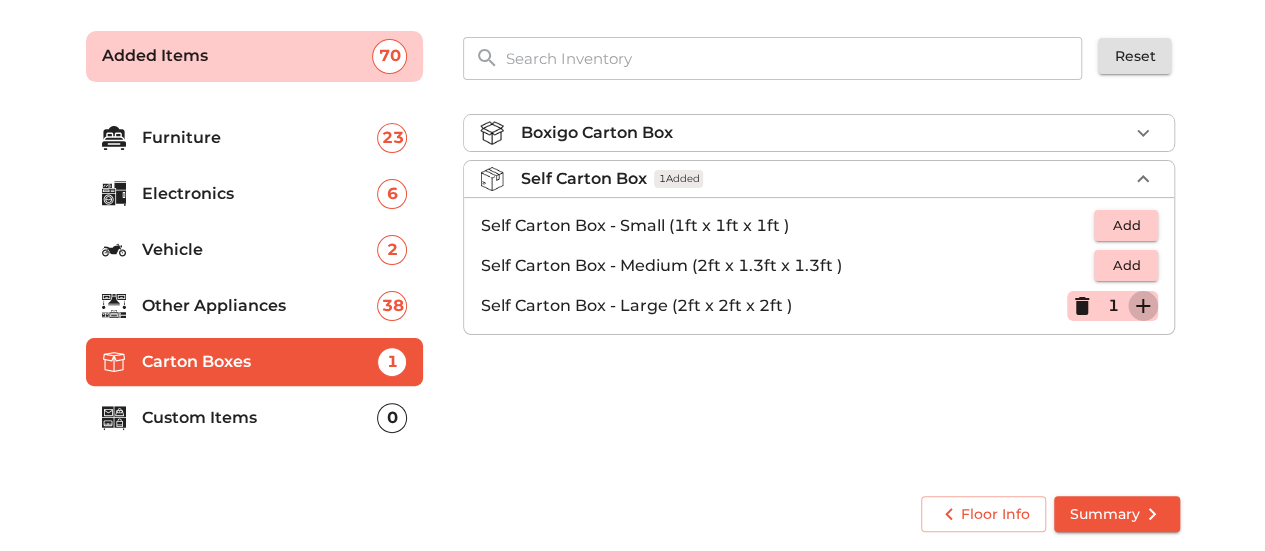 click 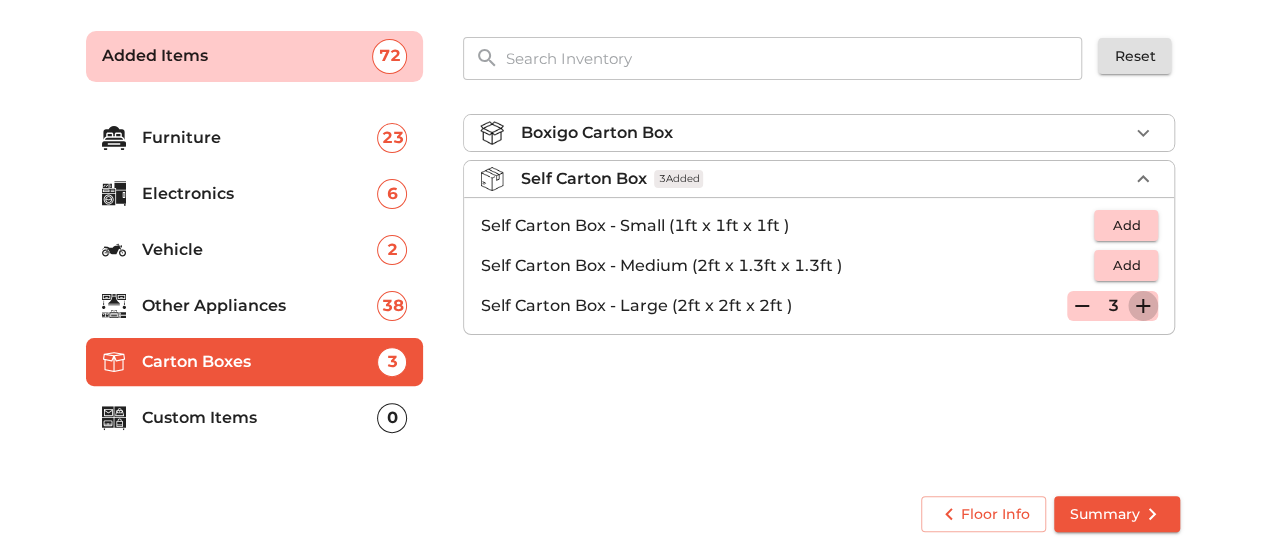 click 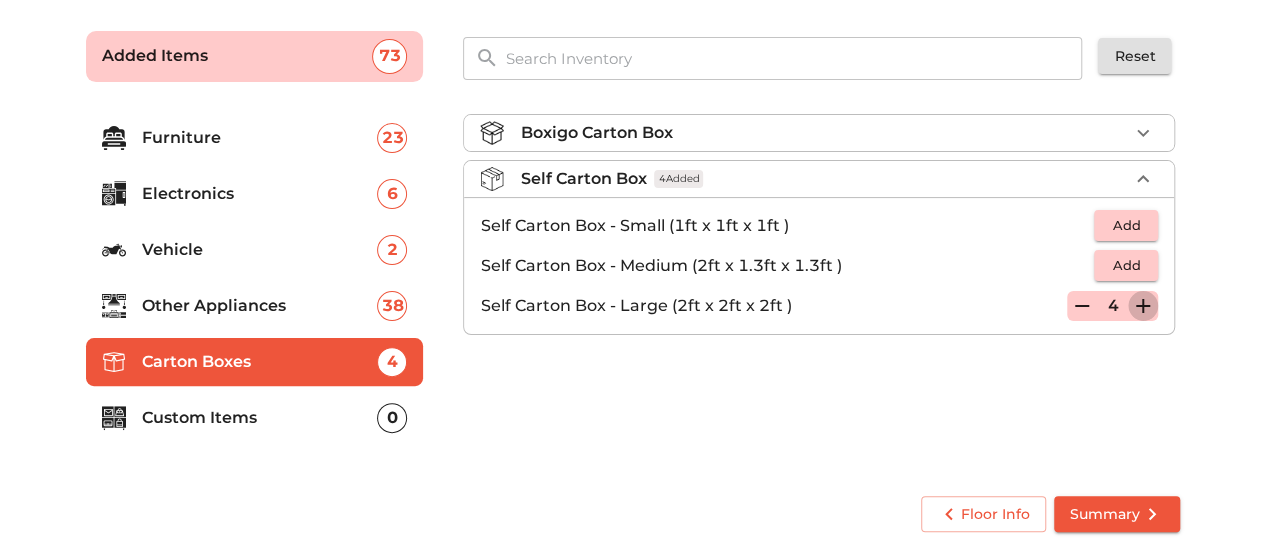 click 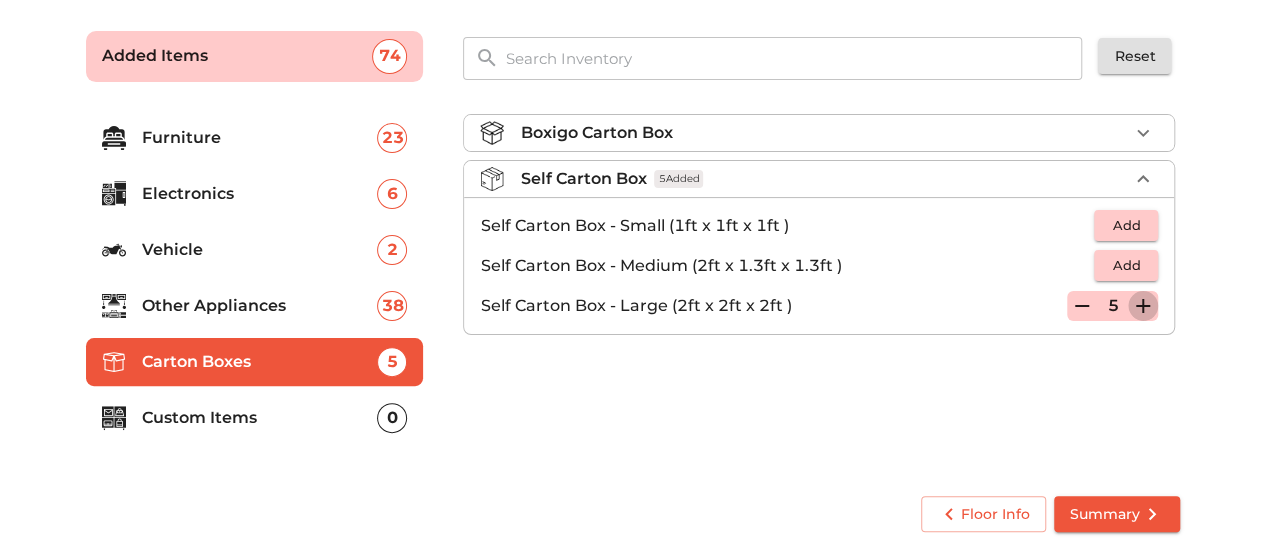 click 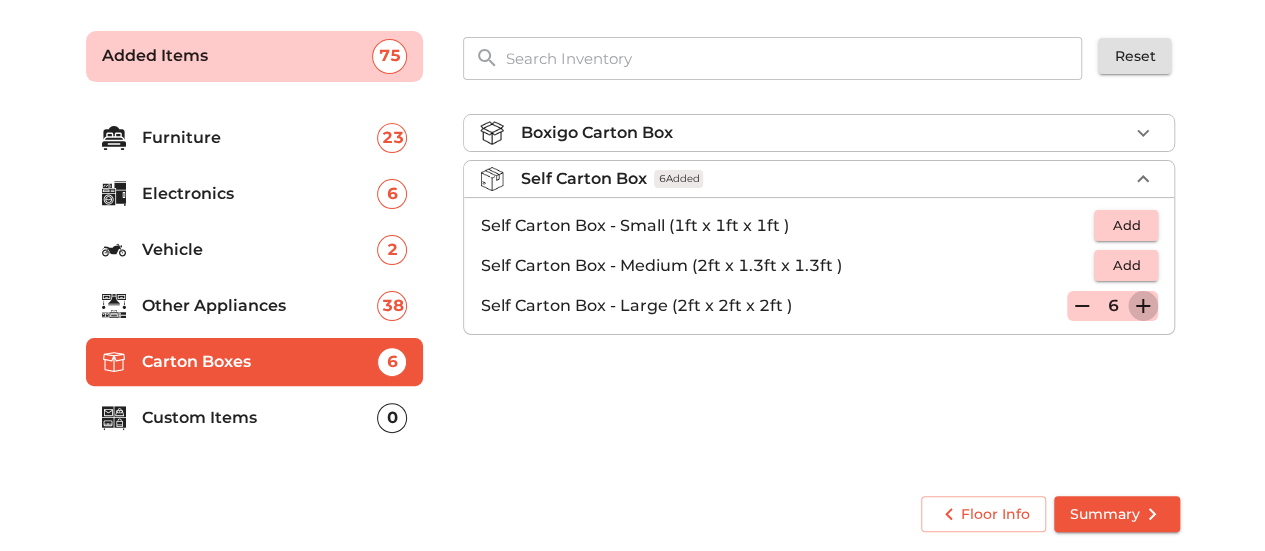 click 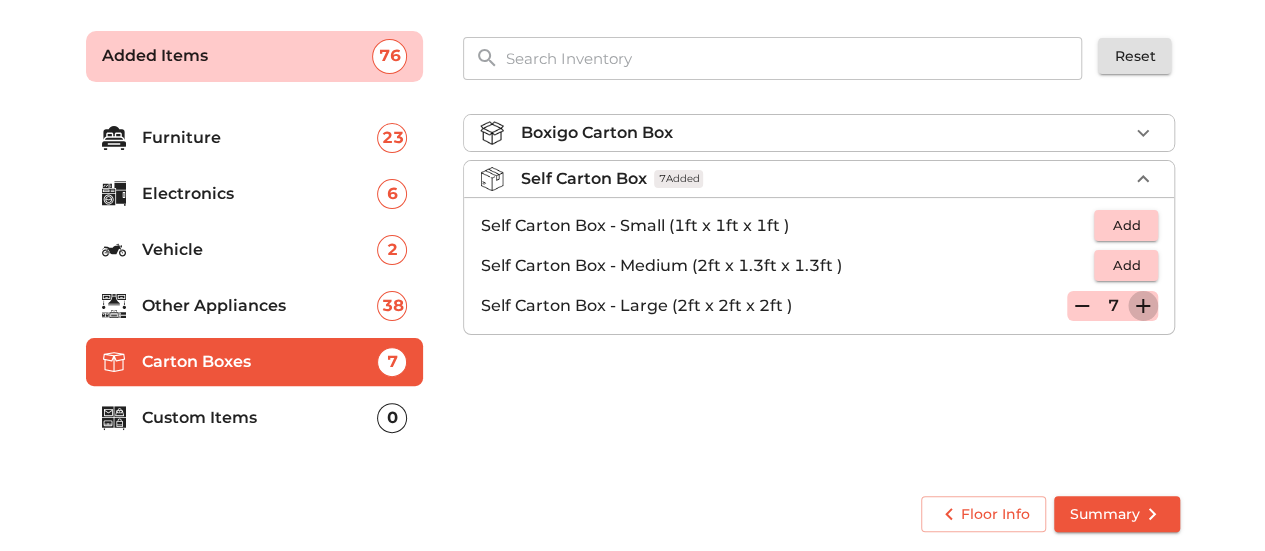 click 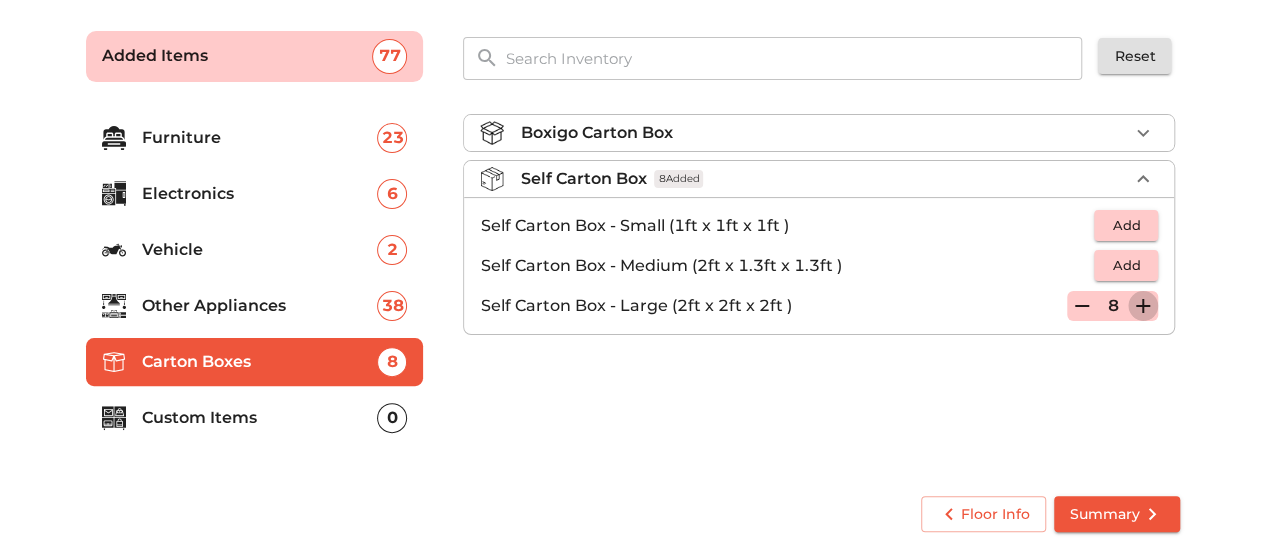click 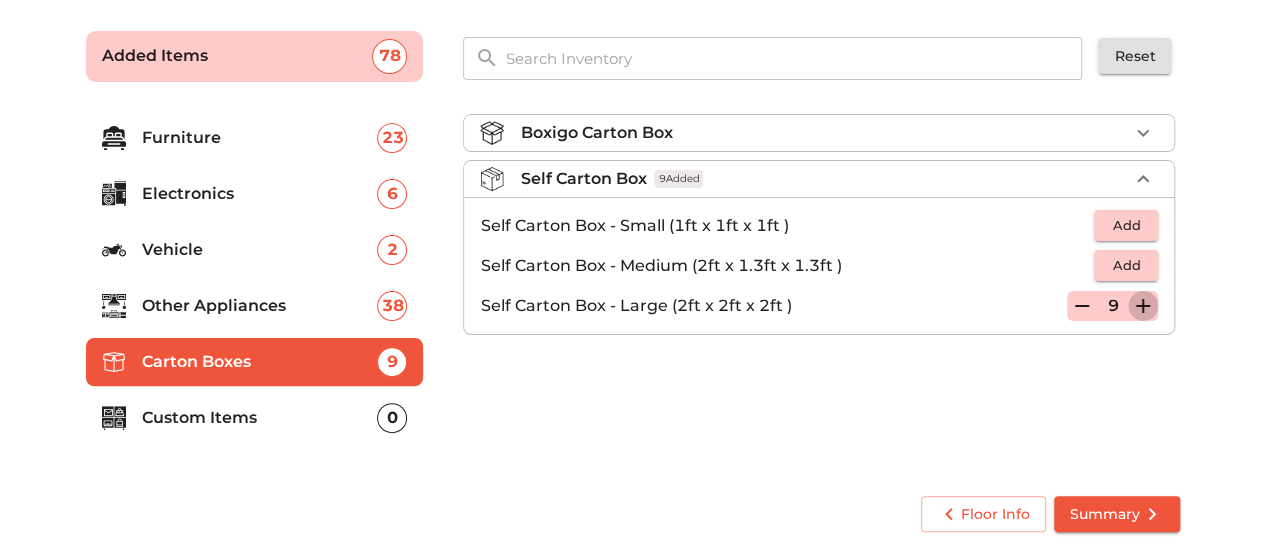 click 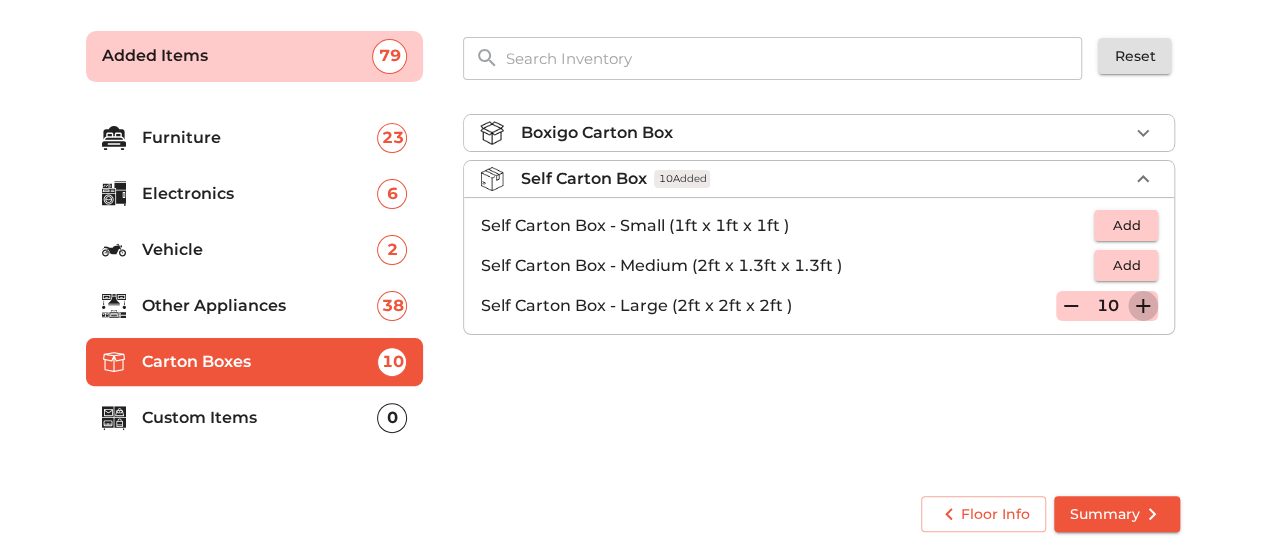 click 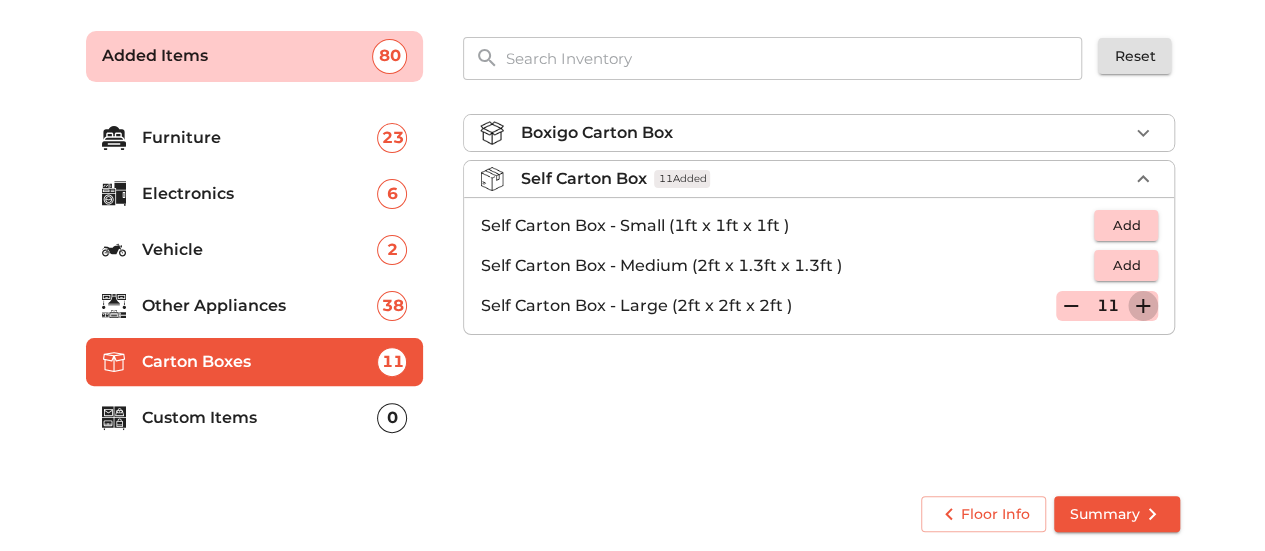 click 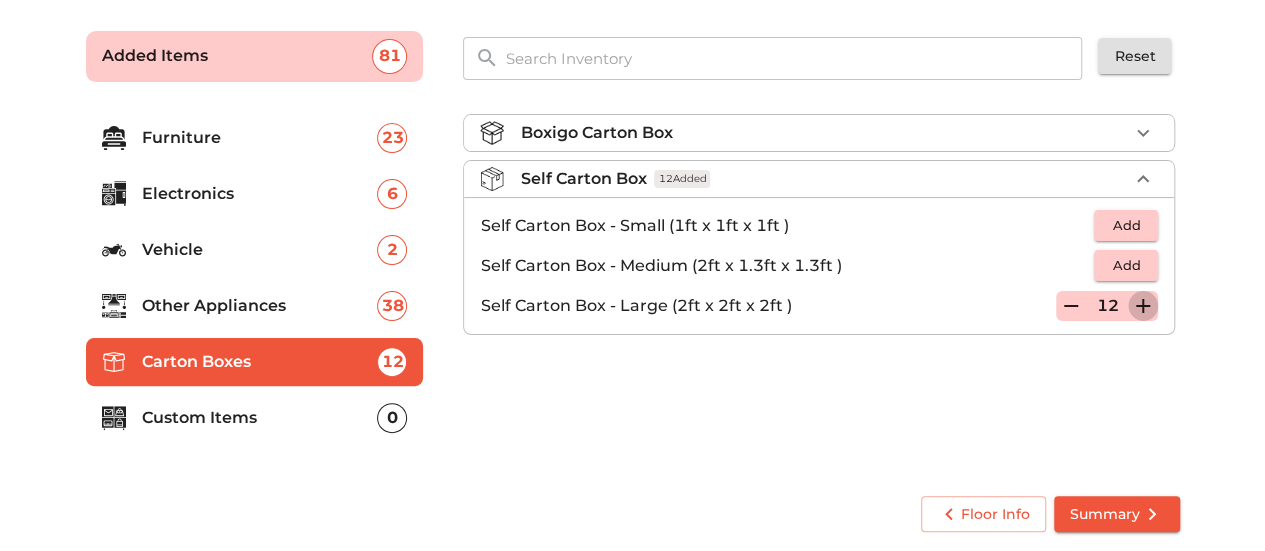 click 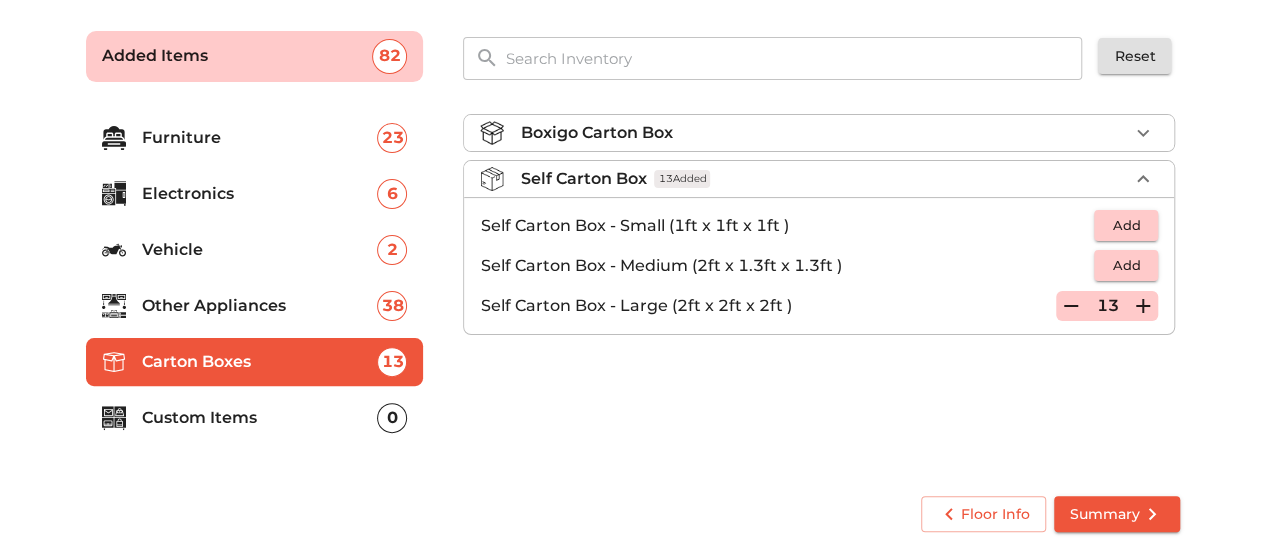 click 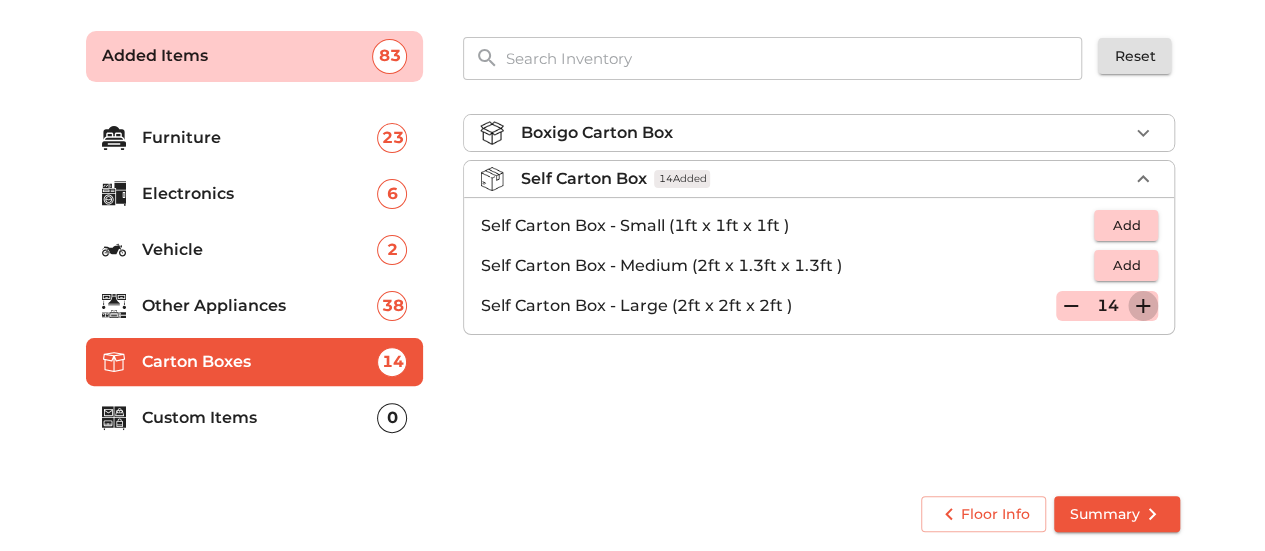 click 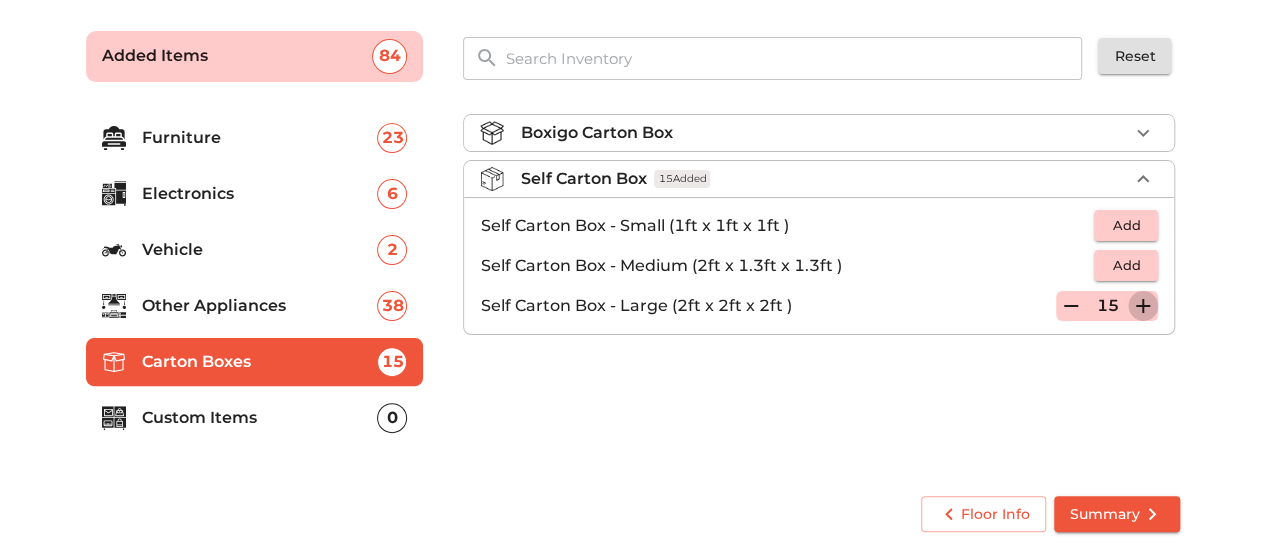 click 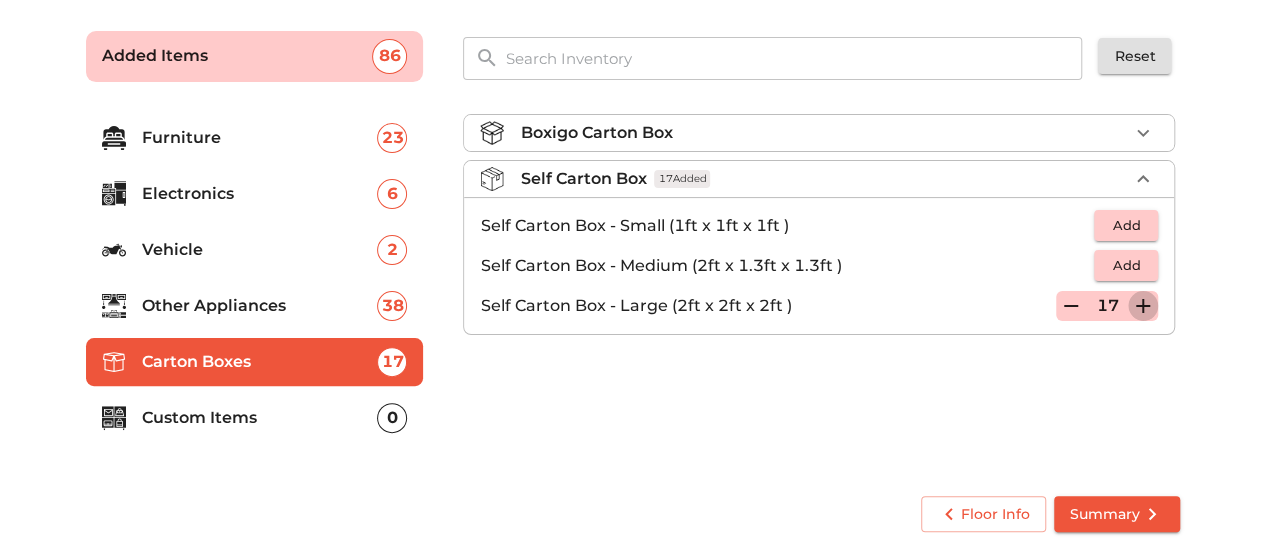 click 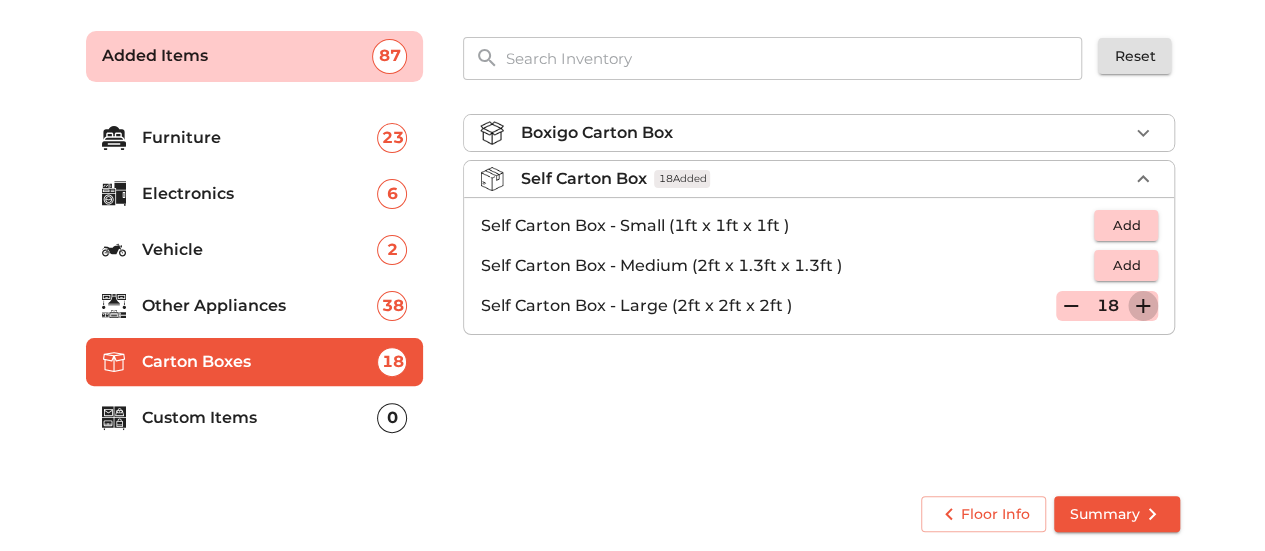 click 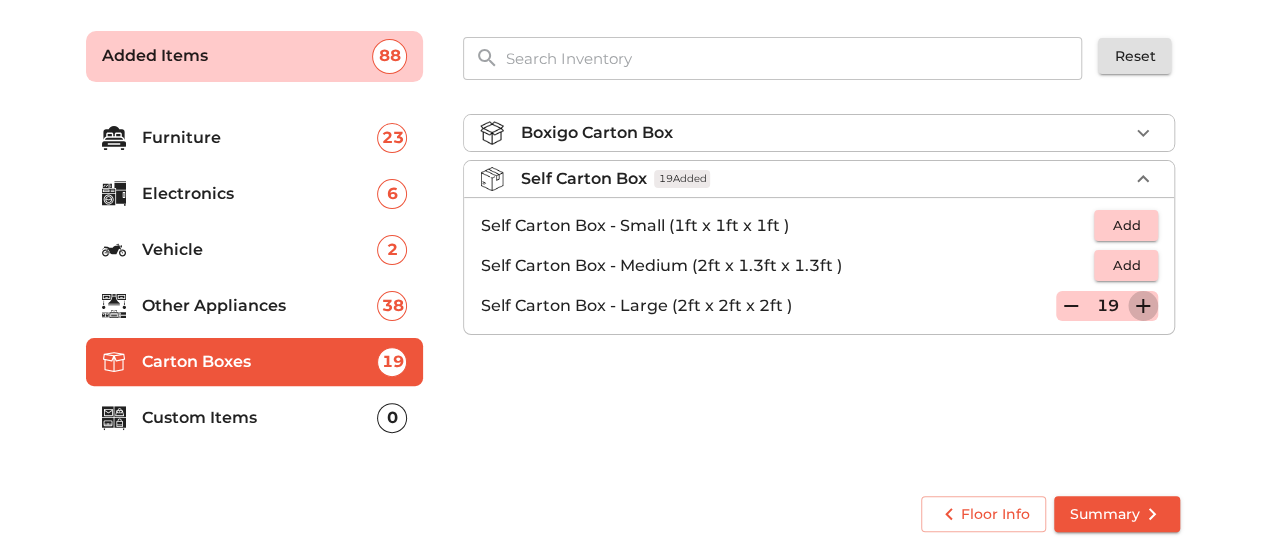 click 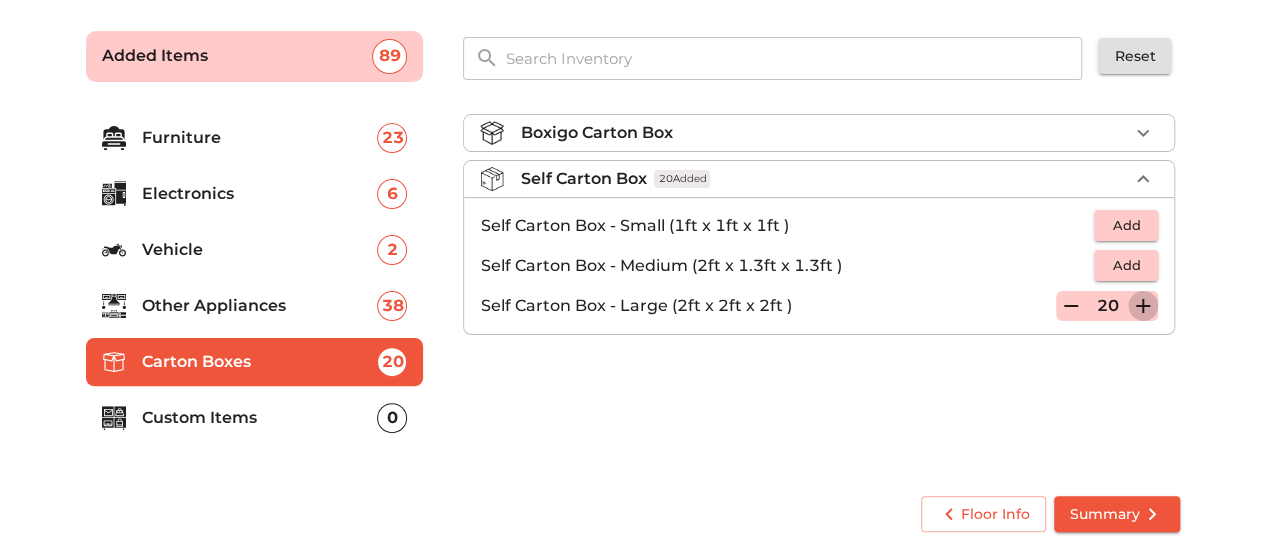 click 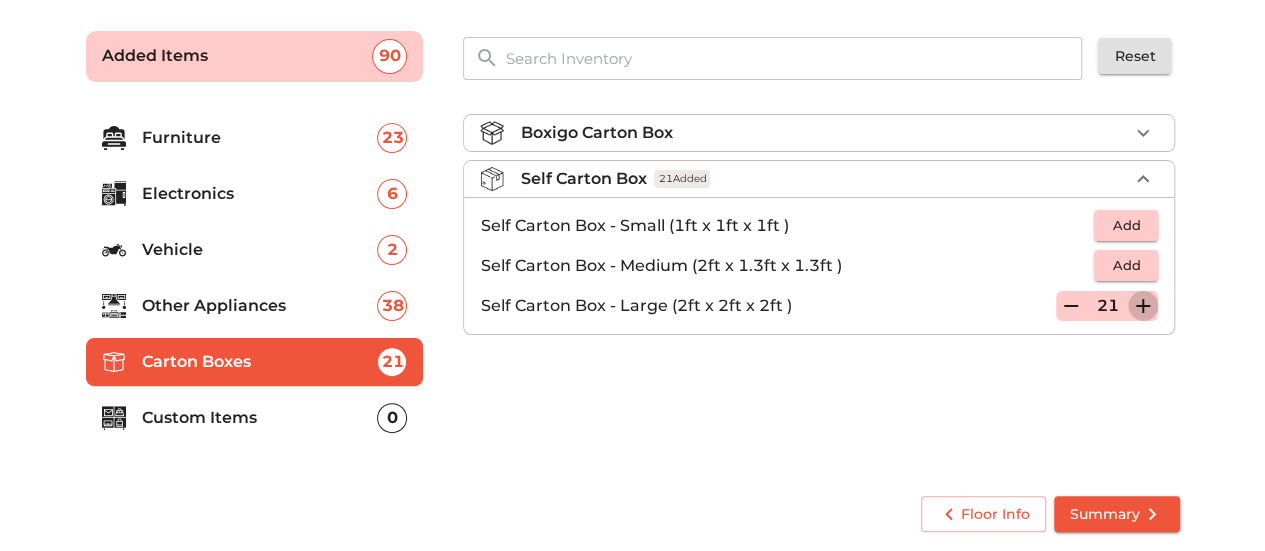 click 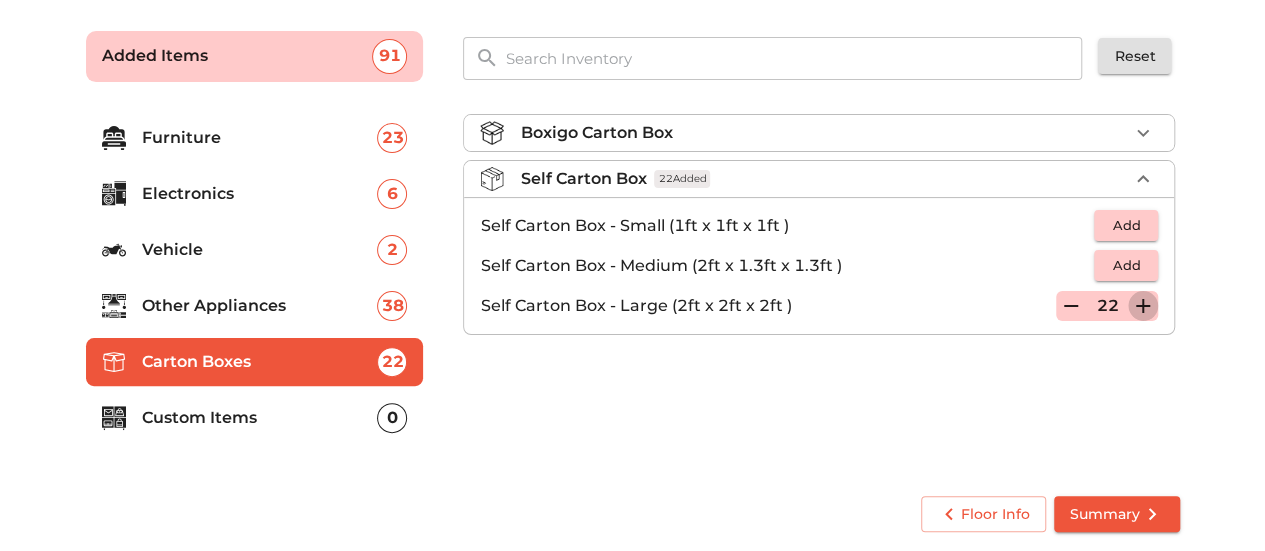 click 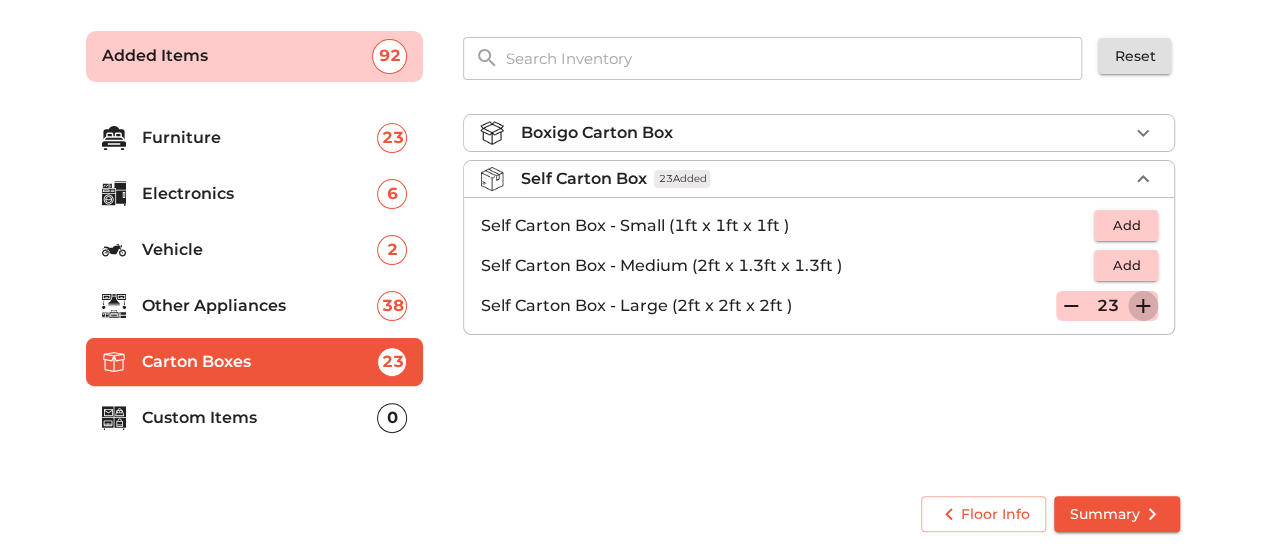click 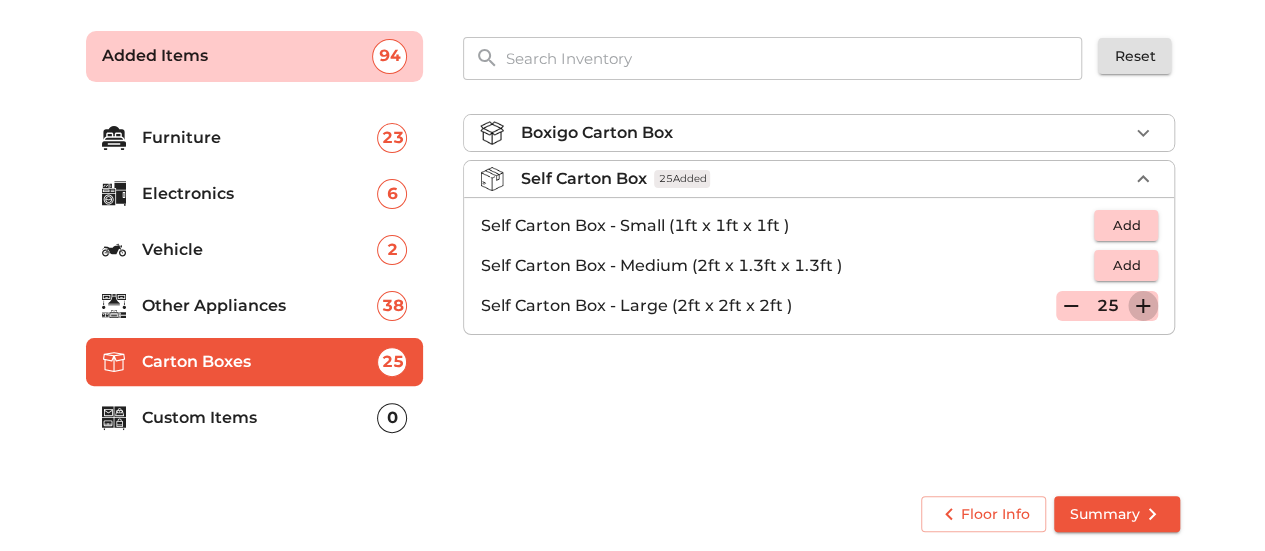 click 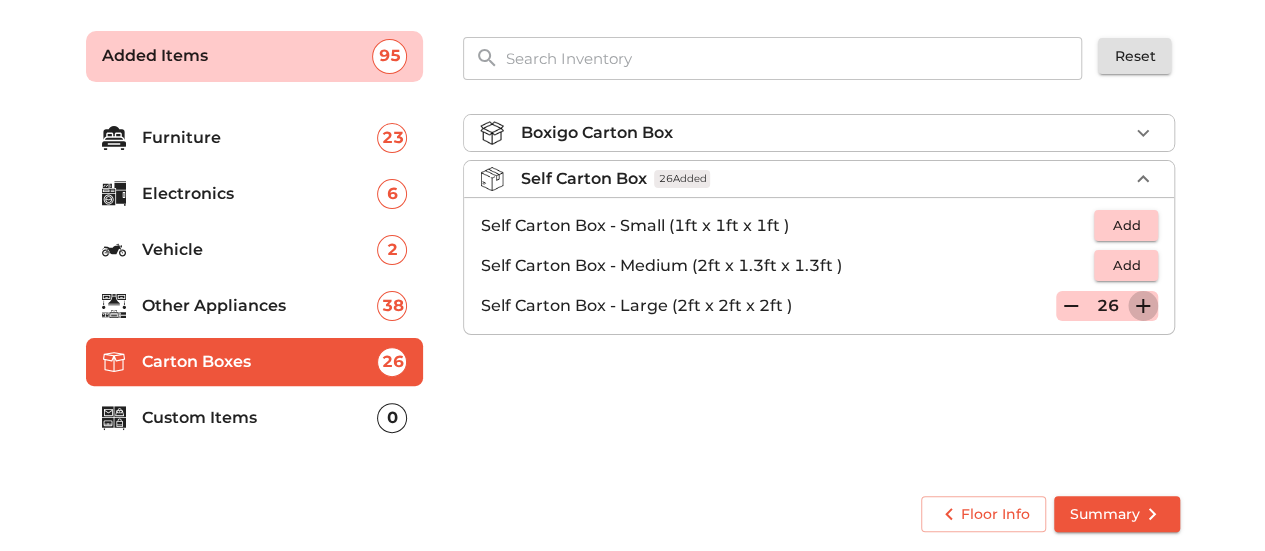 click 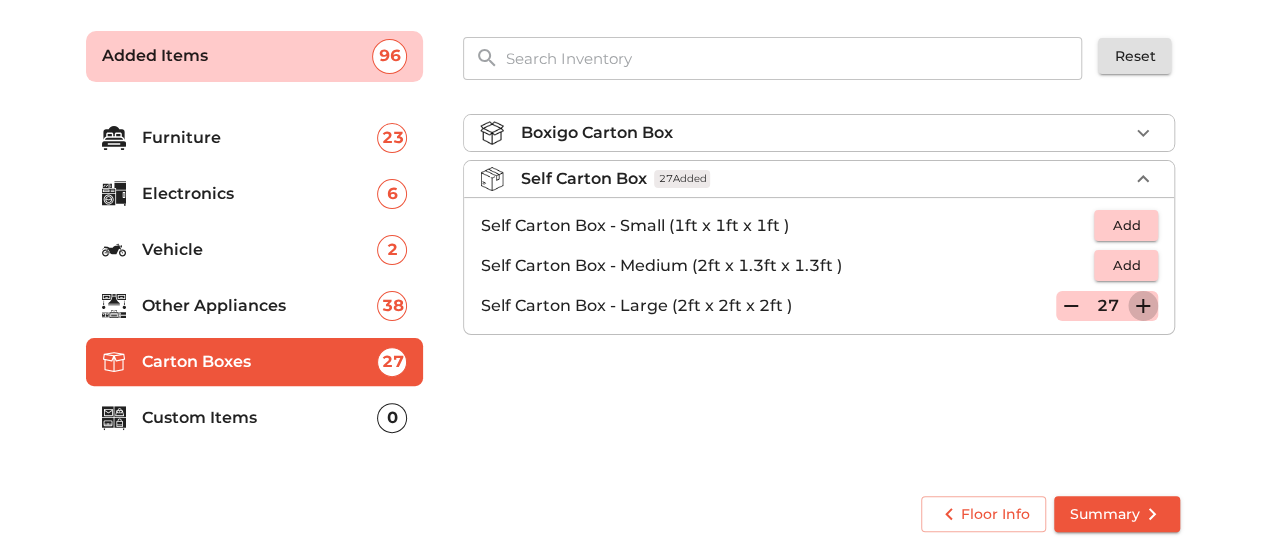 click 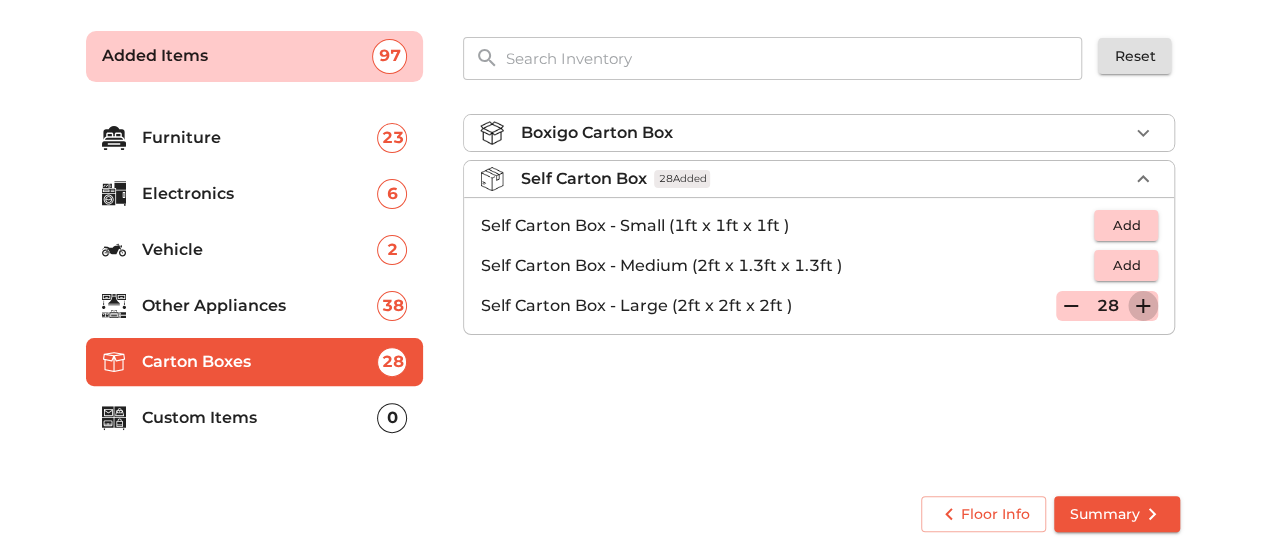click 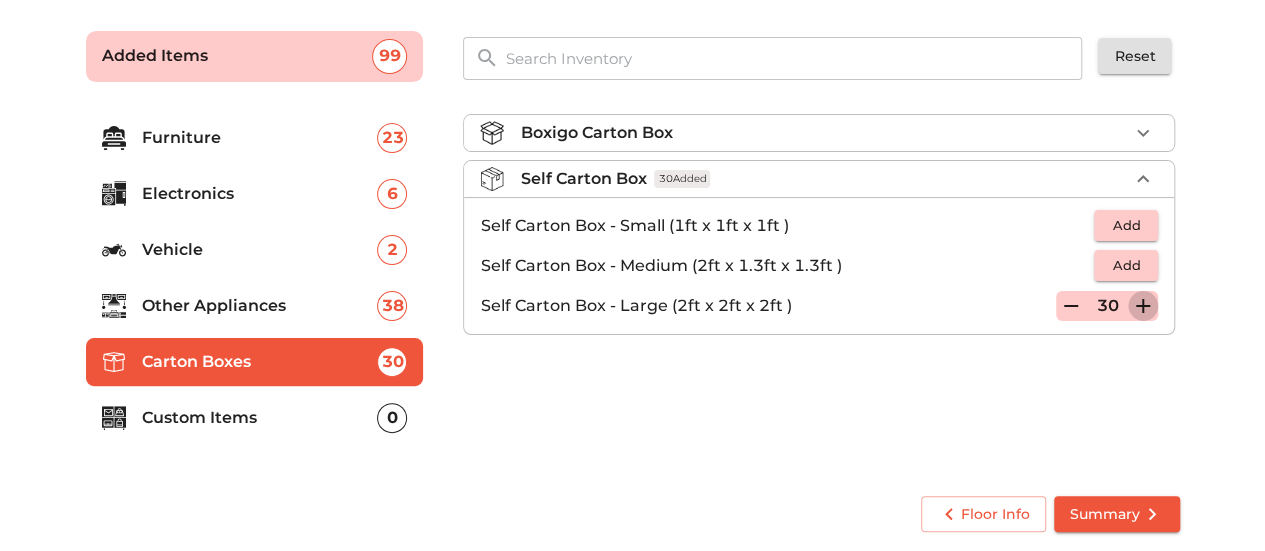 click 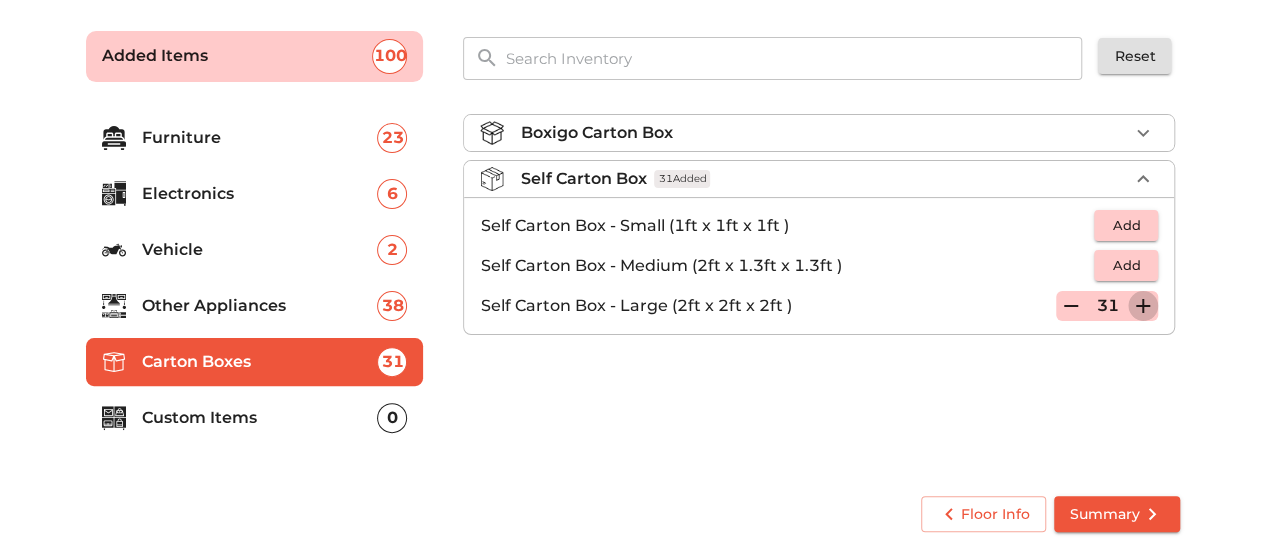 click 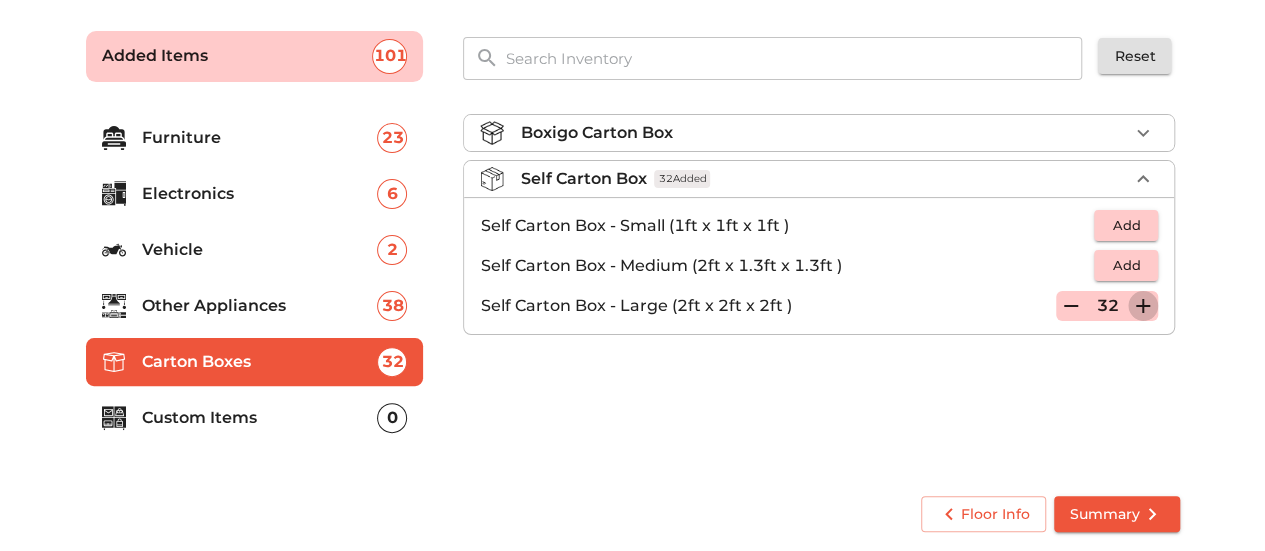 click 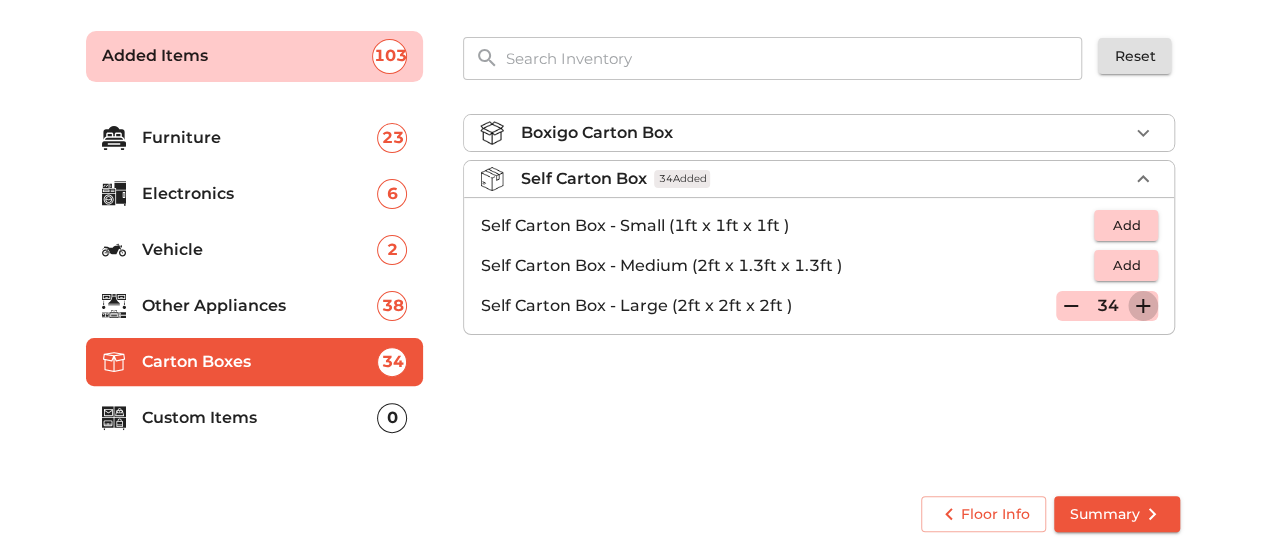 click 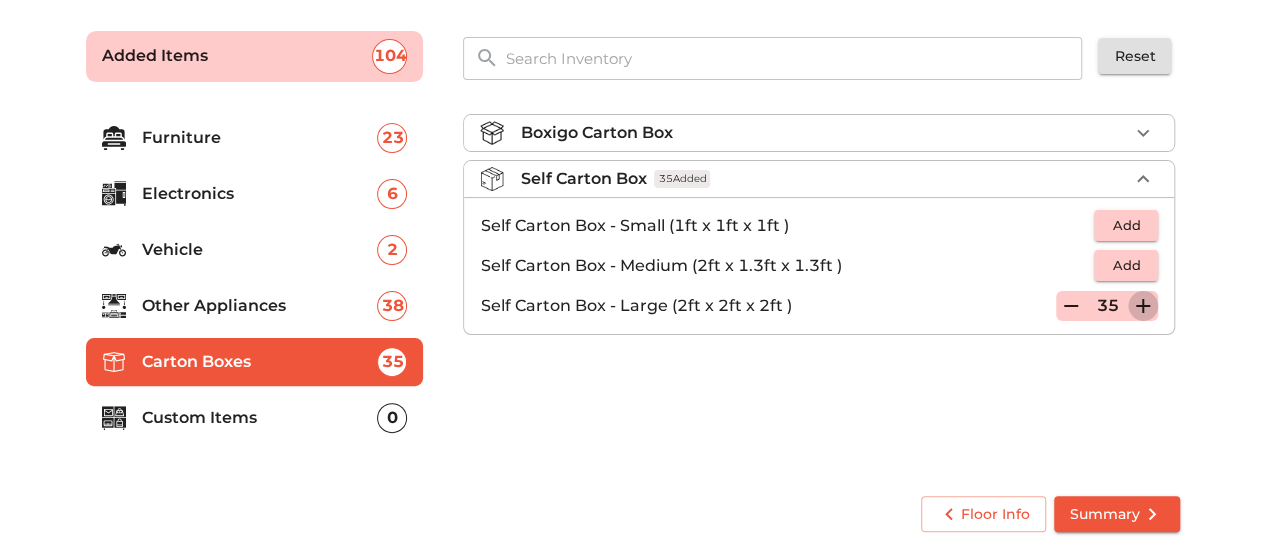 click 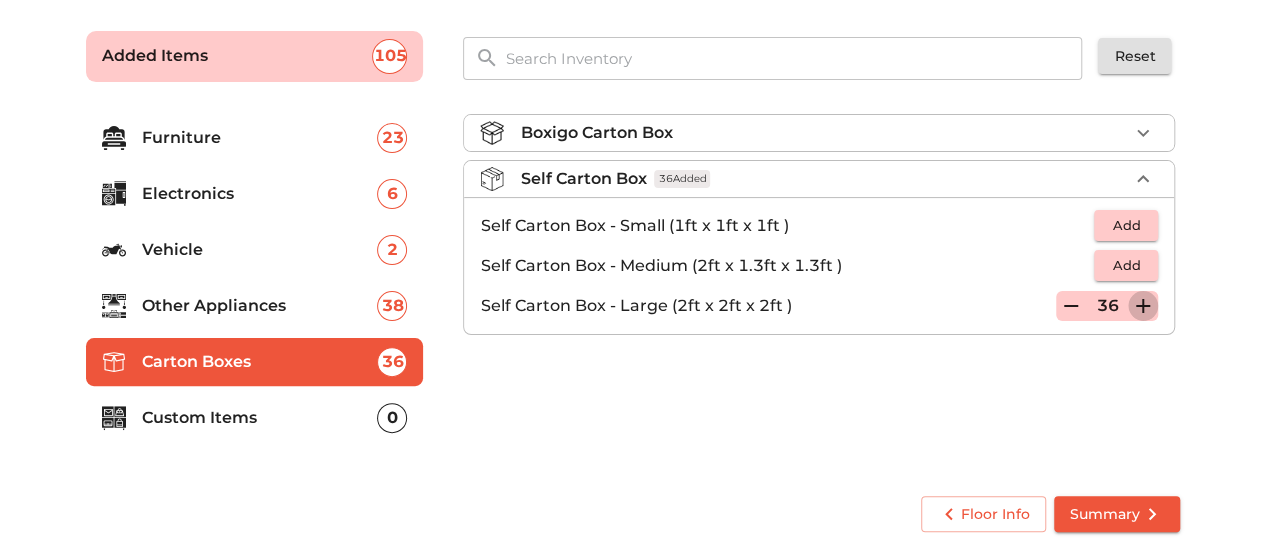 click 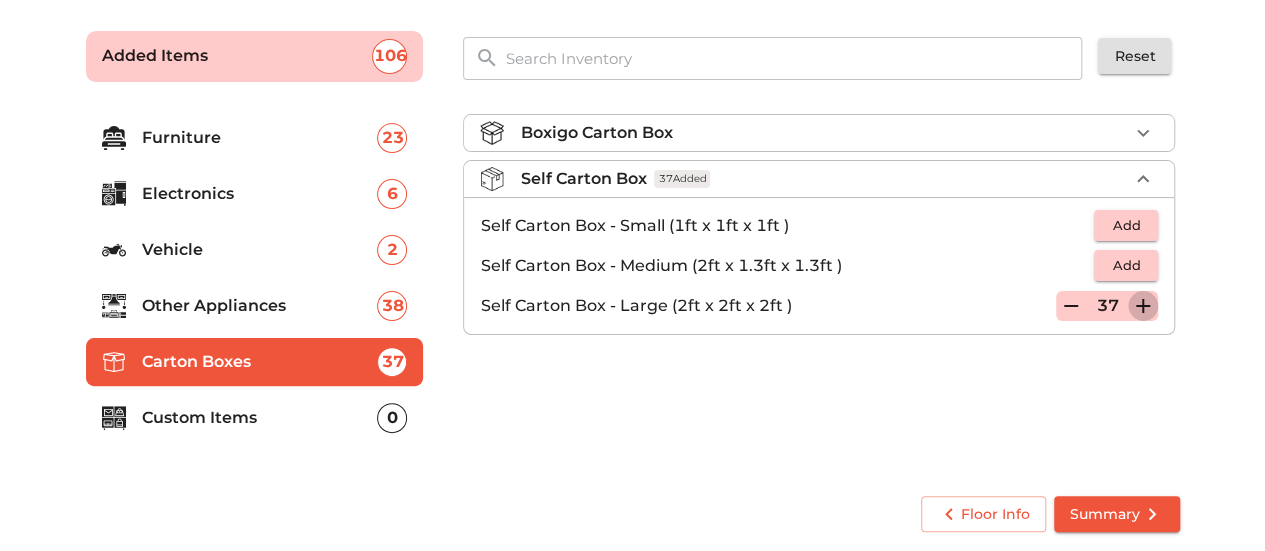 click 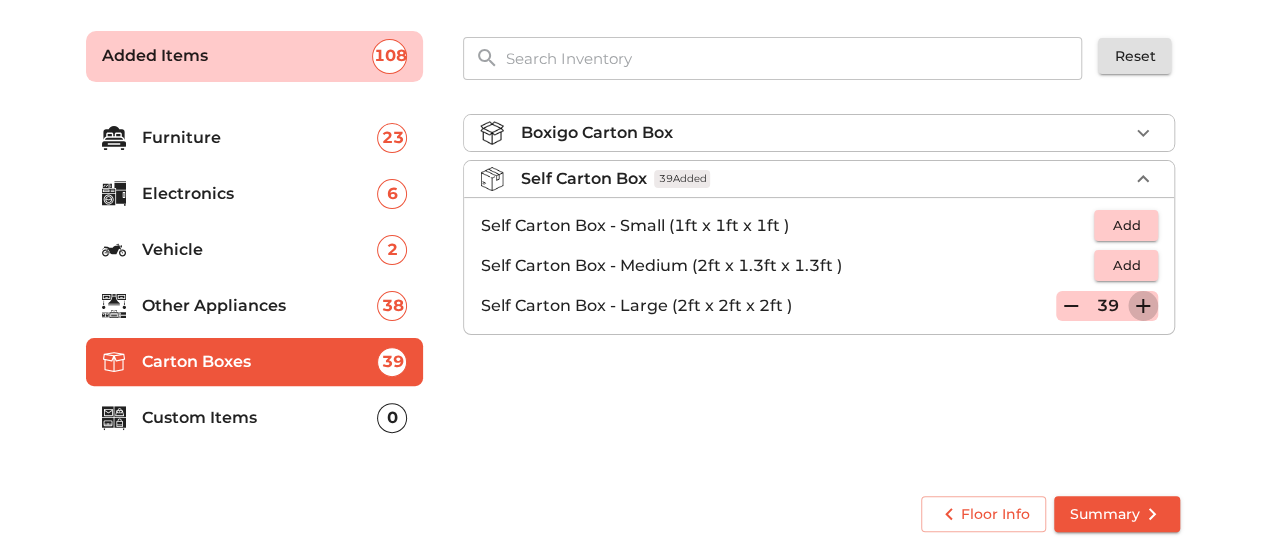 click 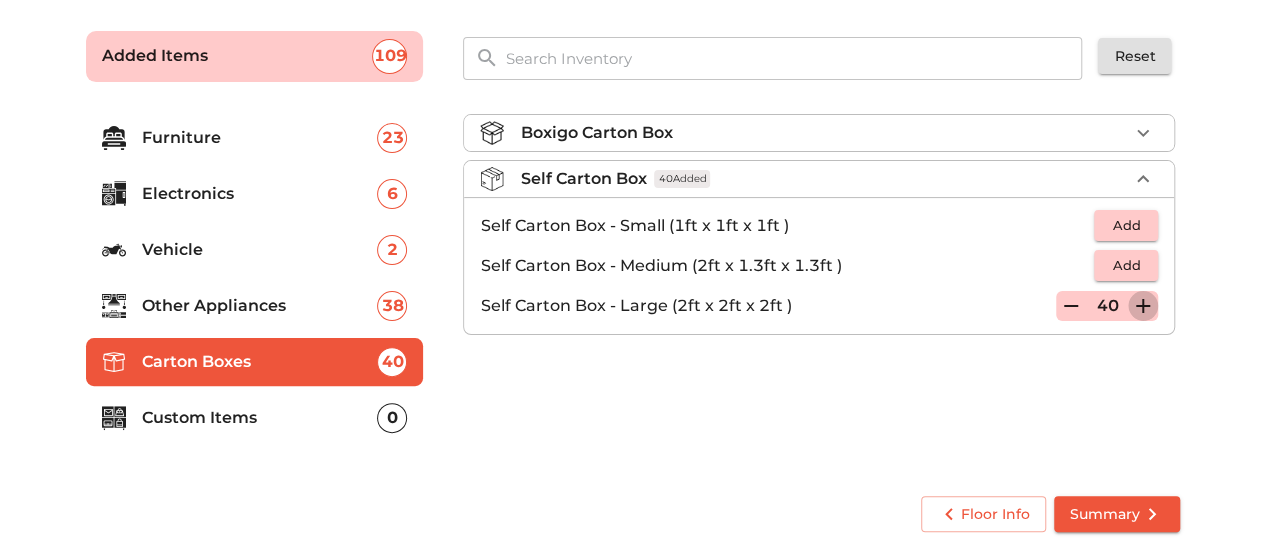click 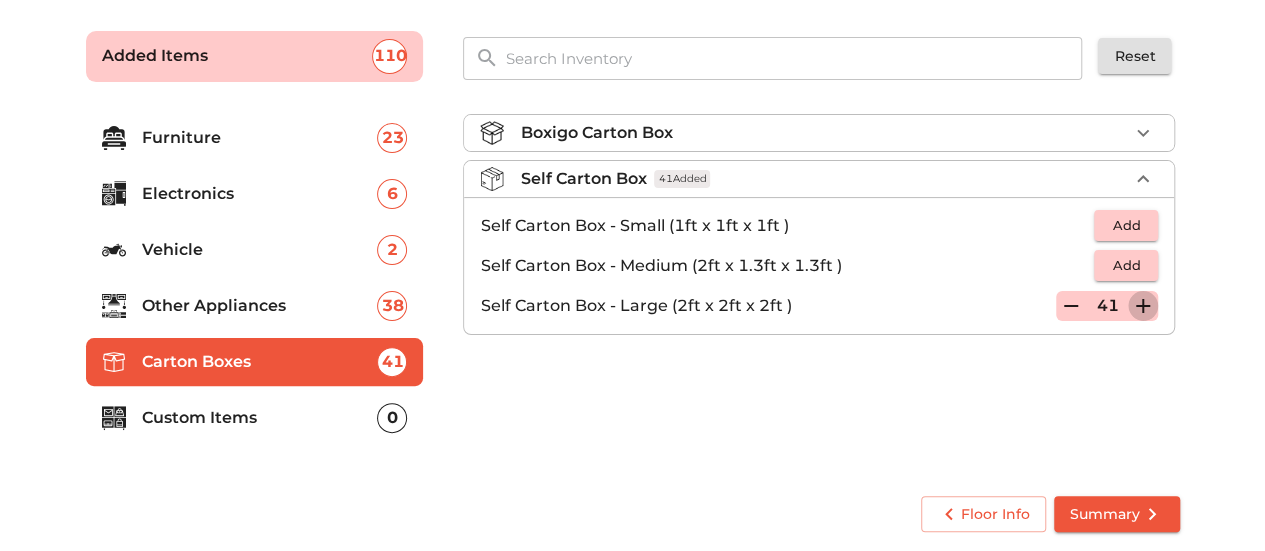 click 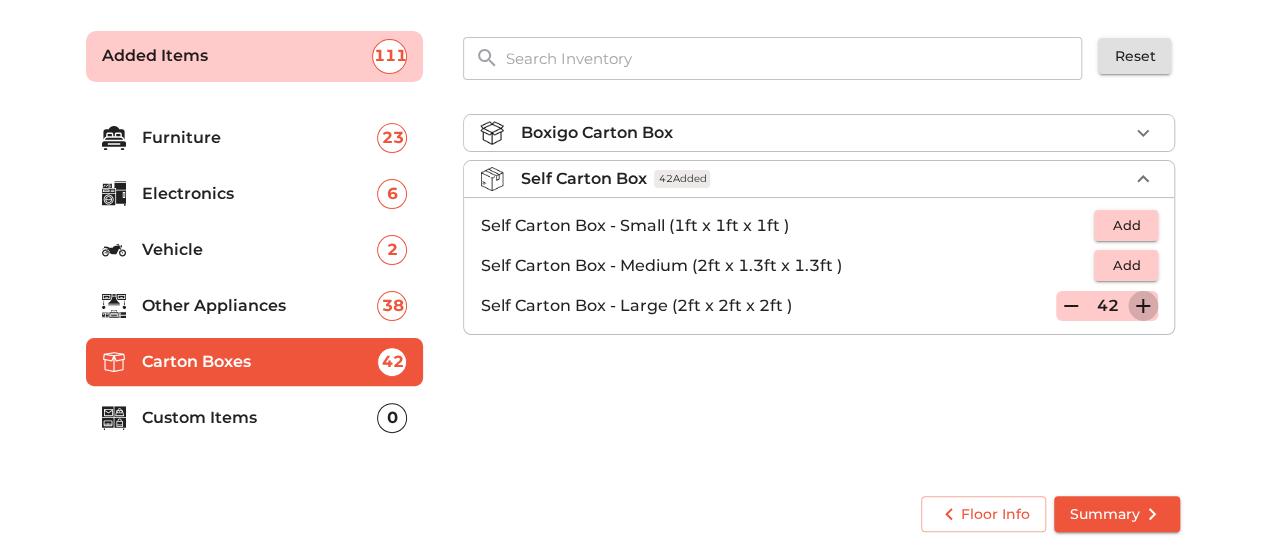 click 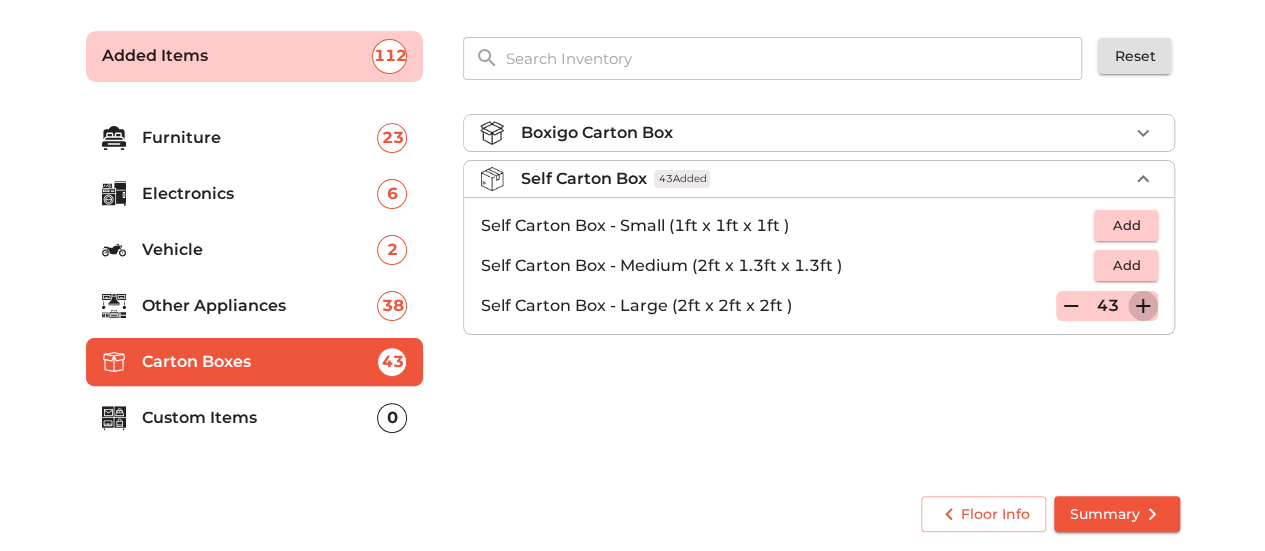 click 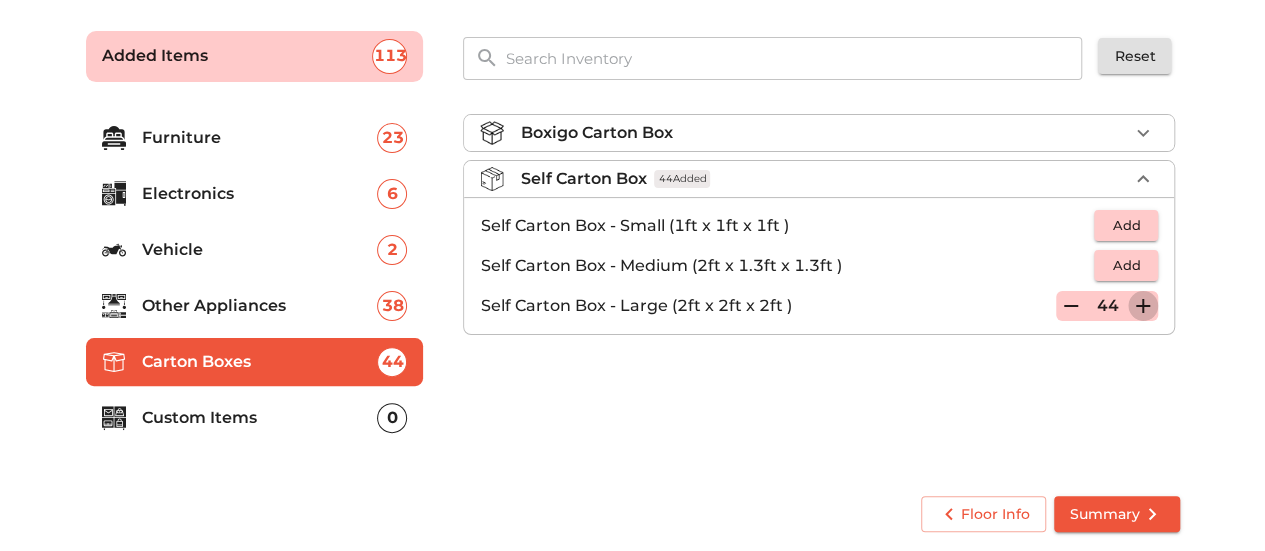 click 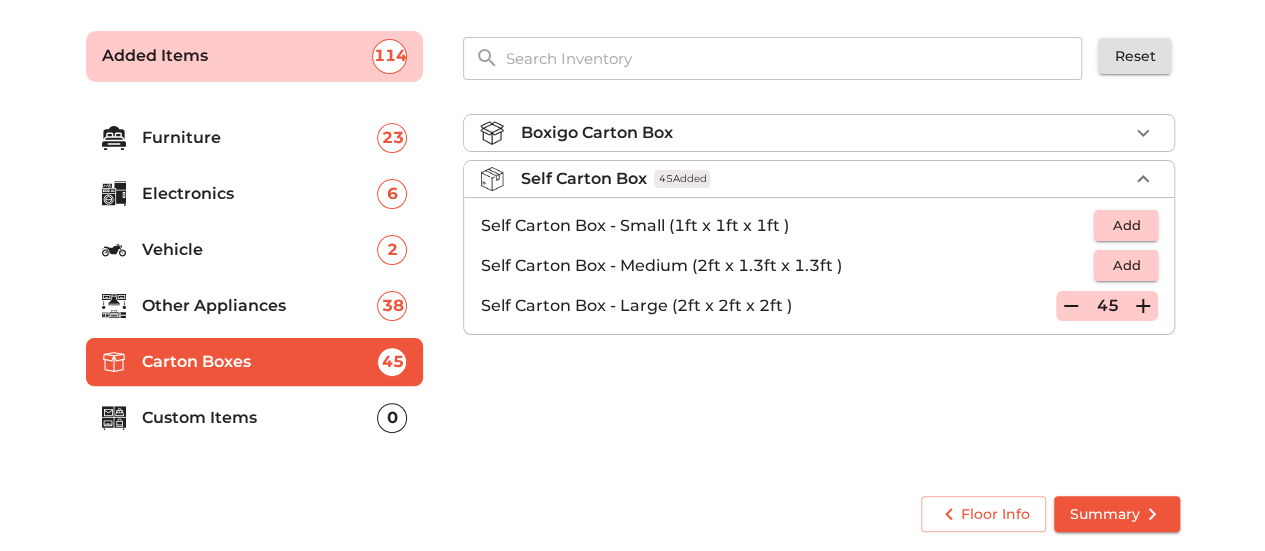 click on "Boxigo Carton Box" at bounding box center (824, 133) 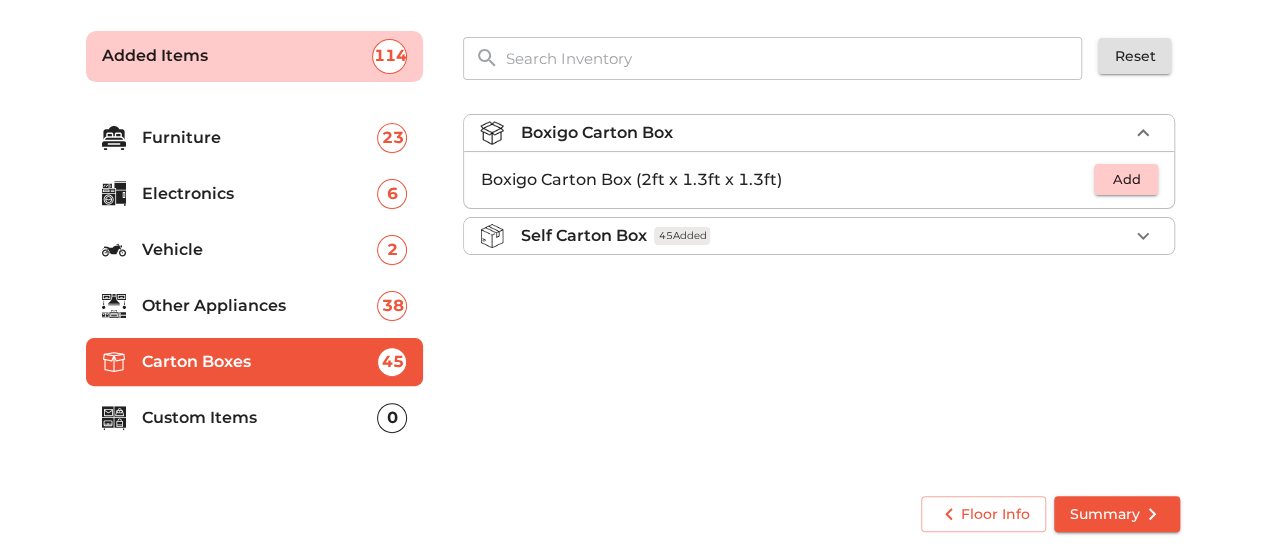 click on "Add" at bounding box center (1126, 179) 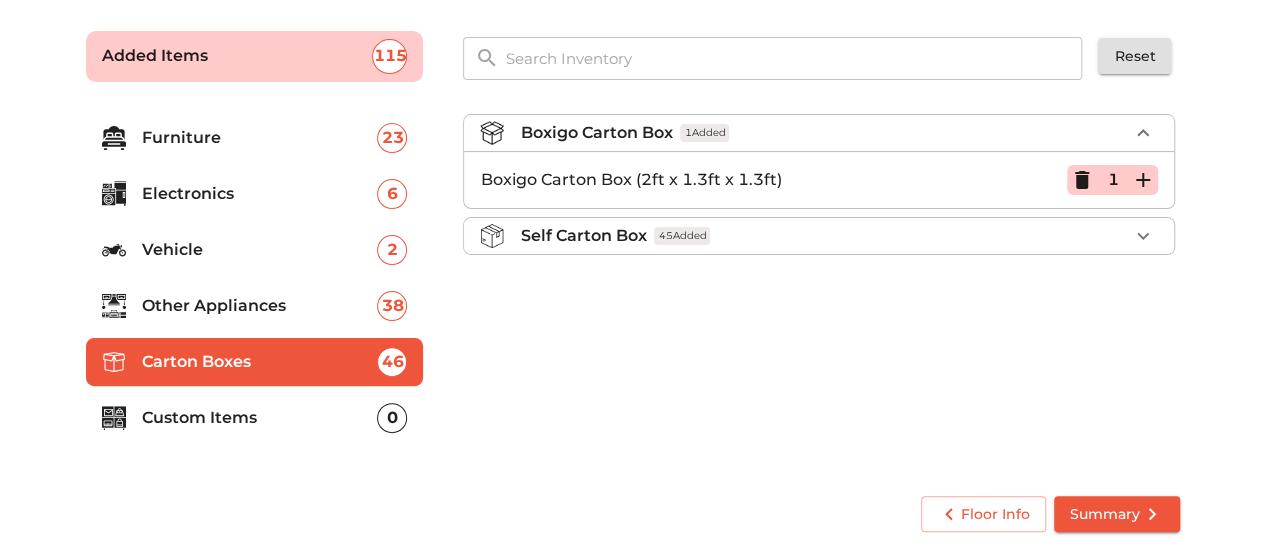 click on "1" at bounding box center [1112, 180] 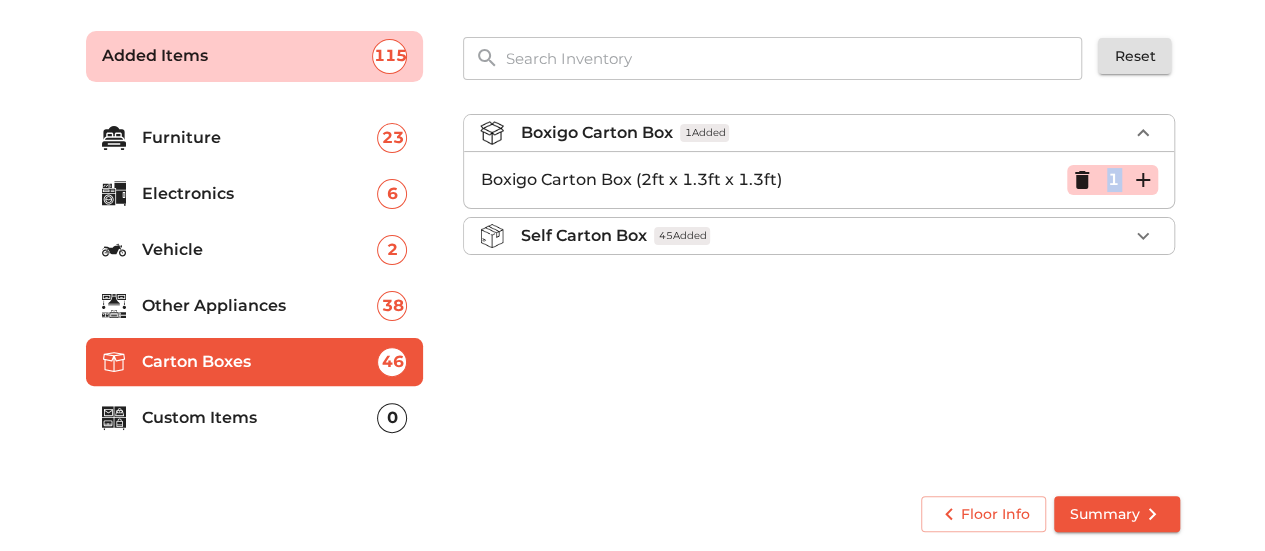 click on "1" at bounding box center (1112, 180) 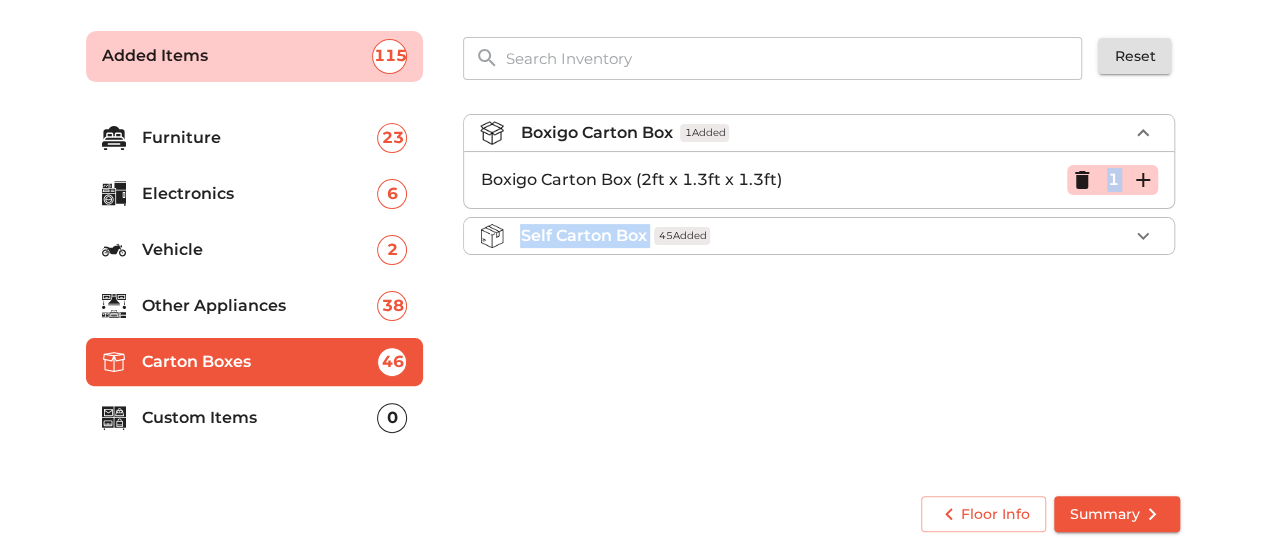 click on "1" at bounding box center (1112, 180) 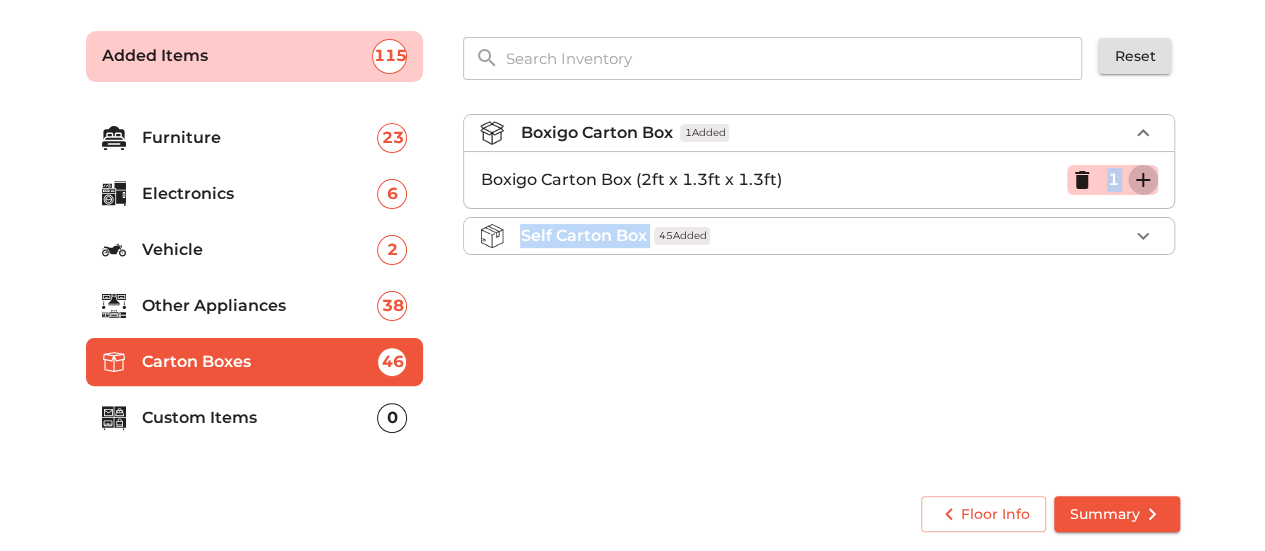 click 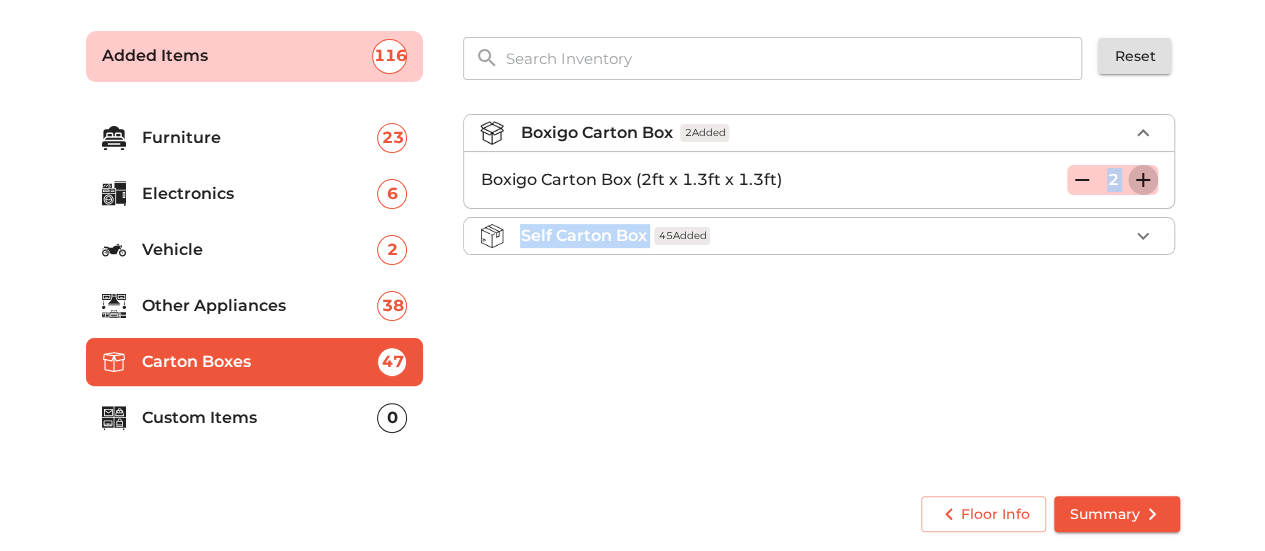 click 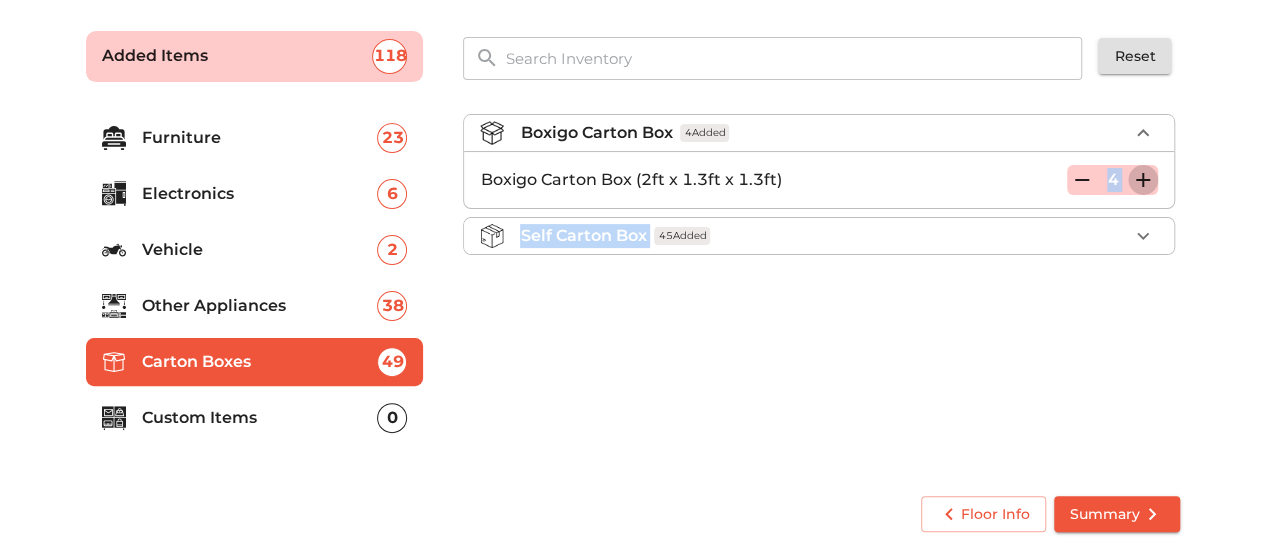 click 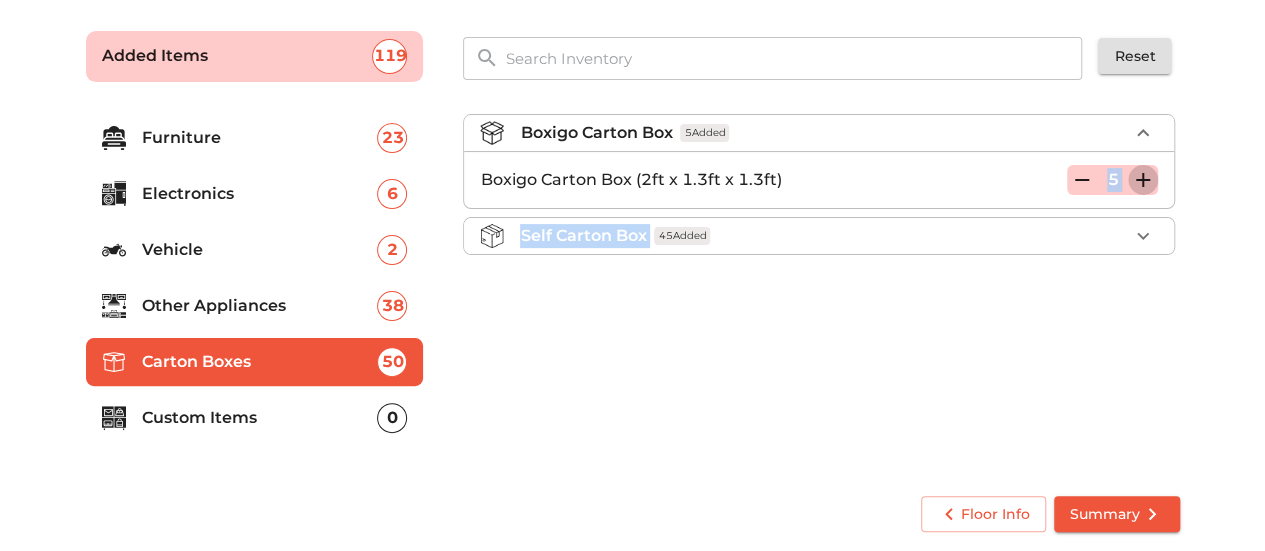 click 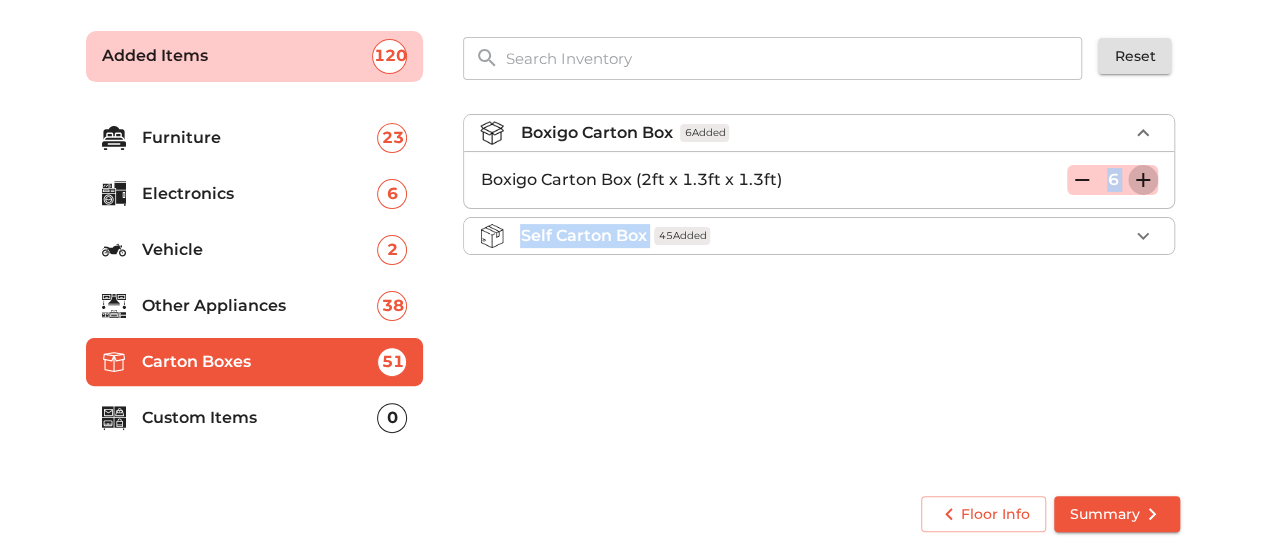 click 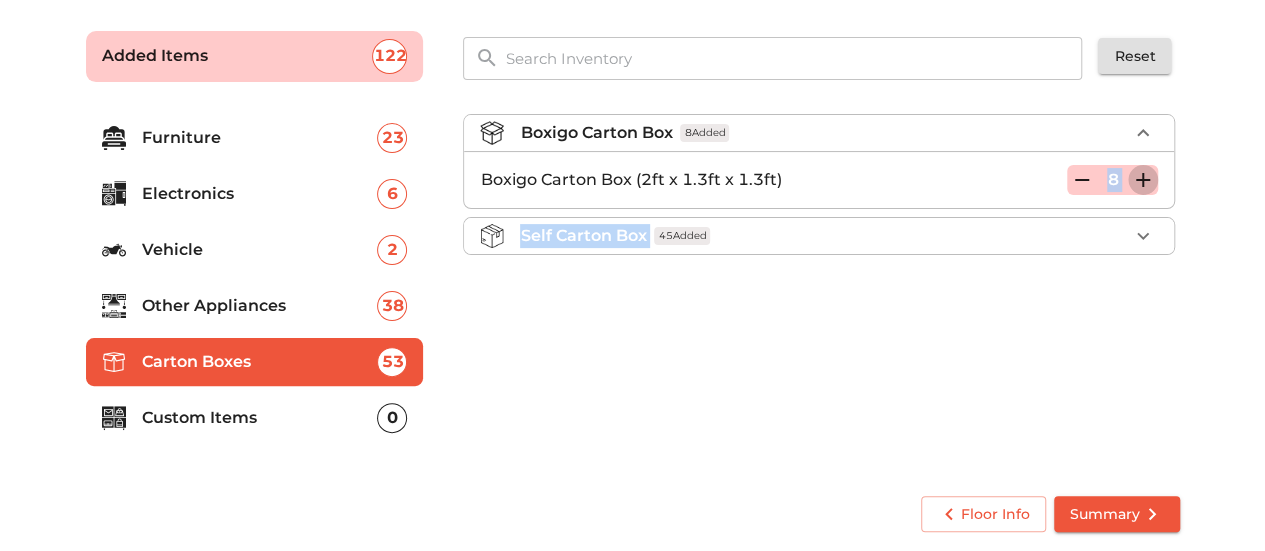 click 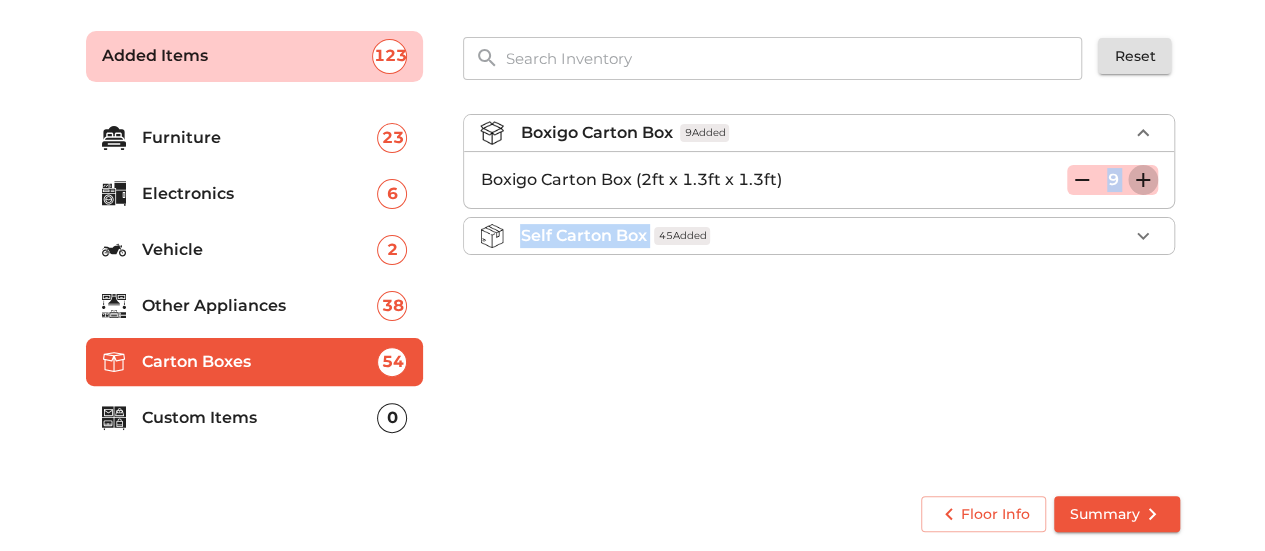 click 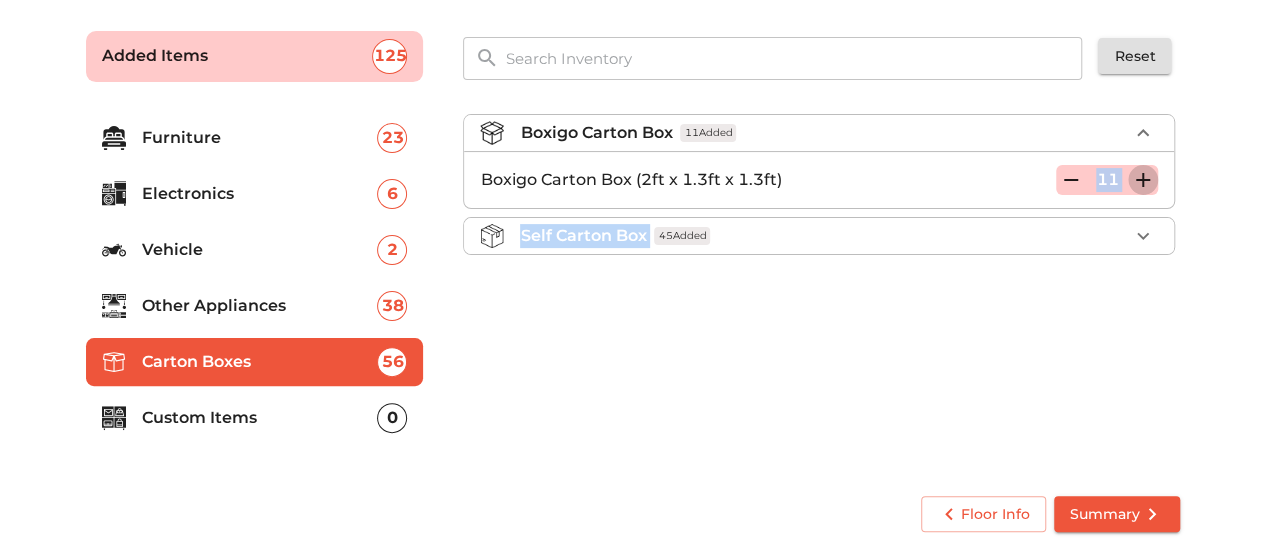 click 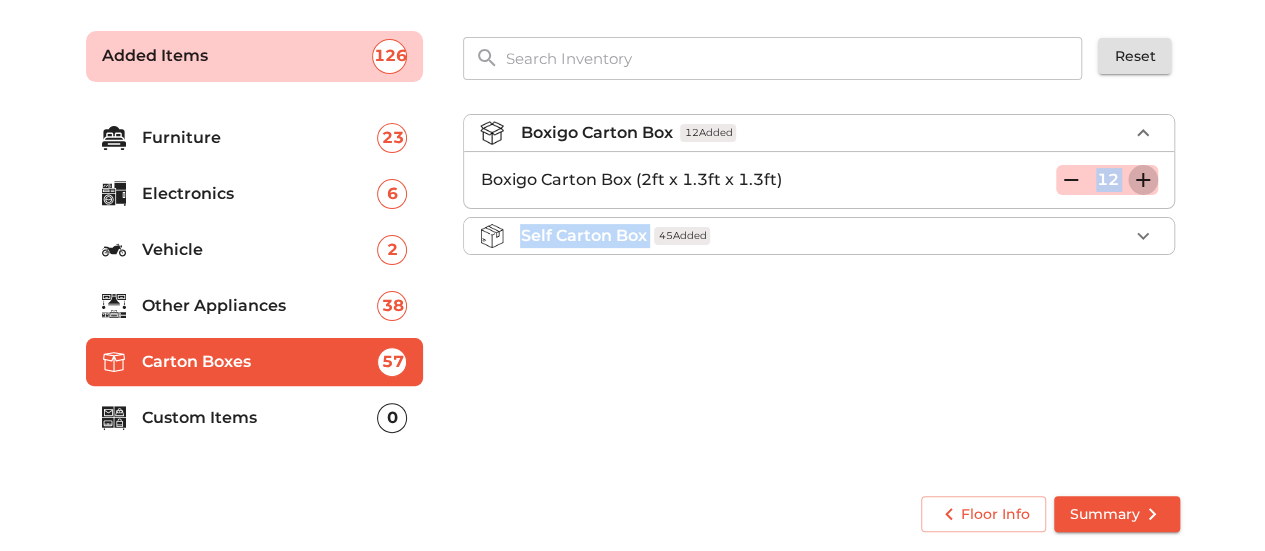 click 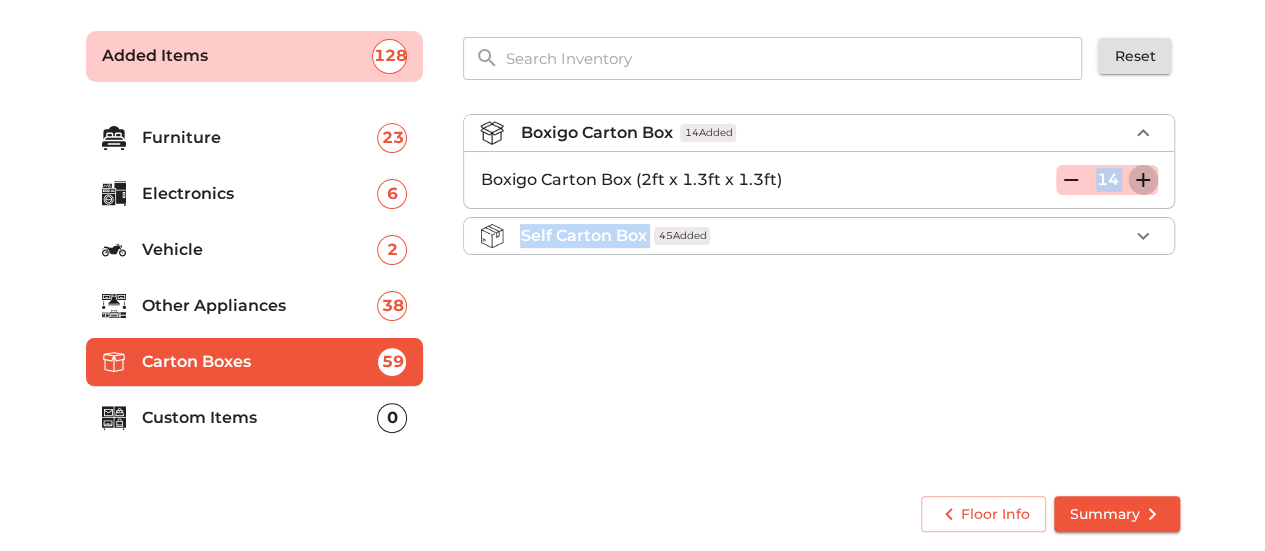 click 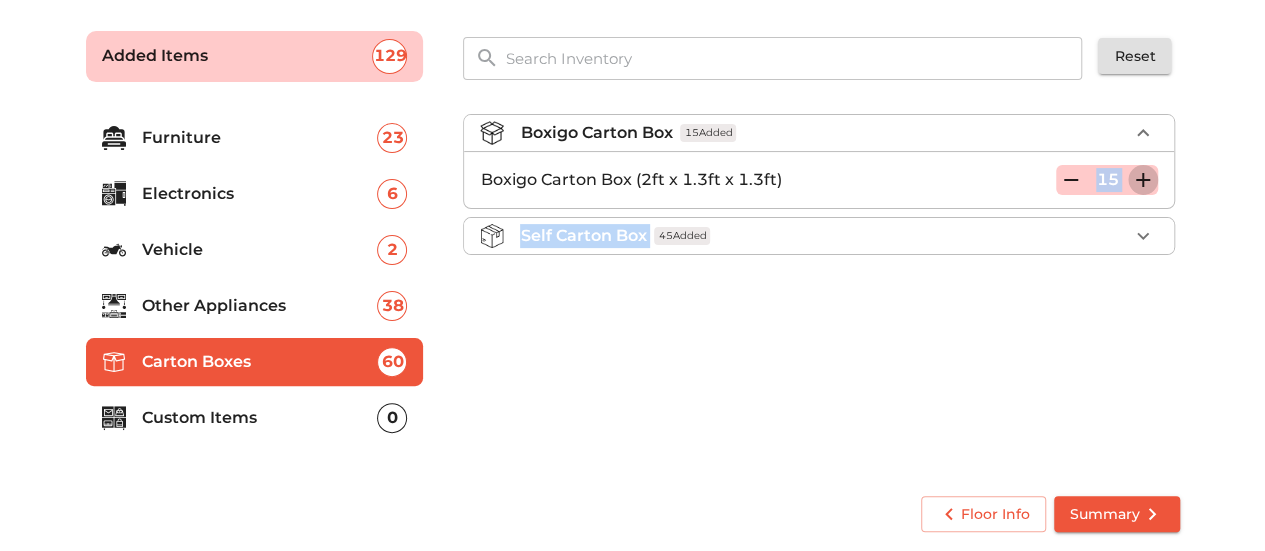 click 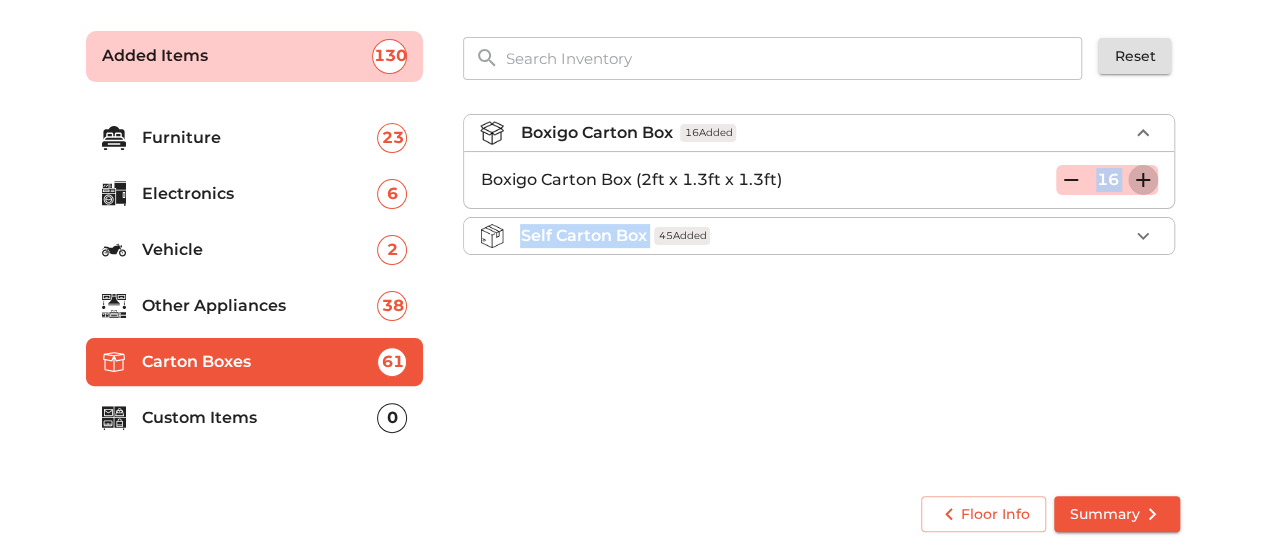 click 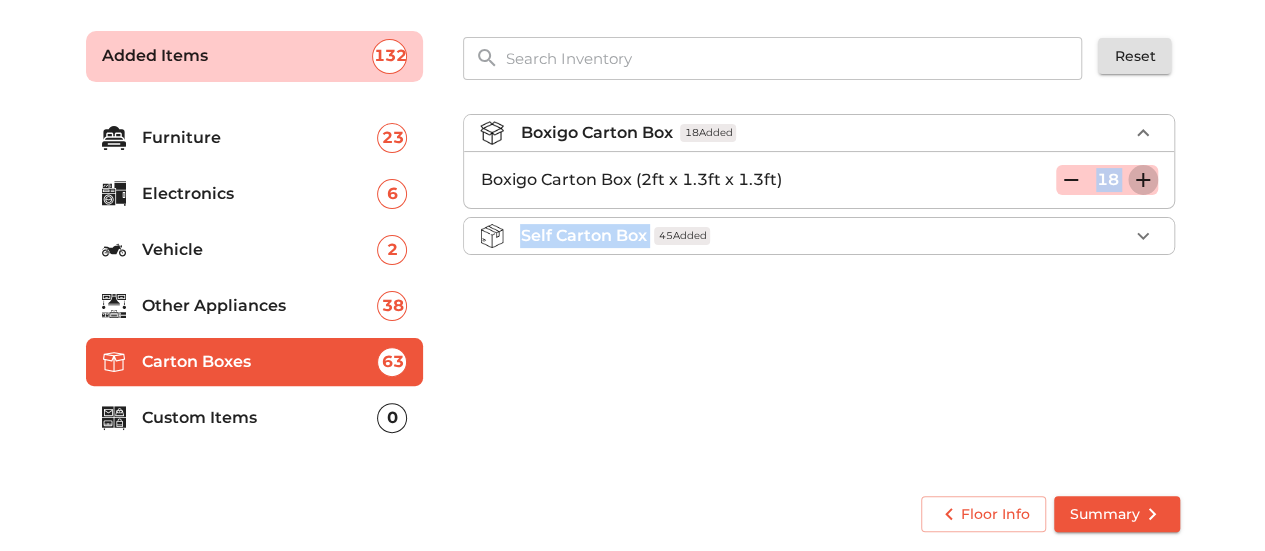 click 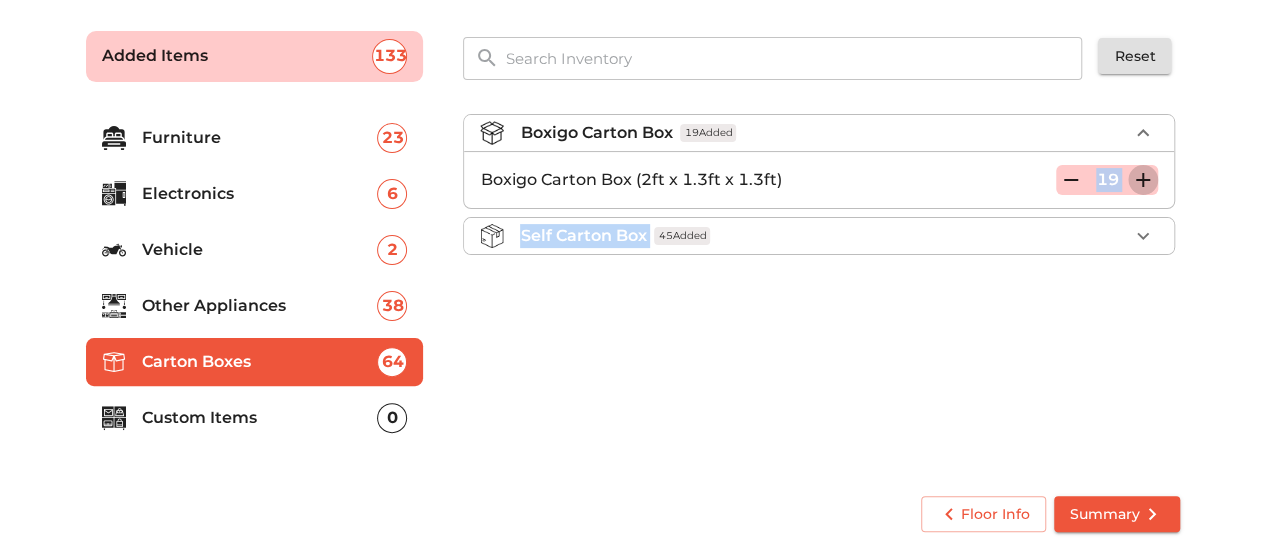 click 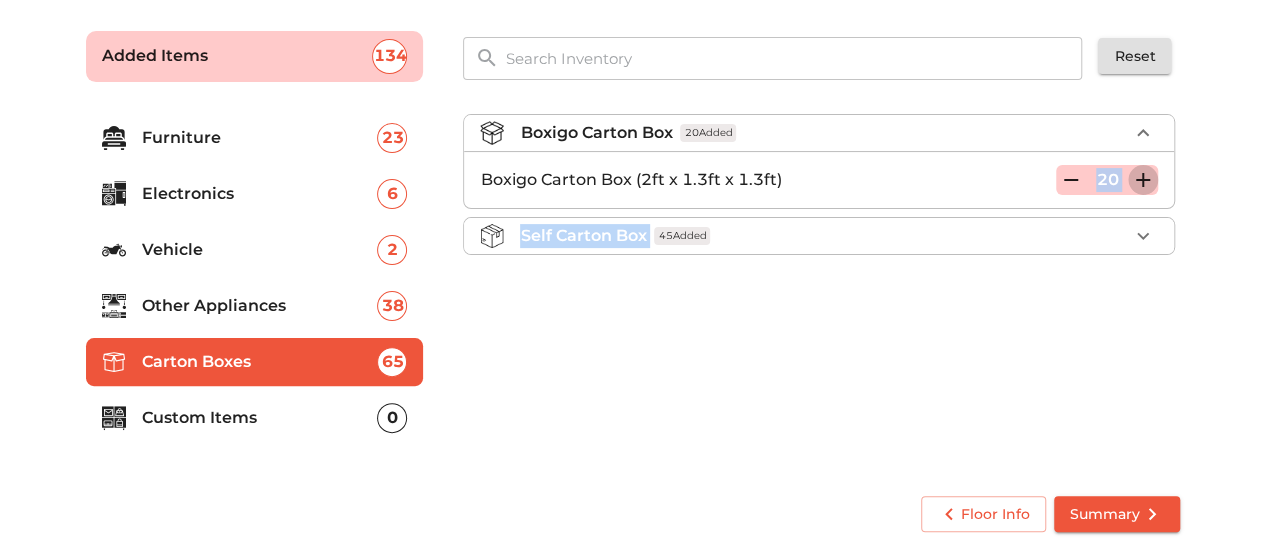click 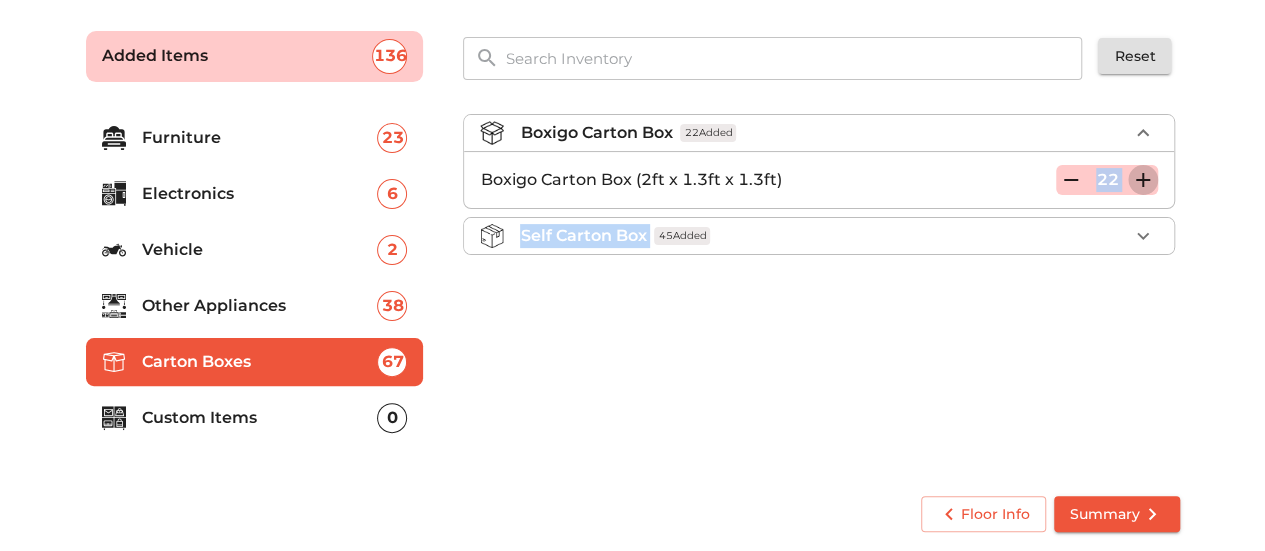 click 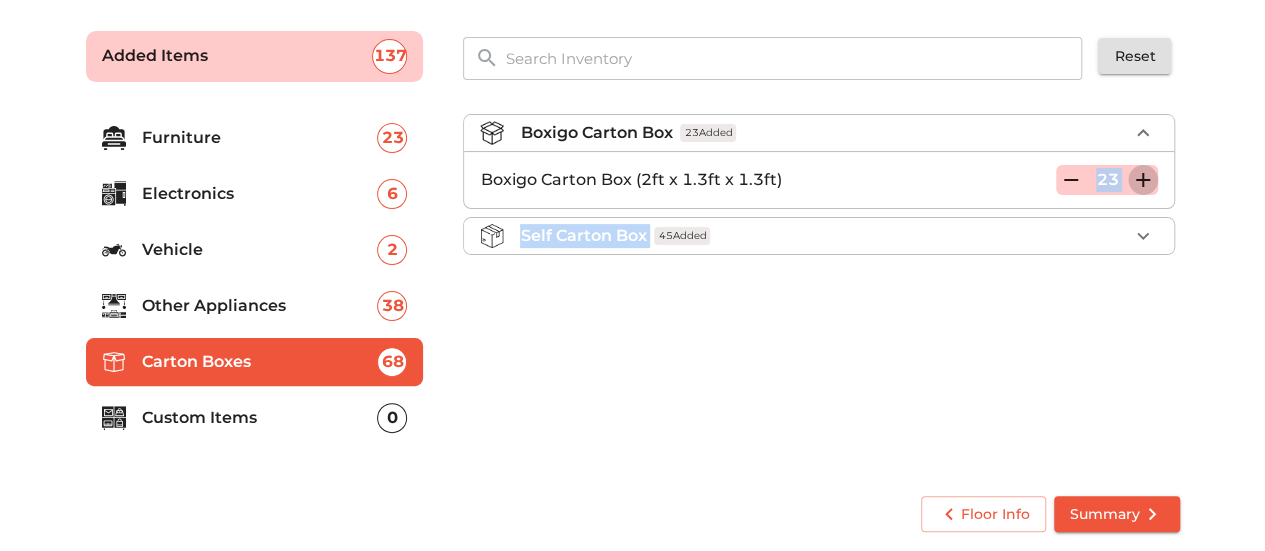 click 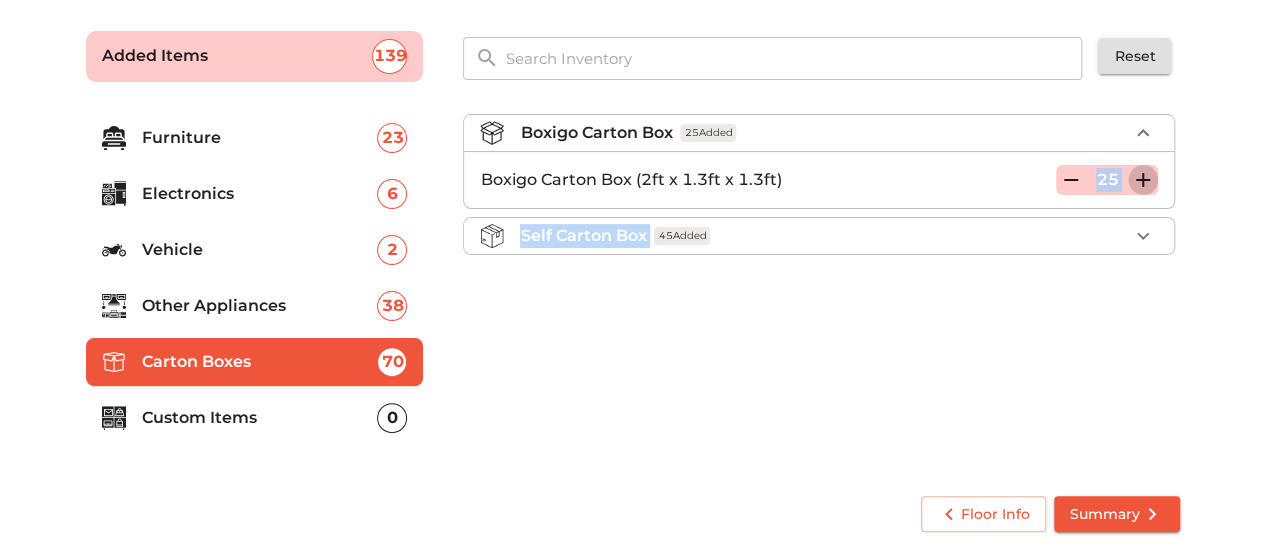 click 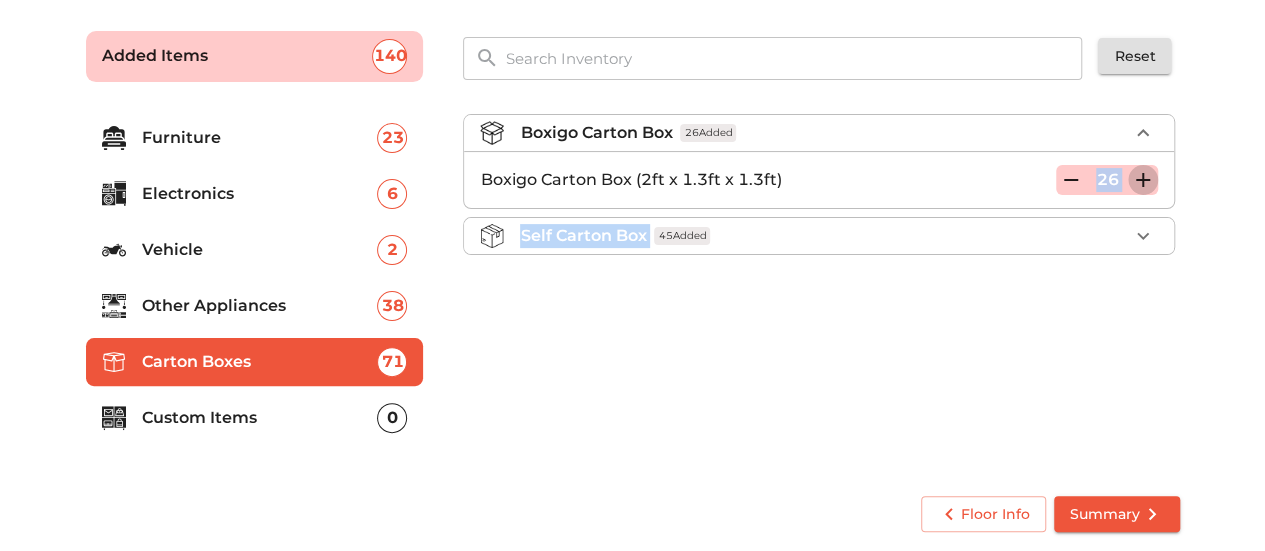 click 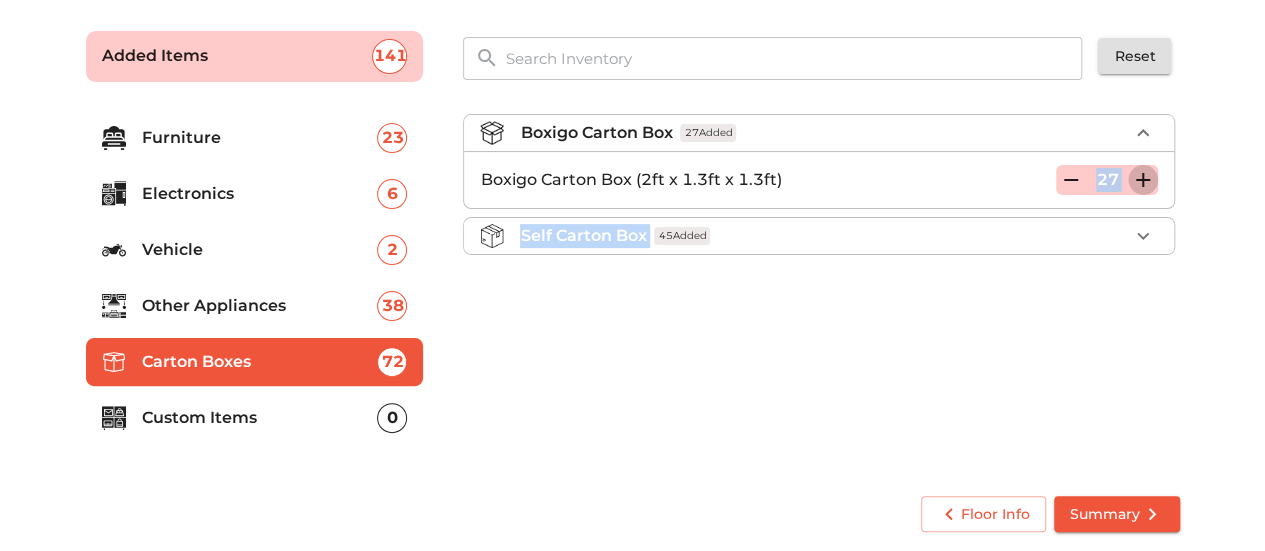 click 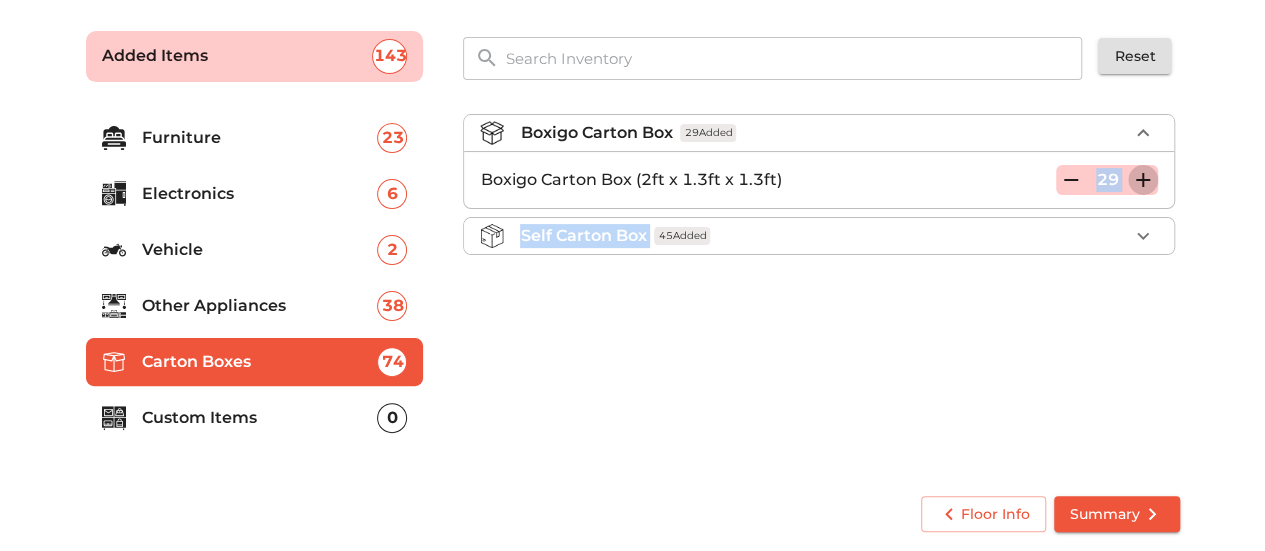 click 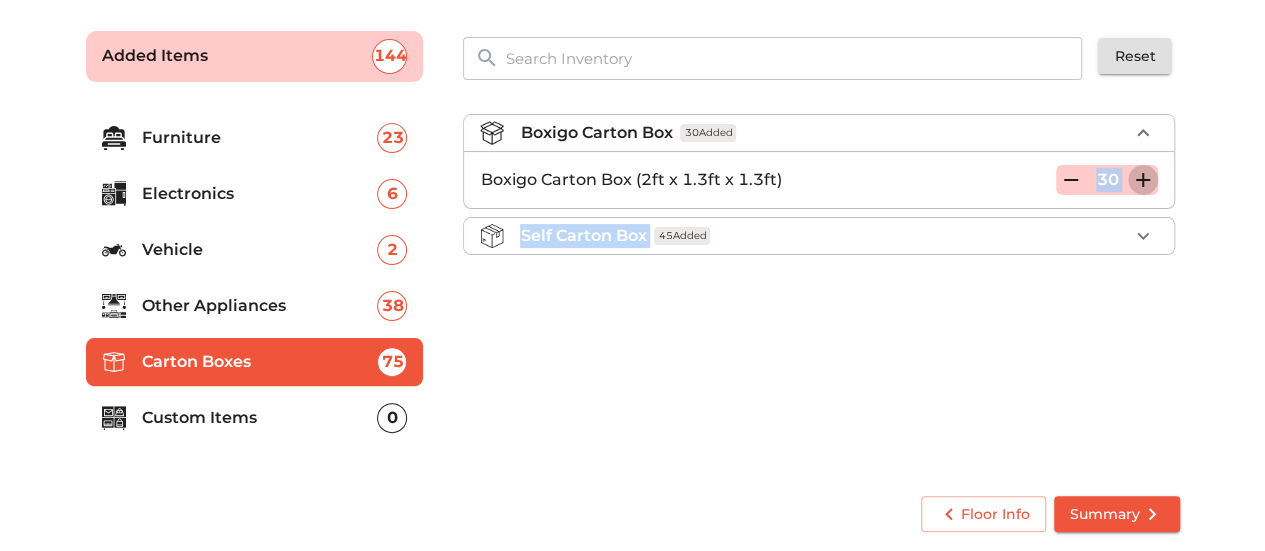 click 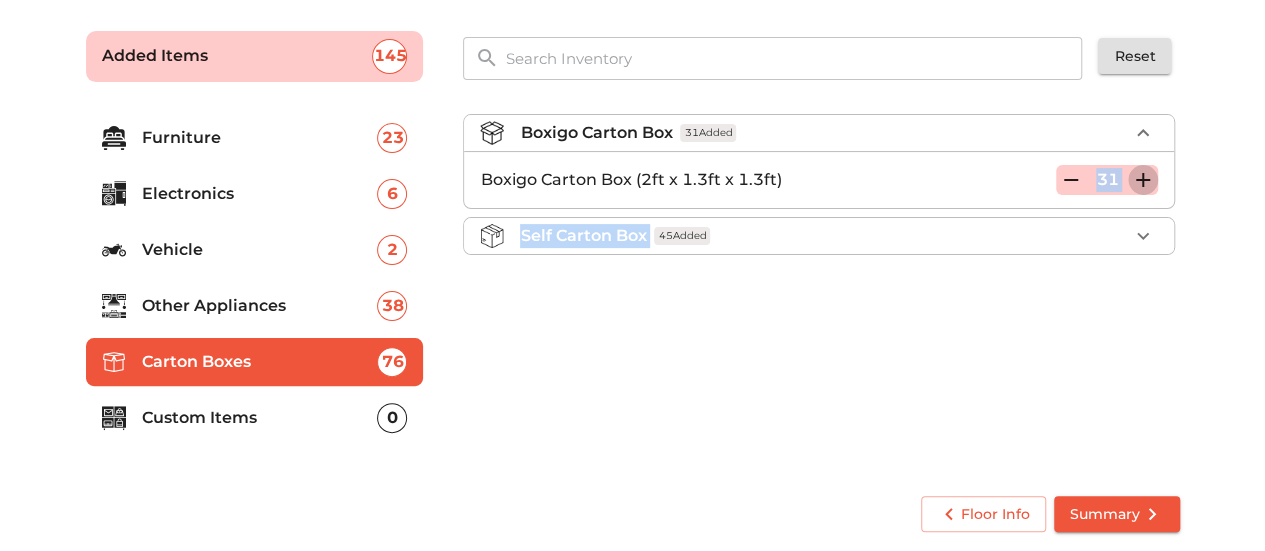 click 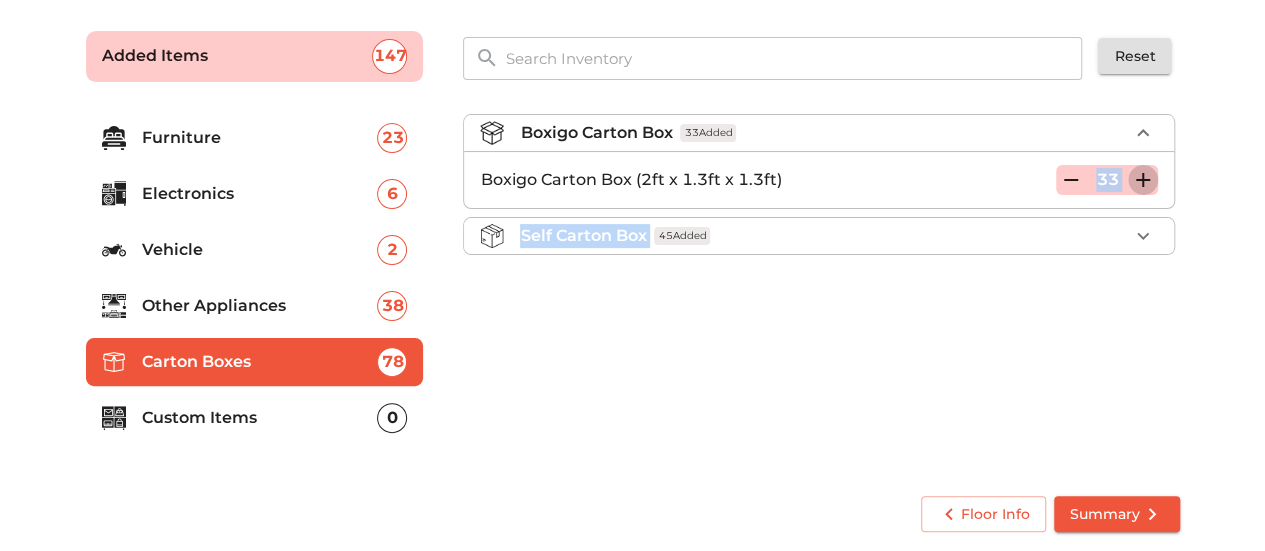 click 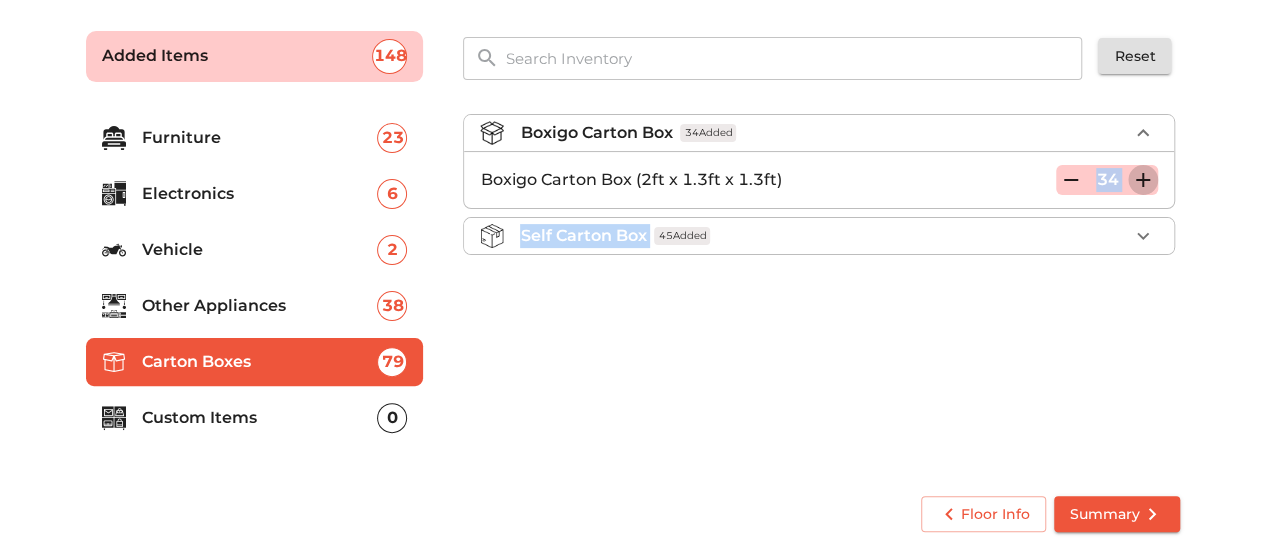click 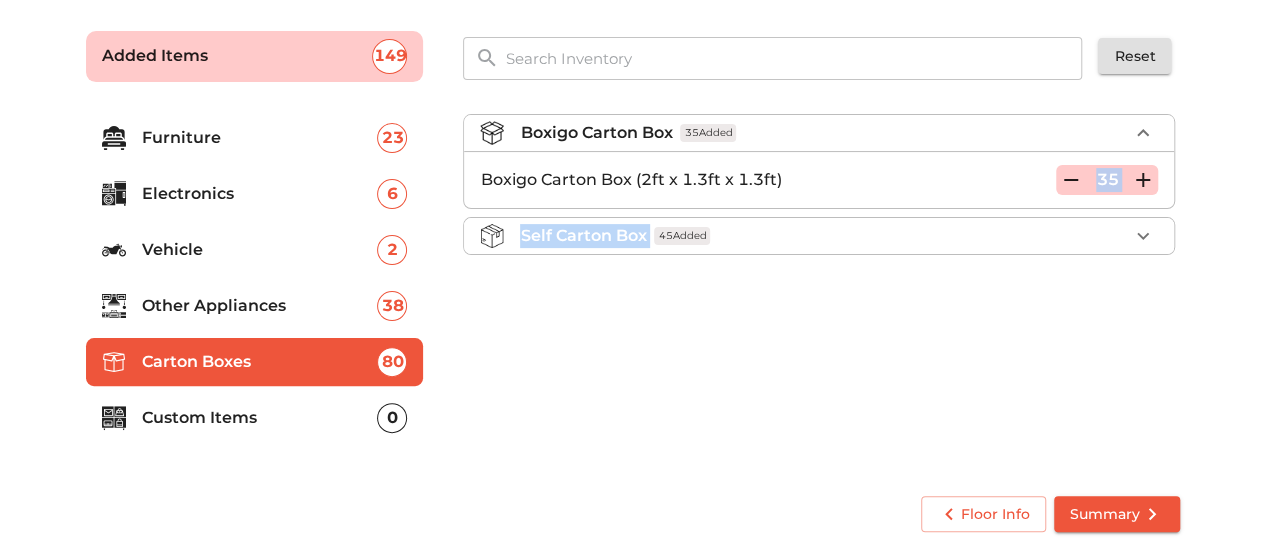 click 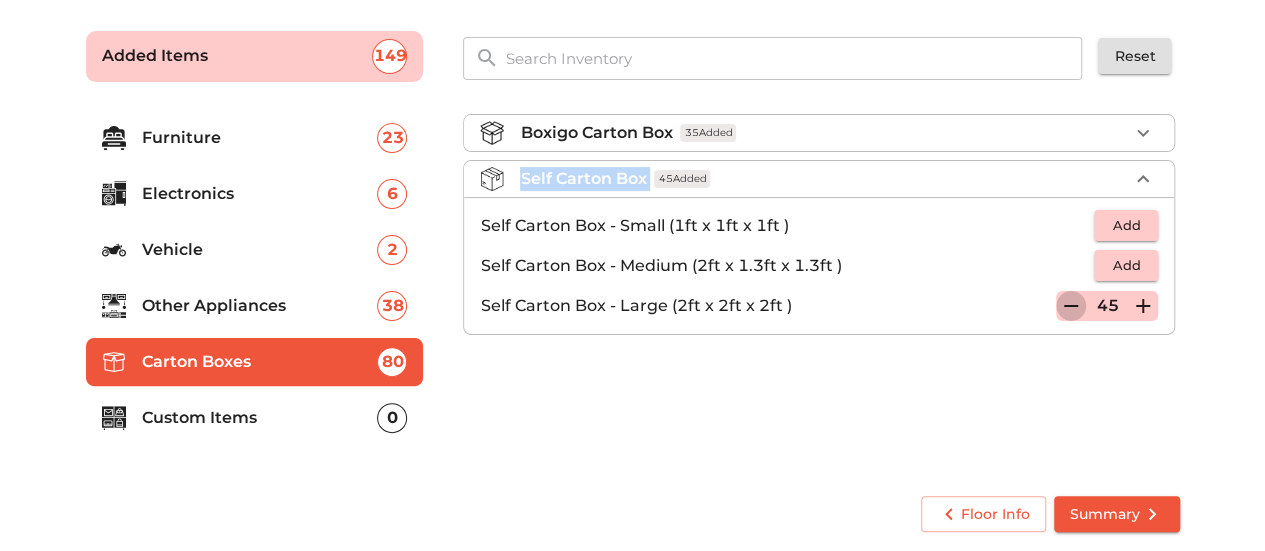 click 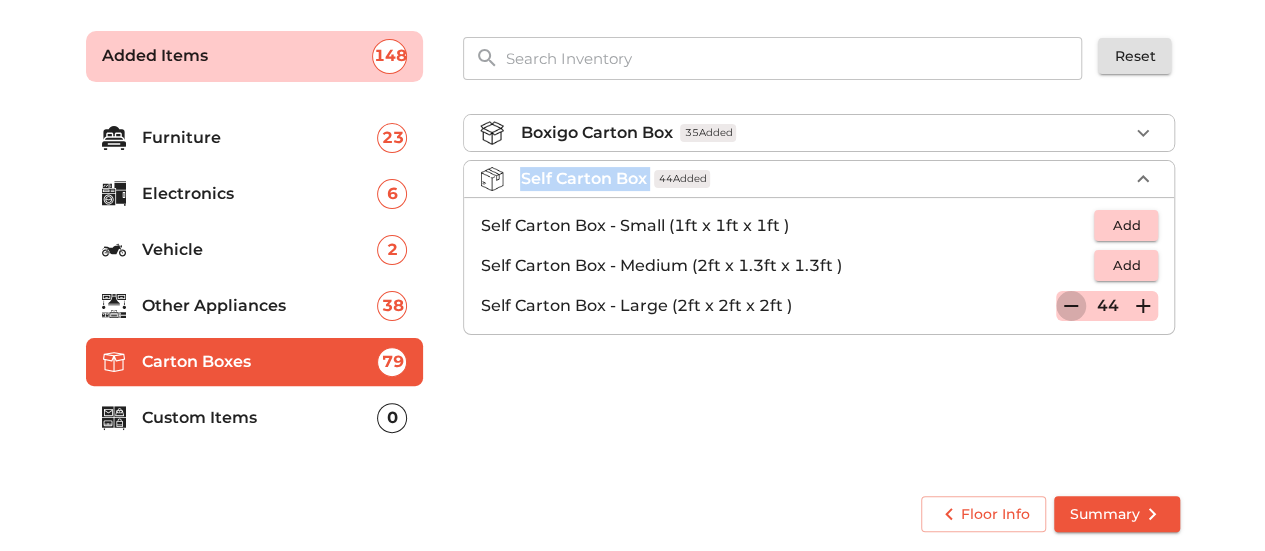 click 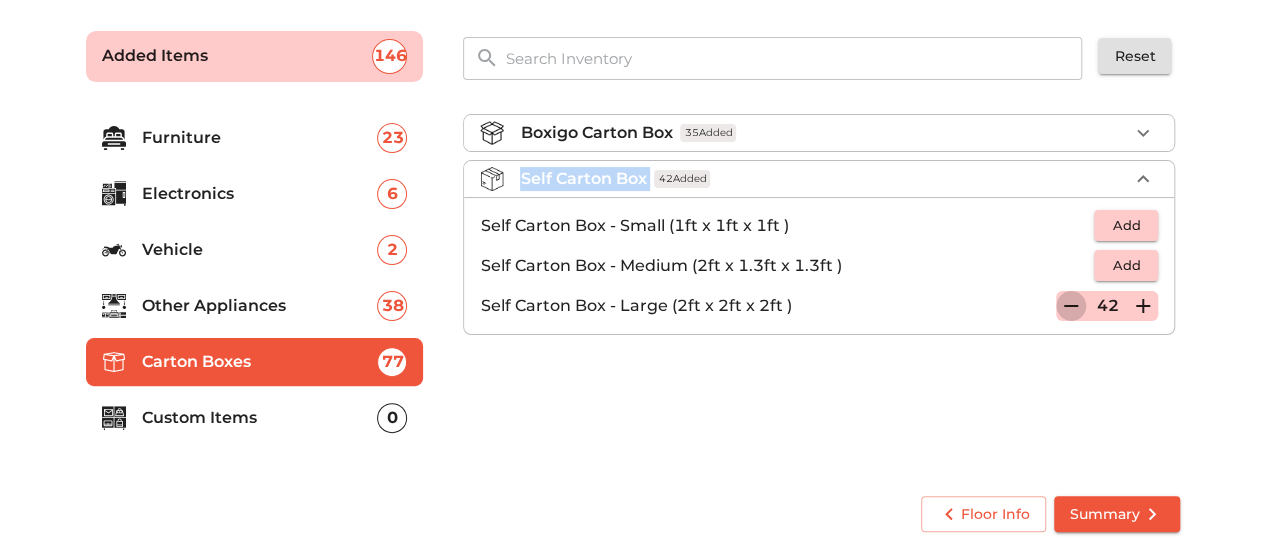 click 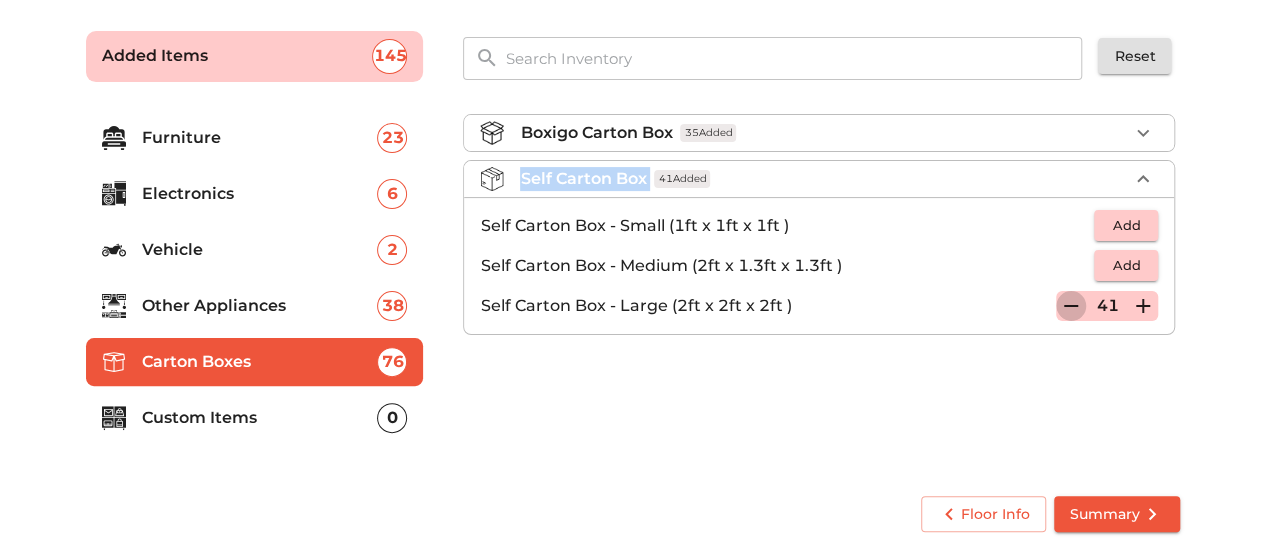 click 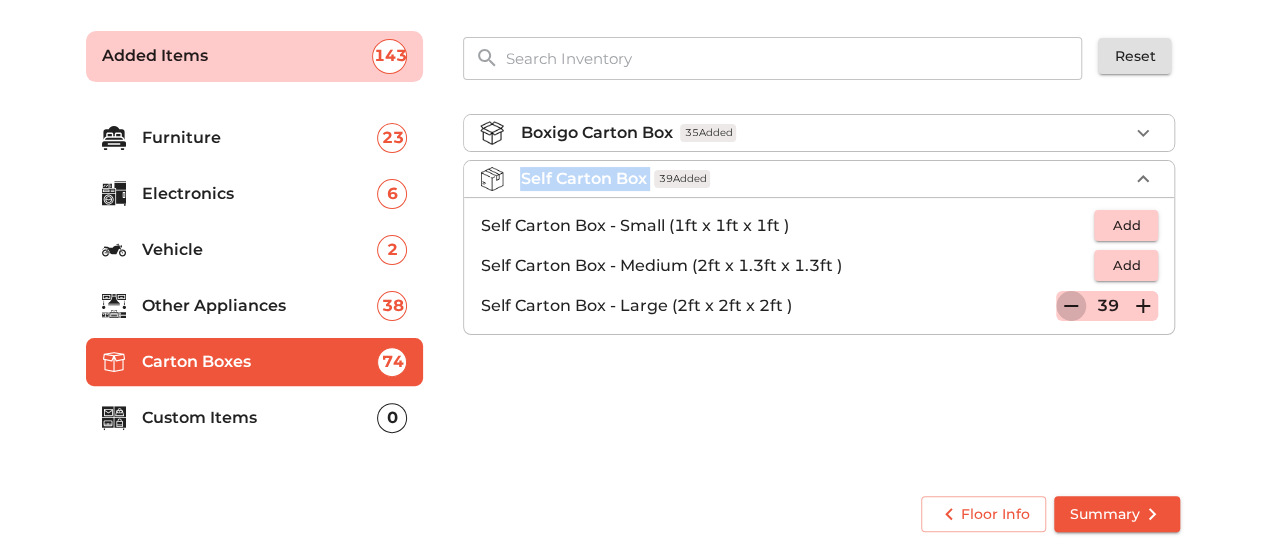 click 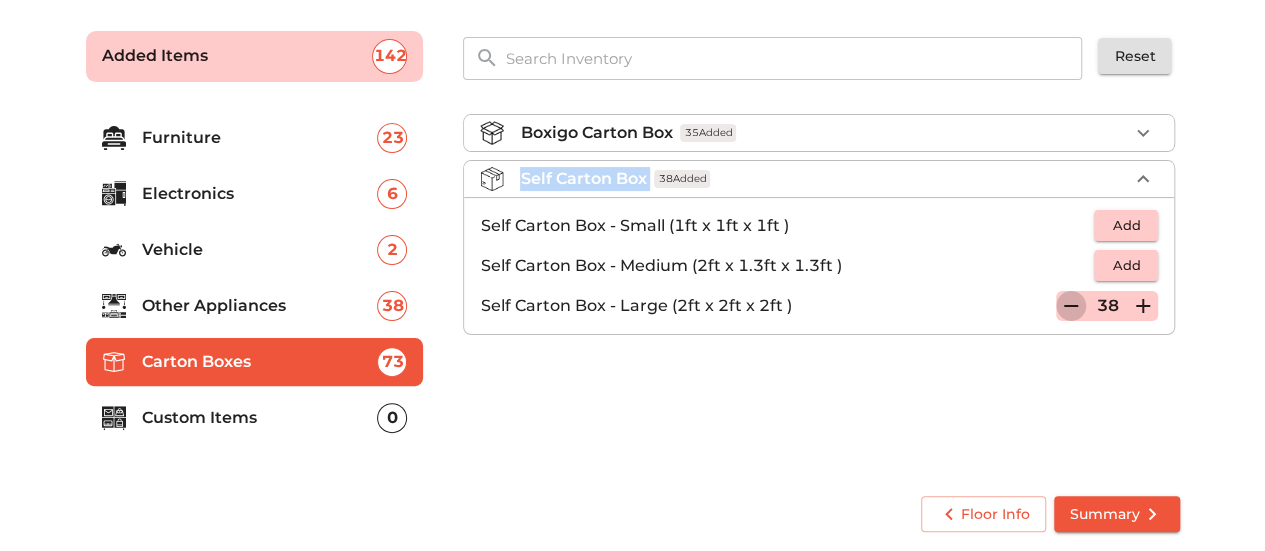 click 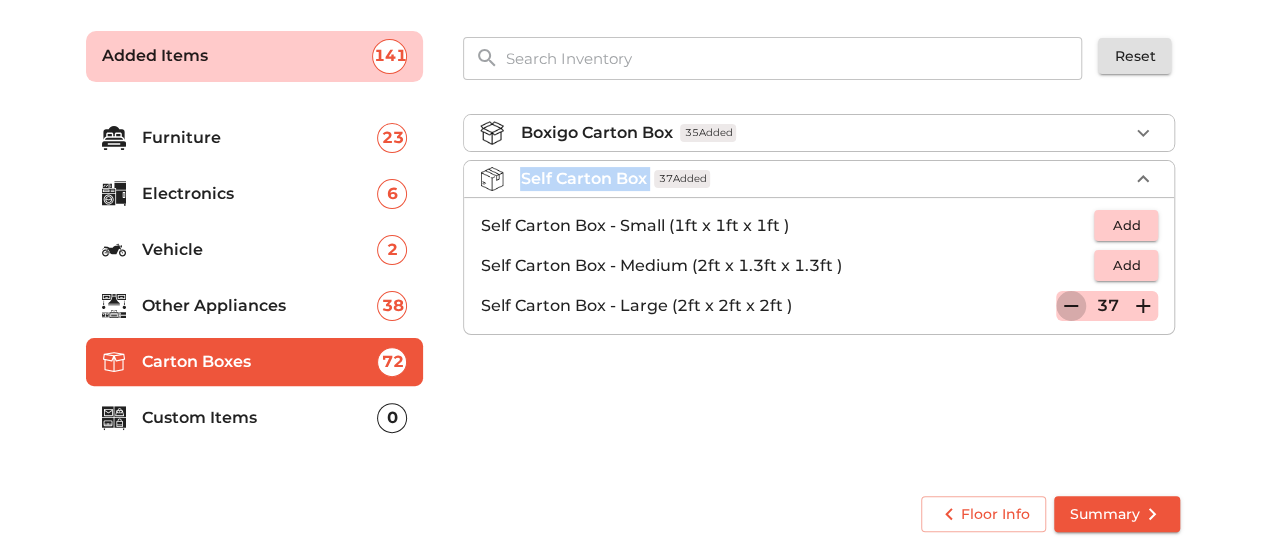 click 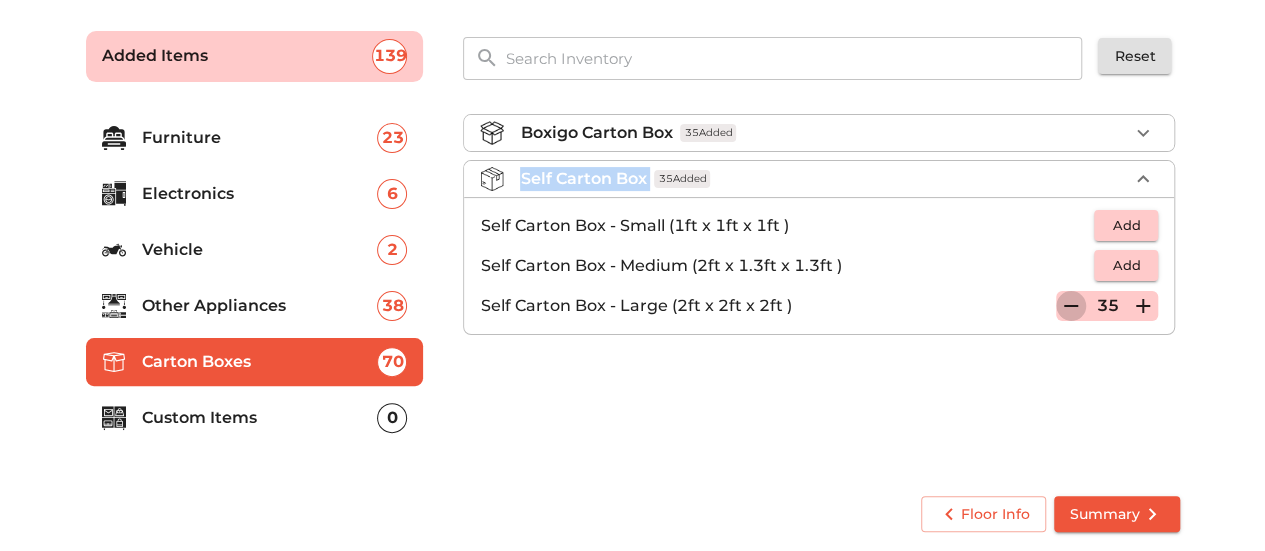click 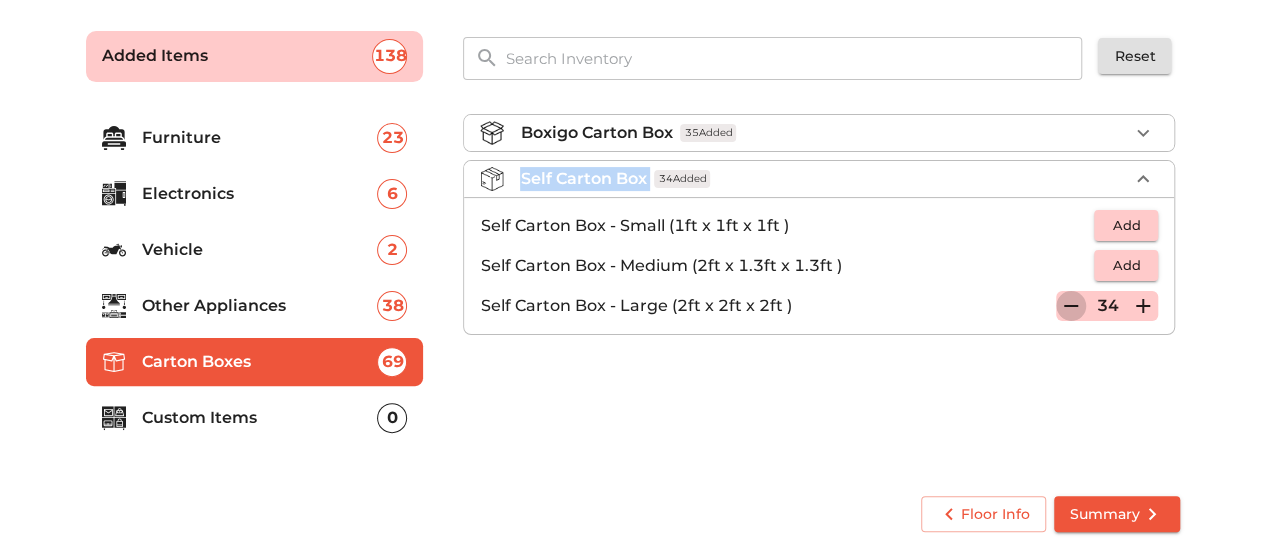 click 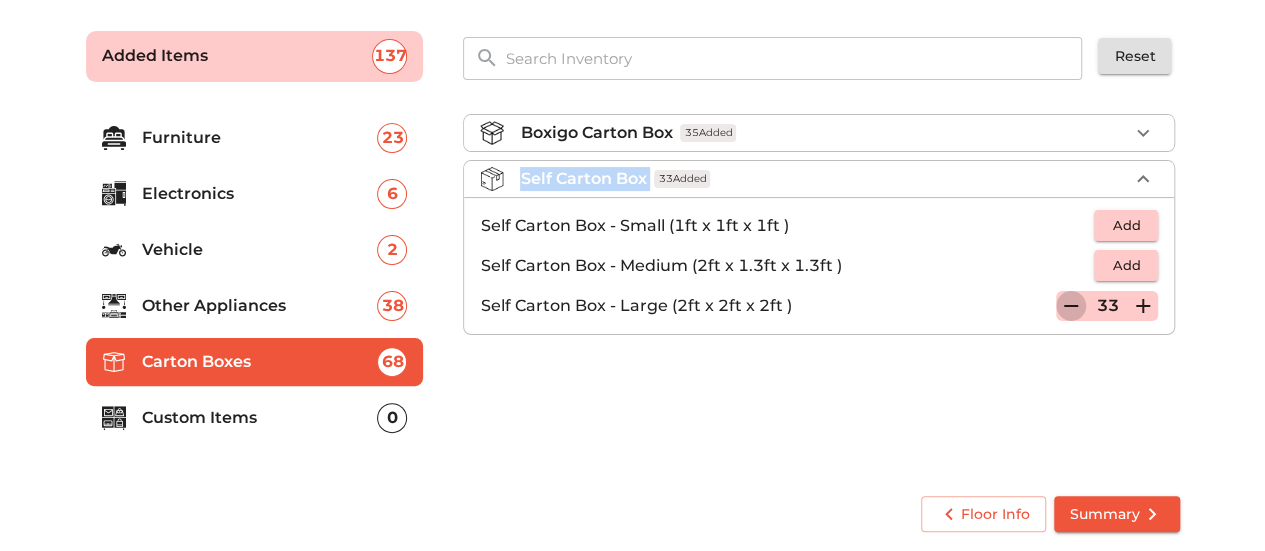click 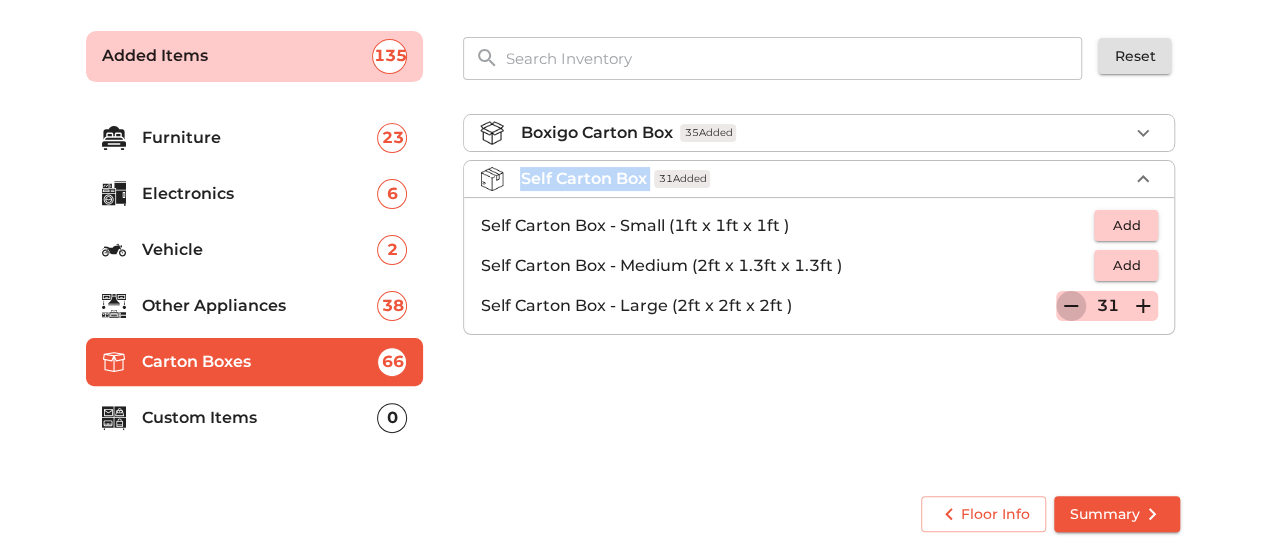 click 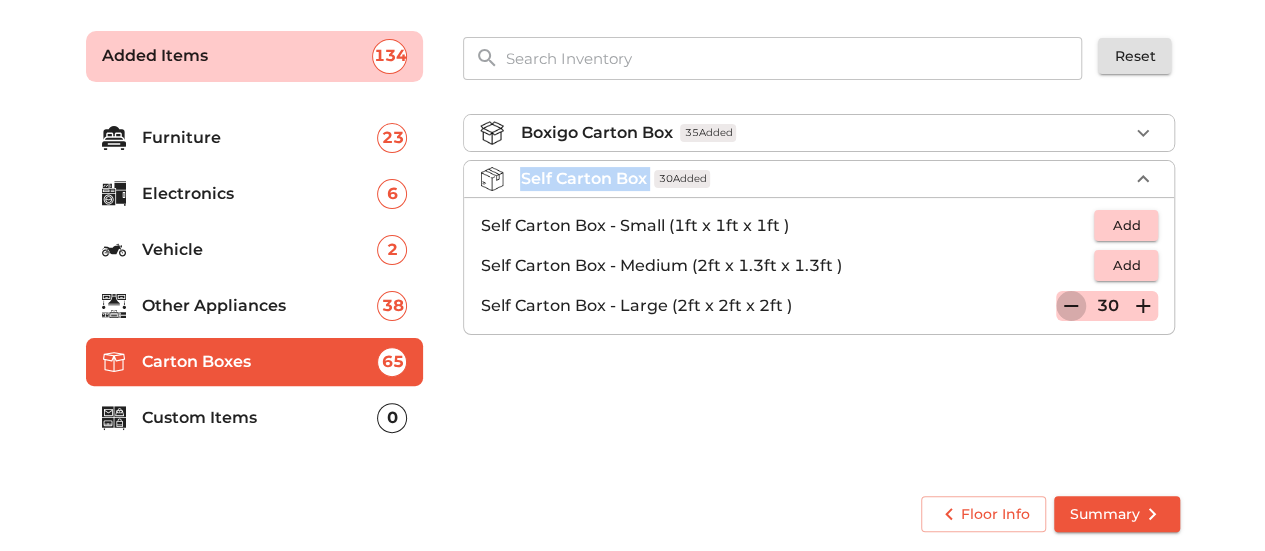 click 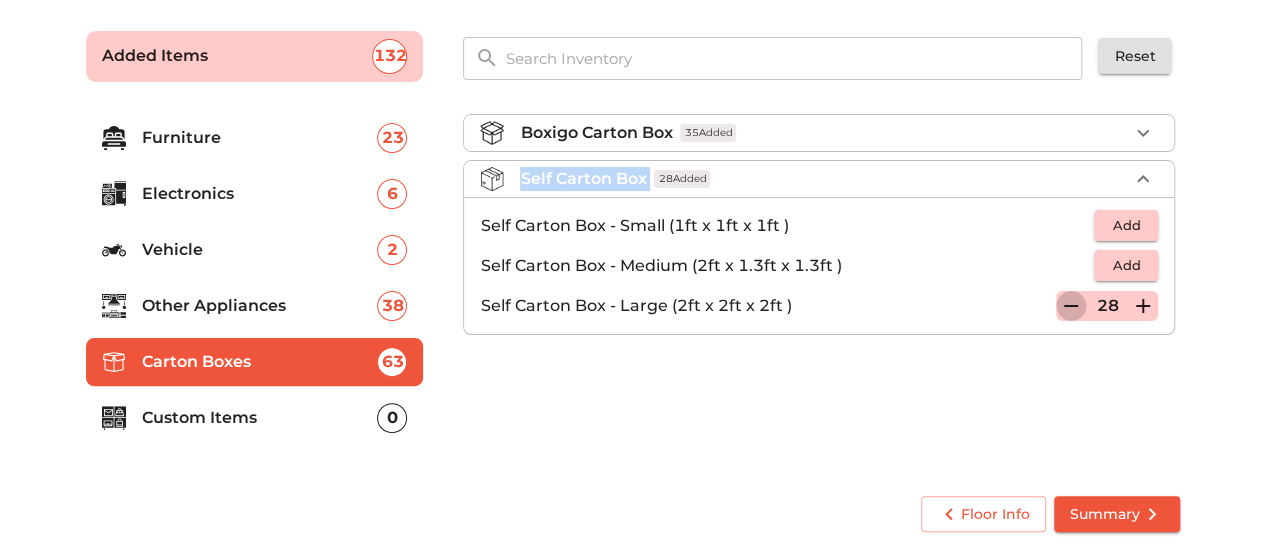 click 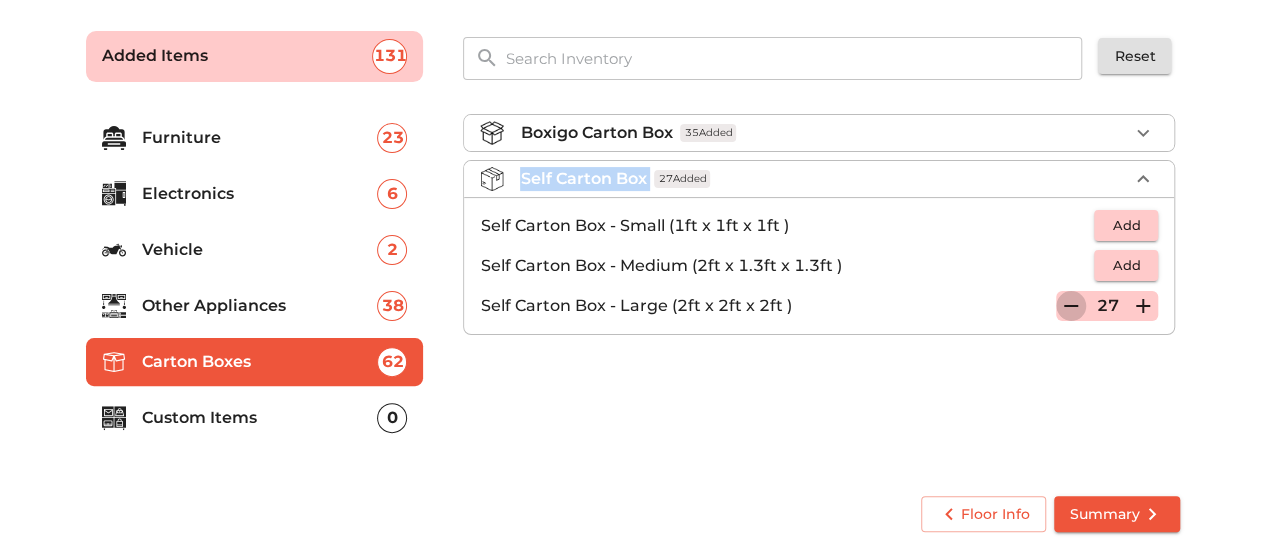 click 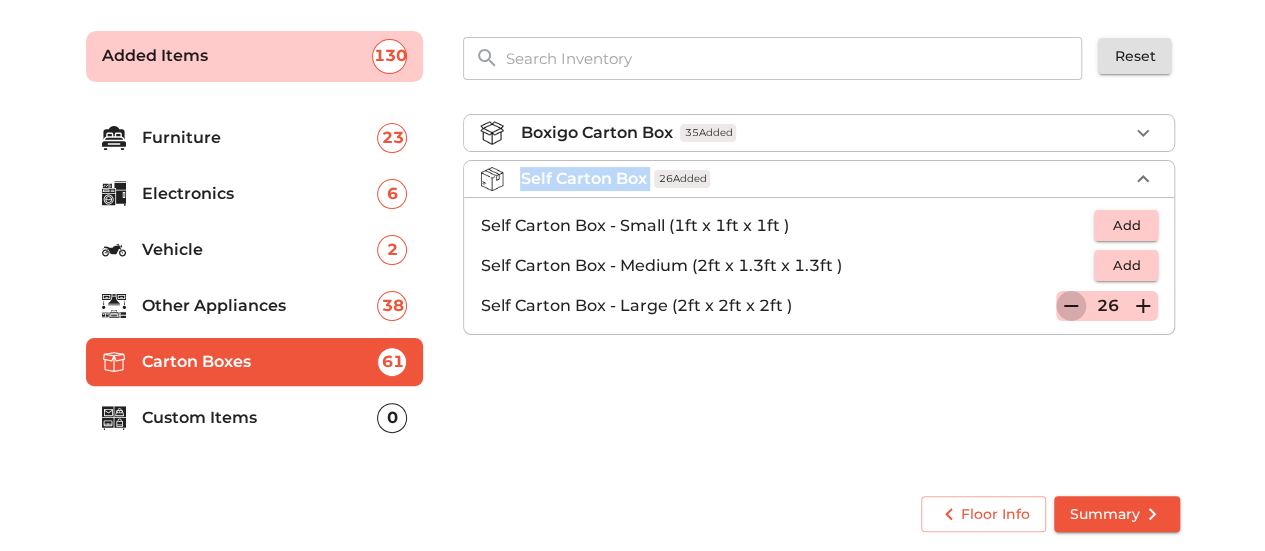 click 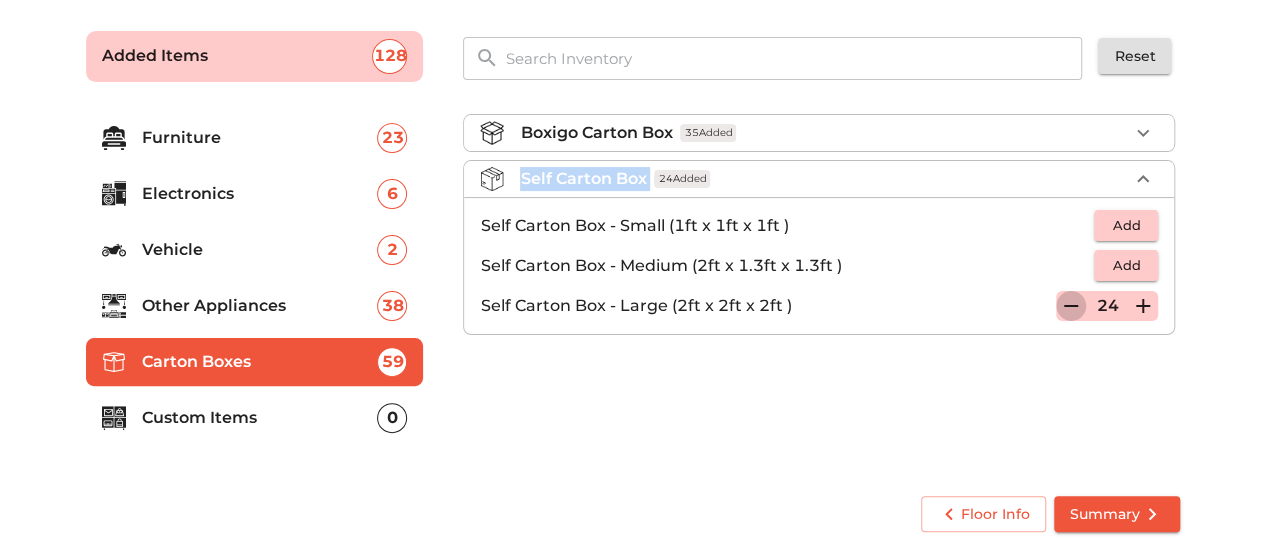 click 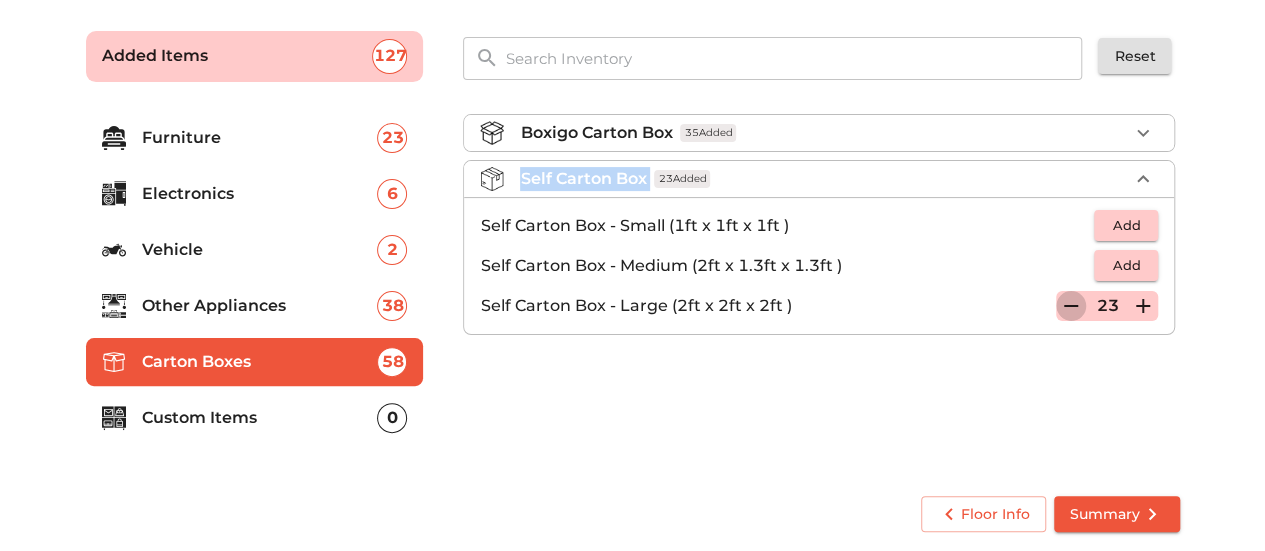 click 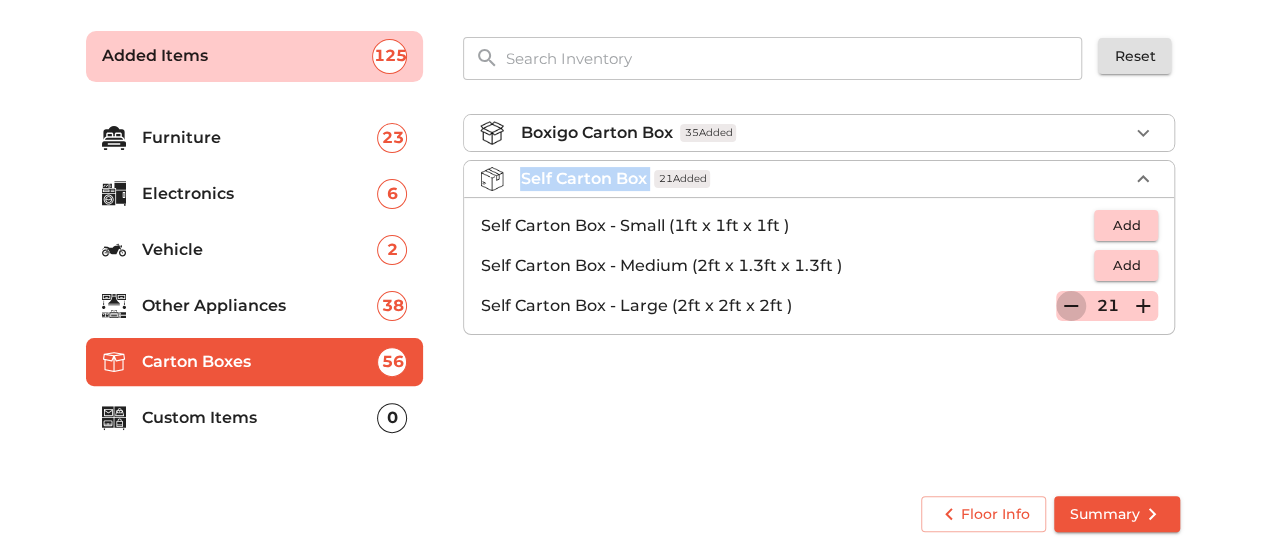 click 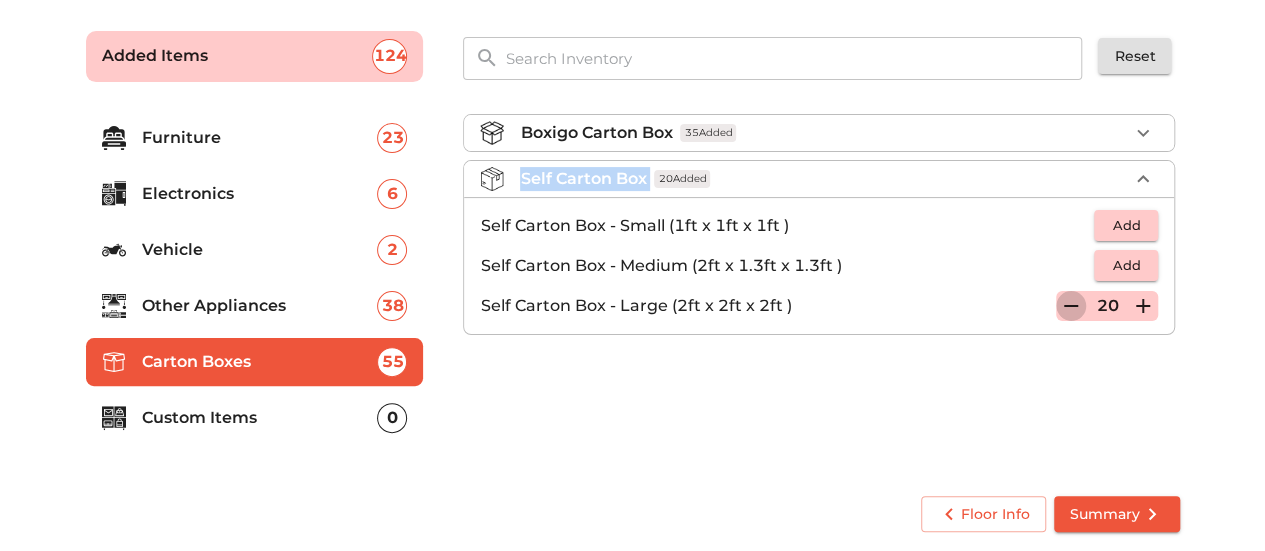 click 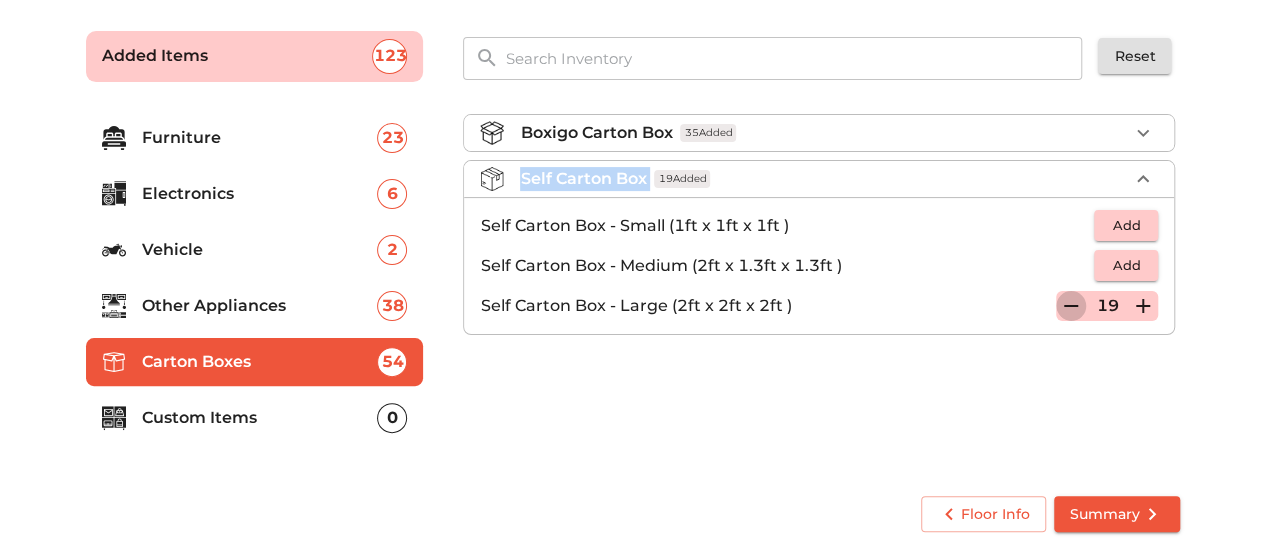 click 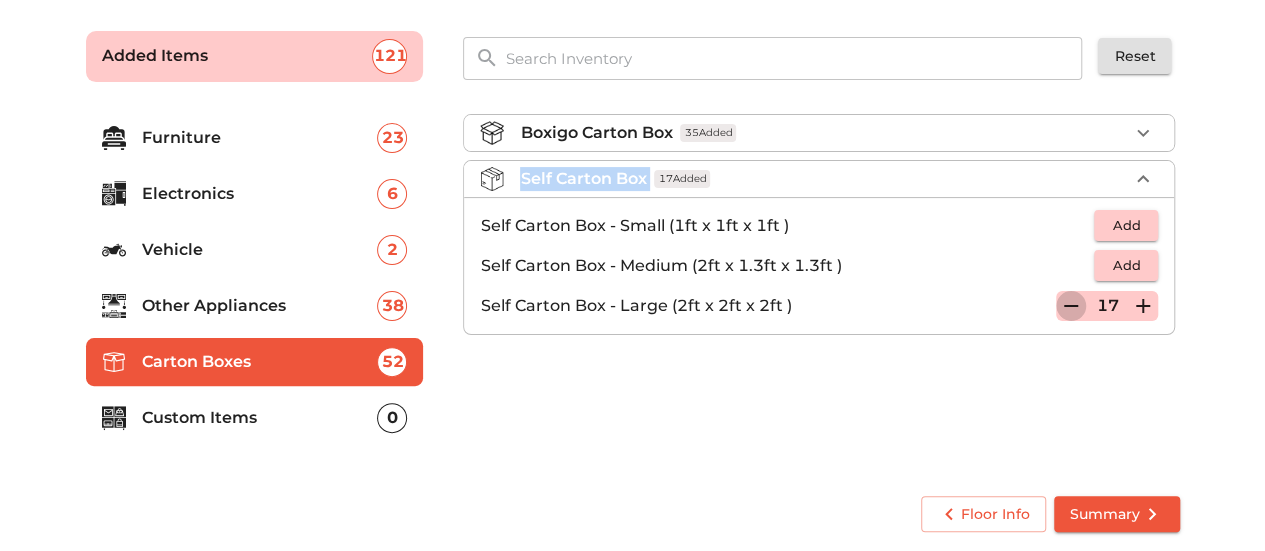 click 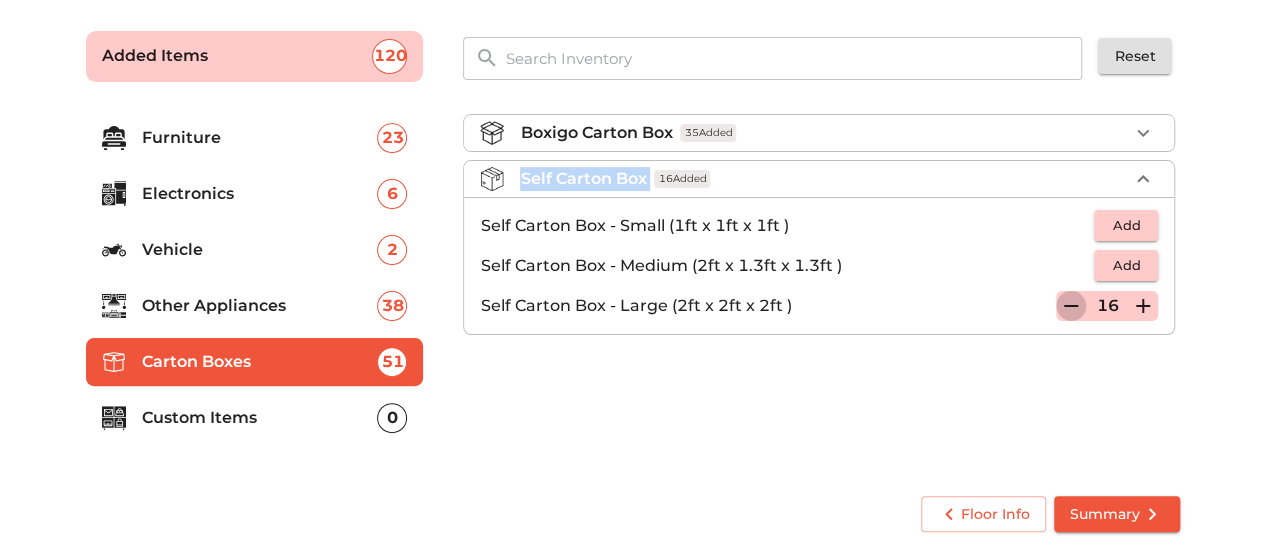 click 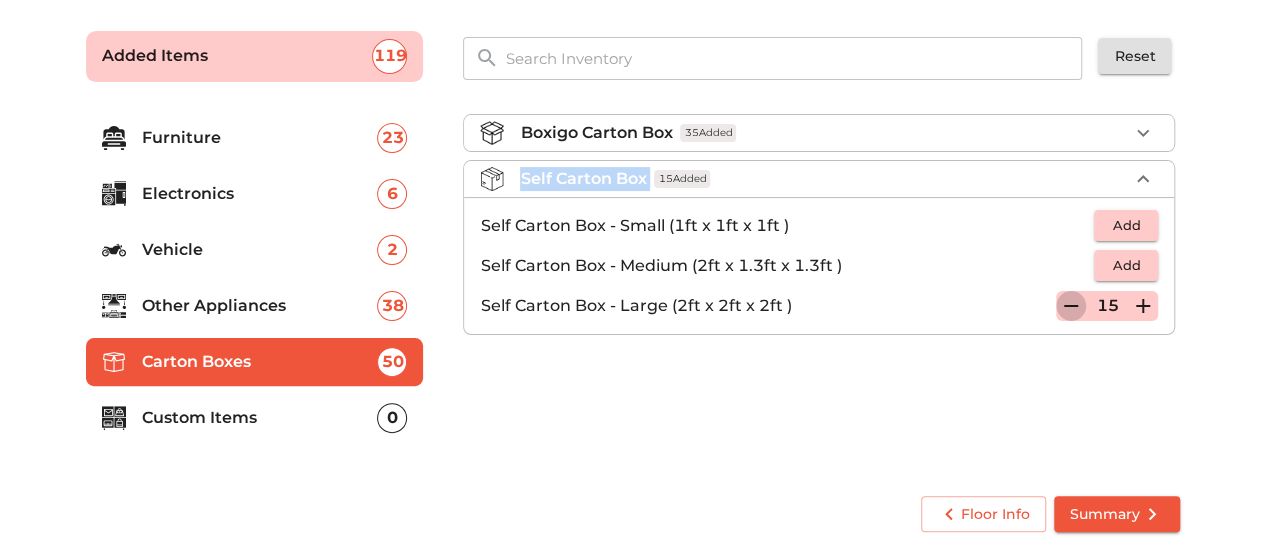 click 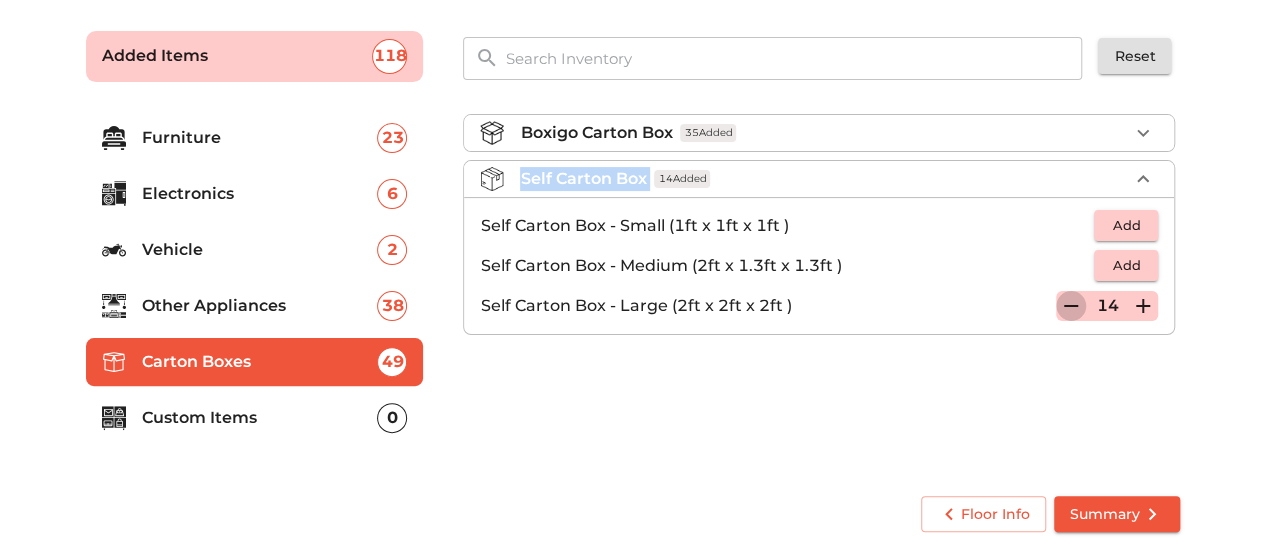 click 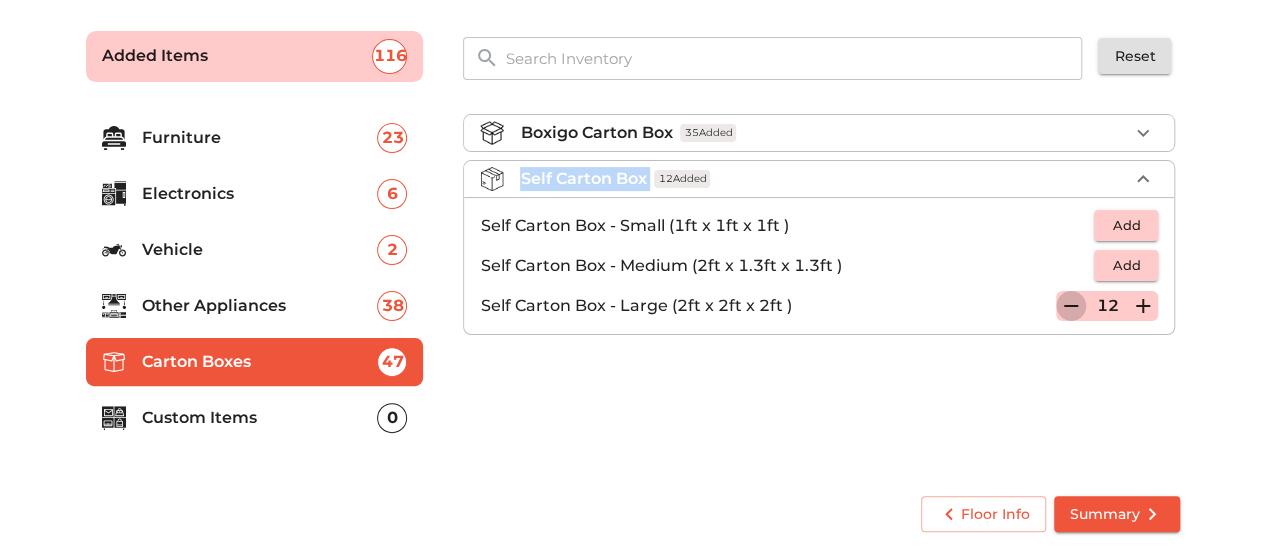 click 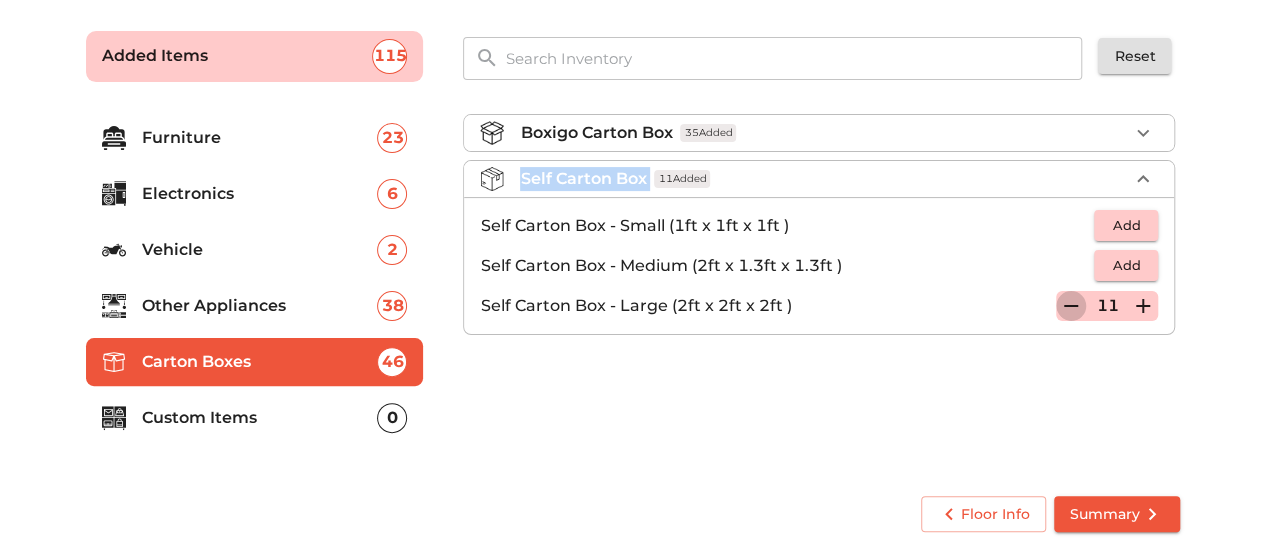 click 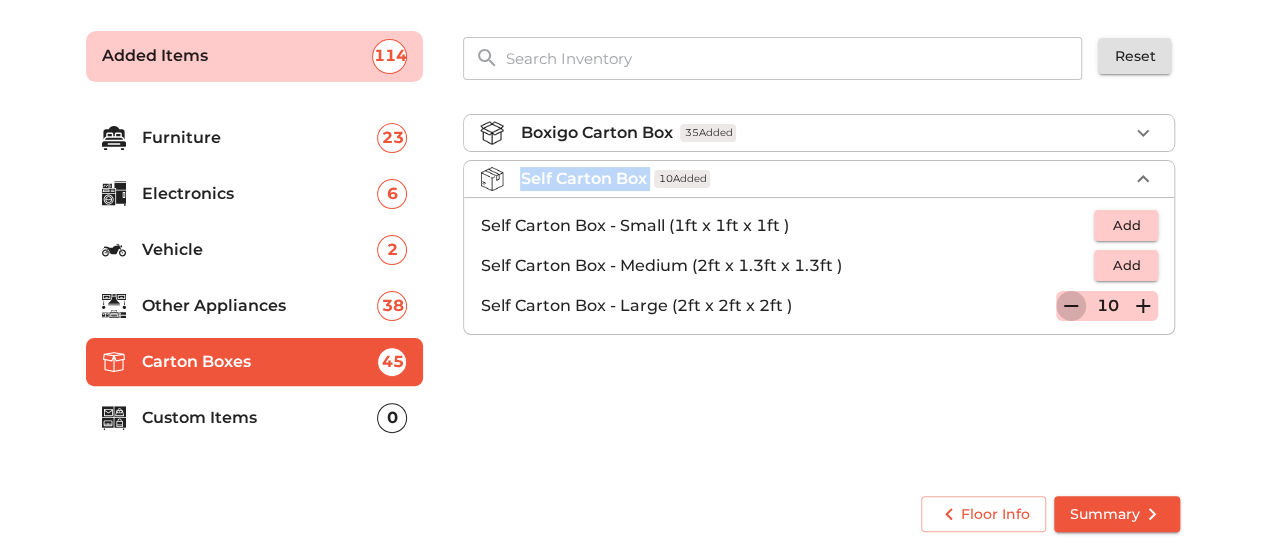 click 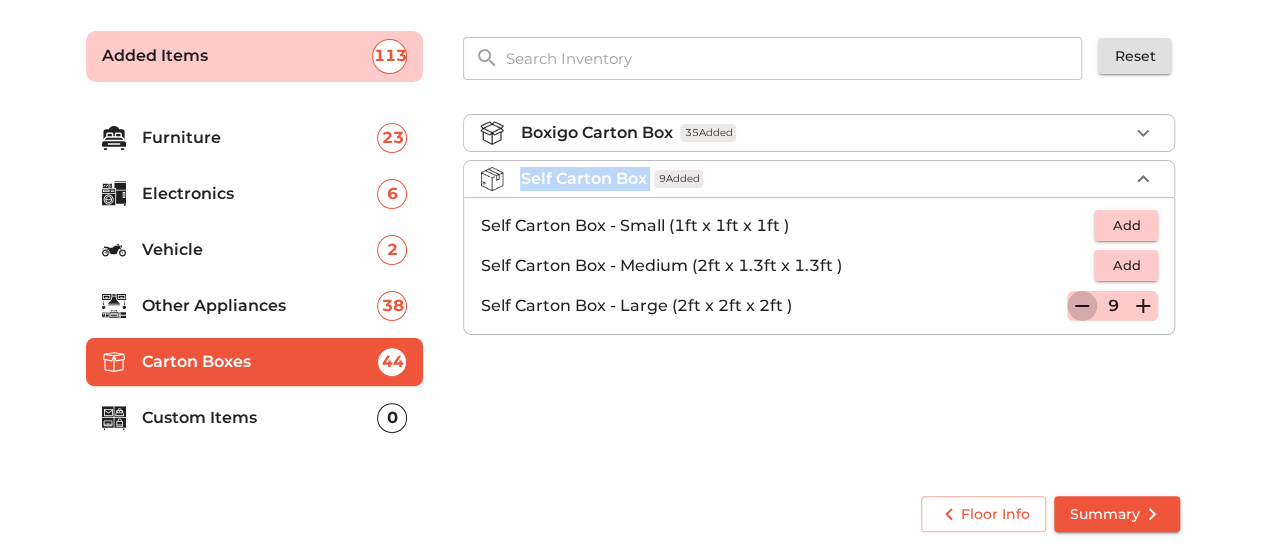 click 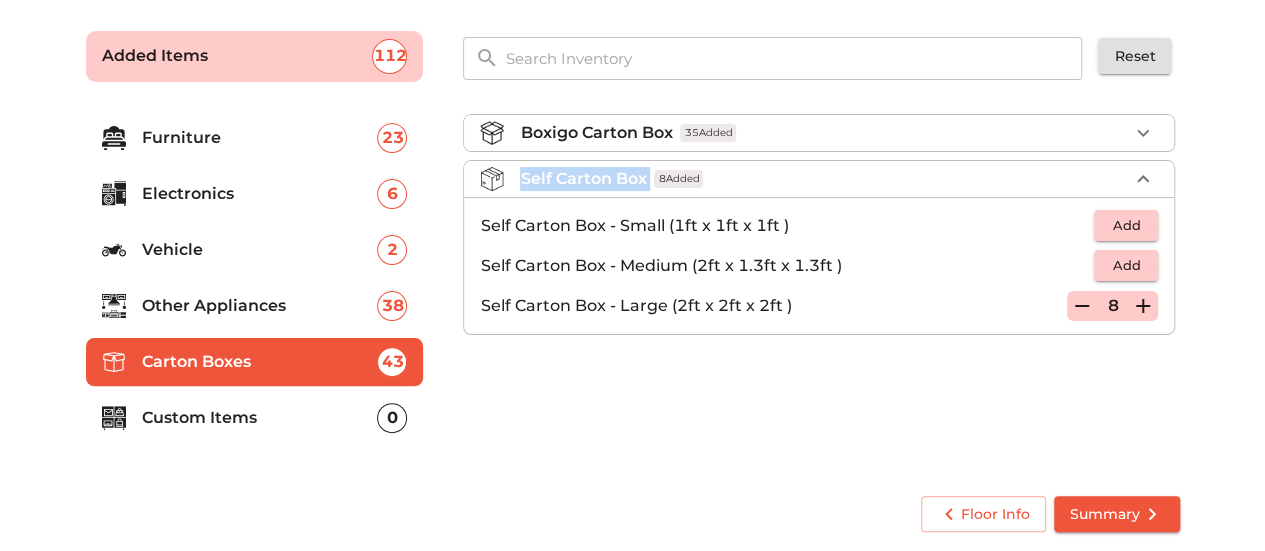 click 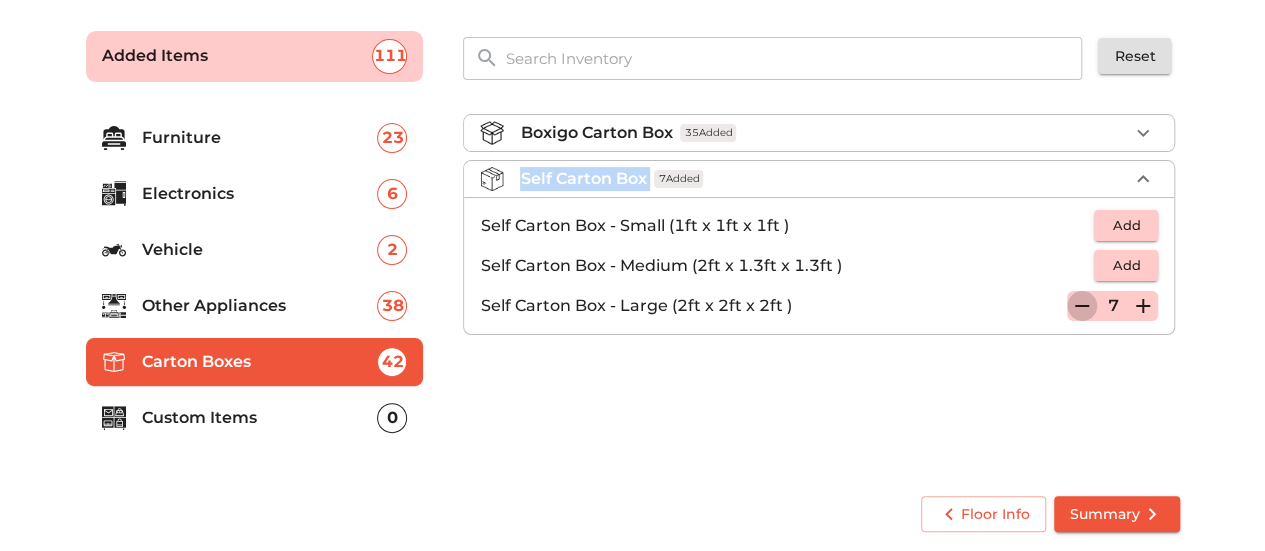click 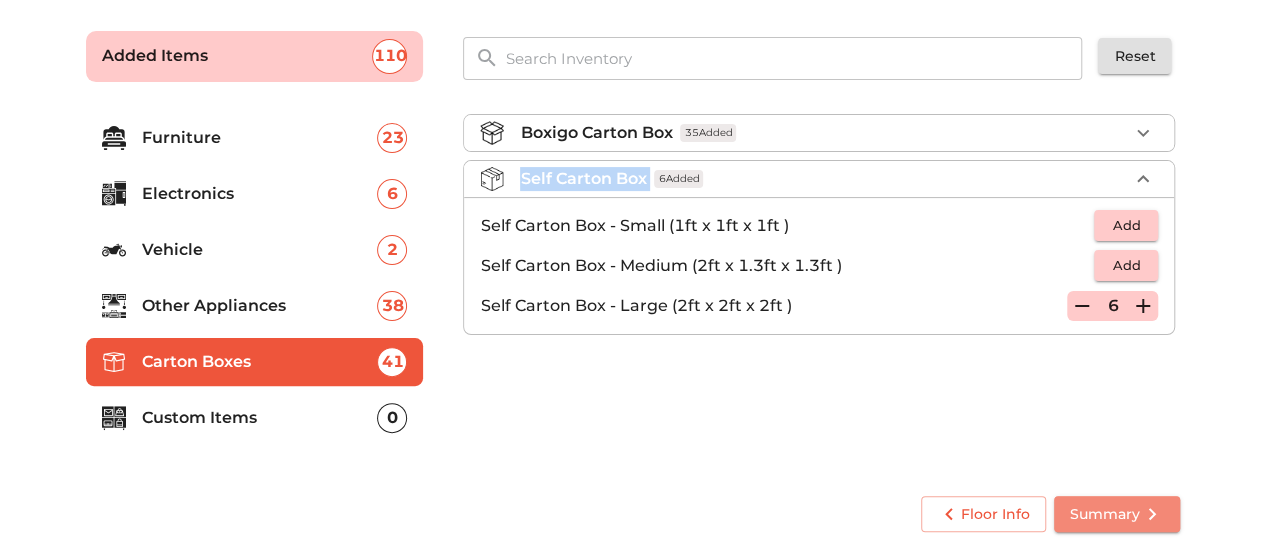 click on "Summary" at bounding box center (1117, 514) 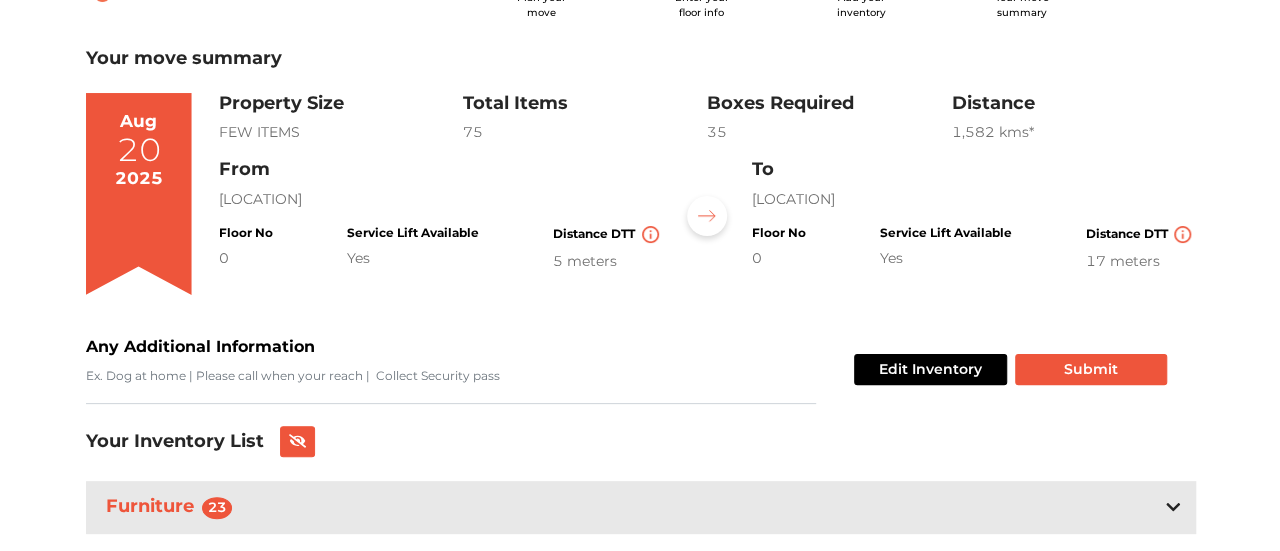 scroll, scrollTop: 82, scrollLeft: 0, axis: vertical 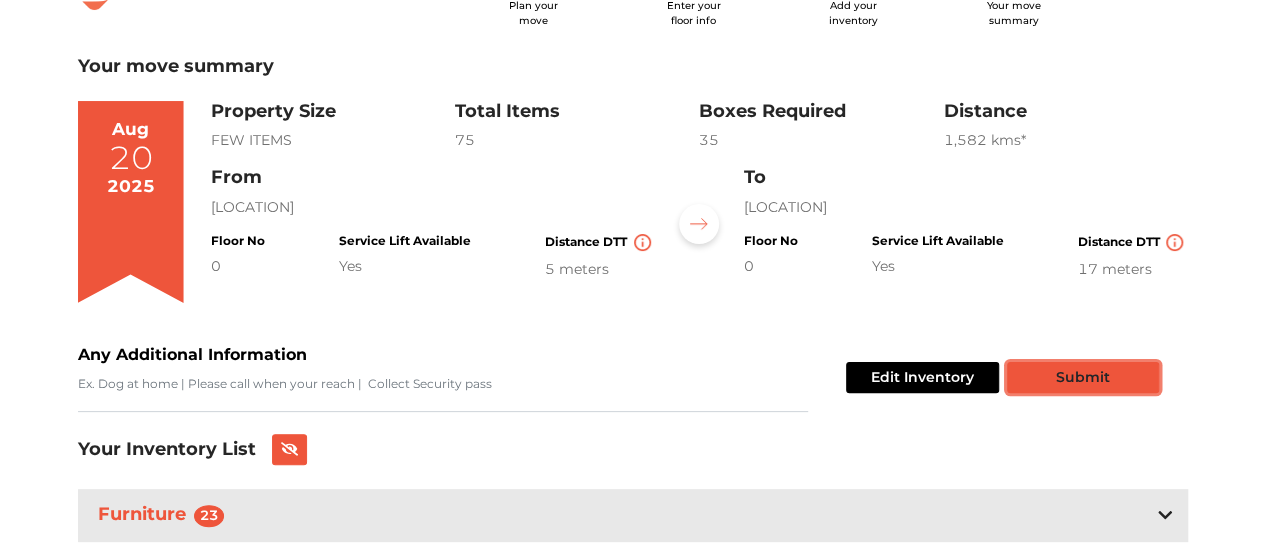 click on "Submit" at bounding box center (1083, 377) 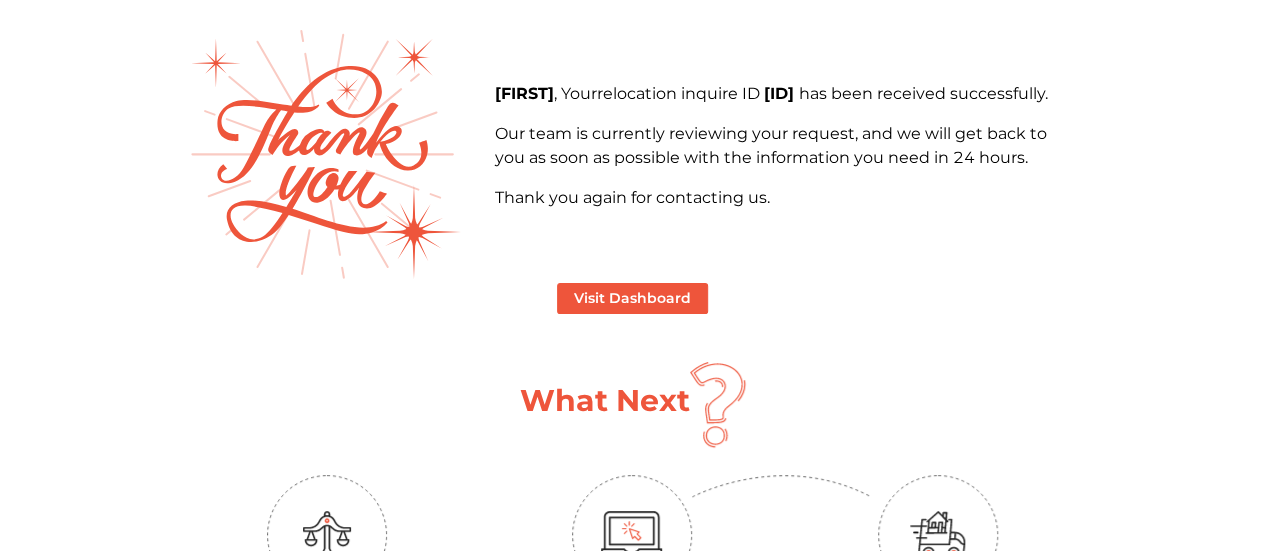 scroll, scrollTop: 0, scrollLeft: 0, axis: both 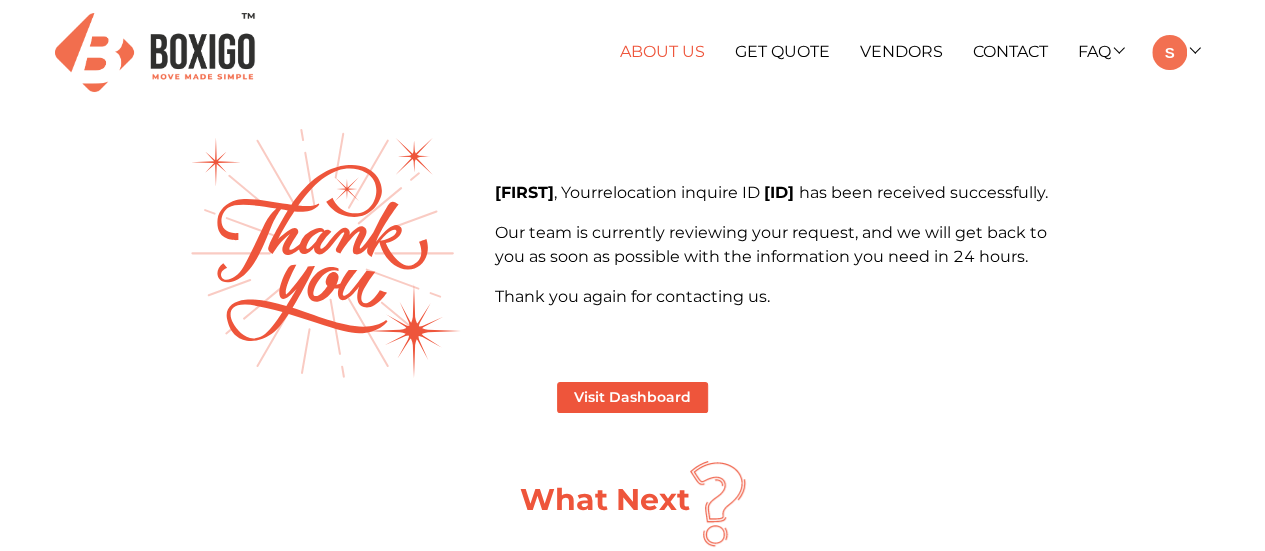 click on "About Us" at bounding box center [662, 51] 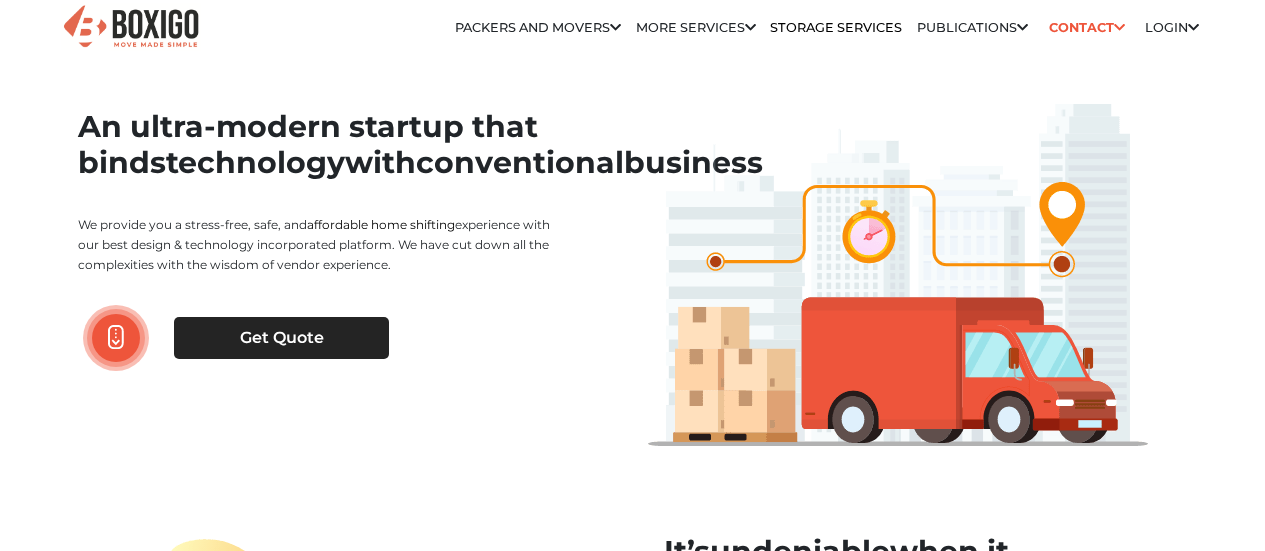 scroll, scrollTop: 0, scrollLeft: 0, axis: both 